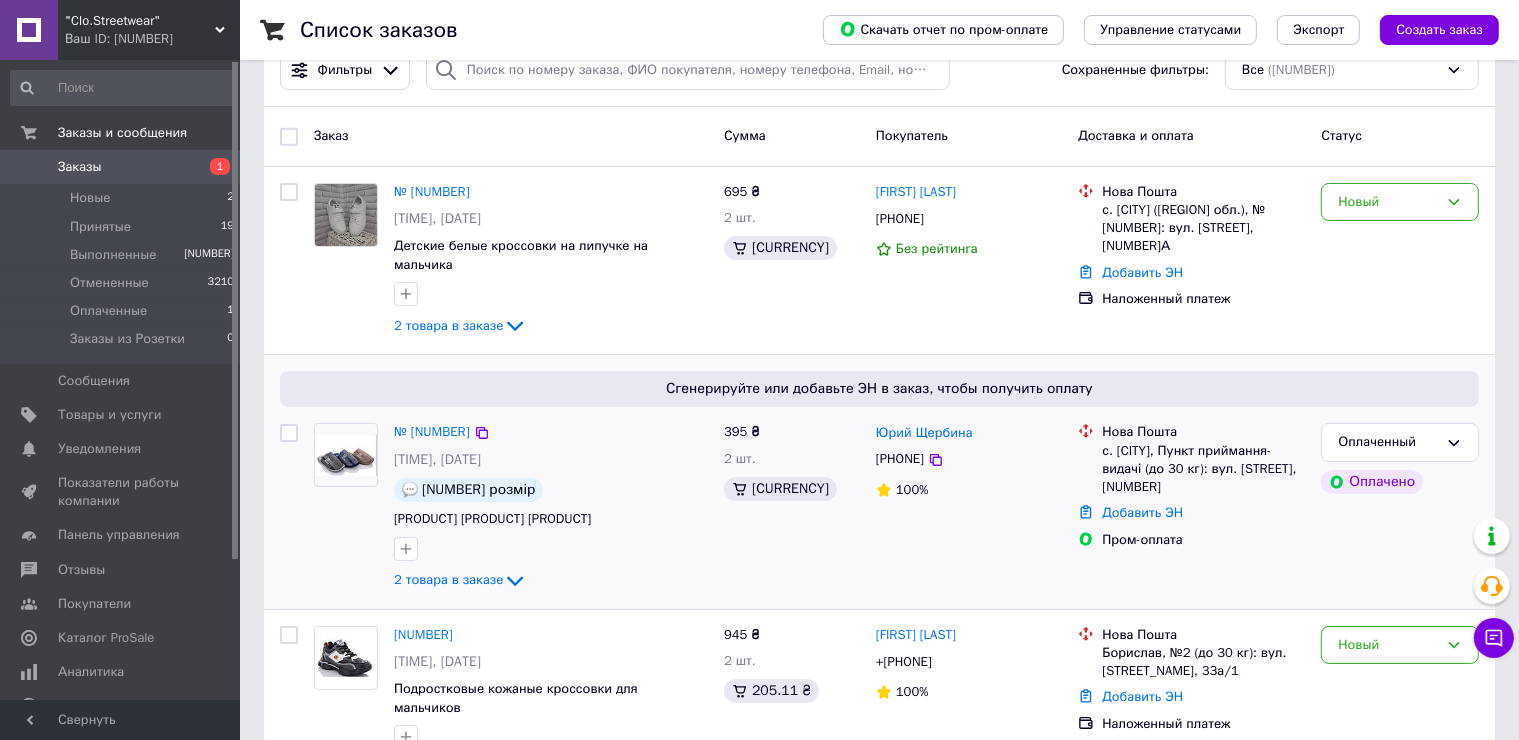 scroll, scrollTop: 300, scrollLeft: 0, axis: vertical 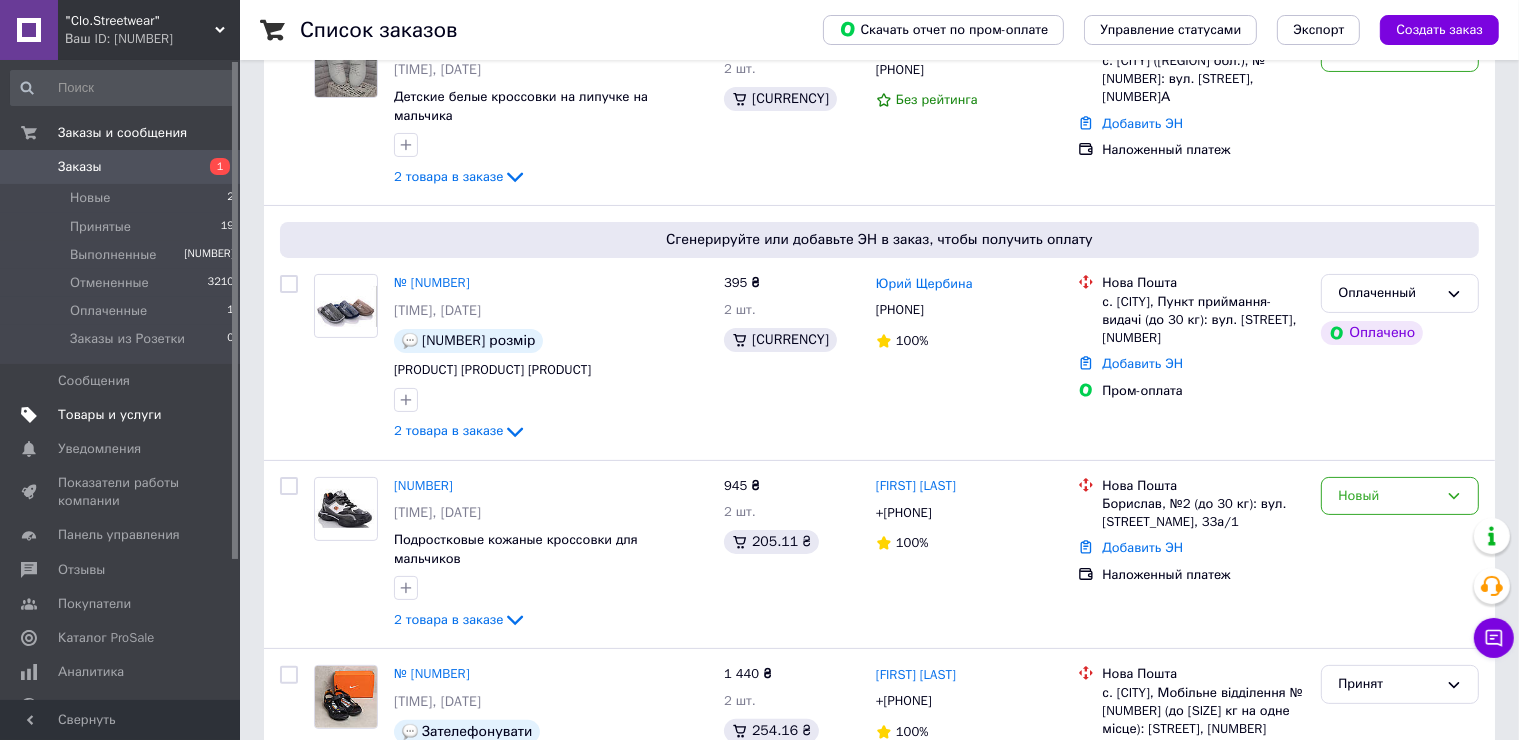 click on "Товары и услуги" at bounding box center [110, 415] 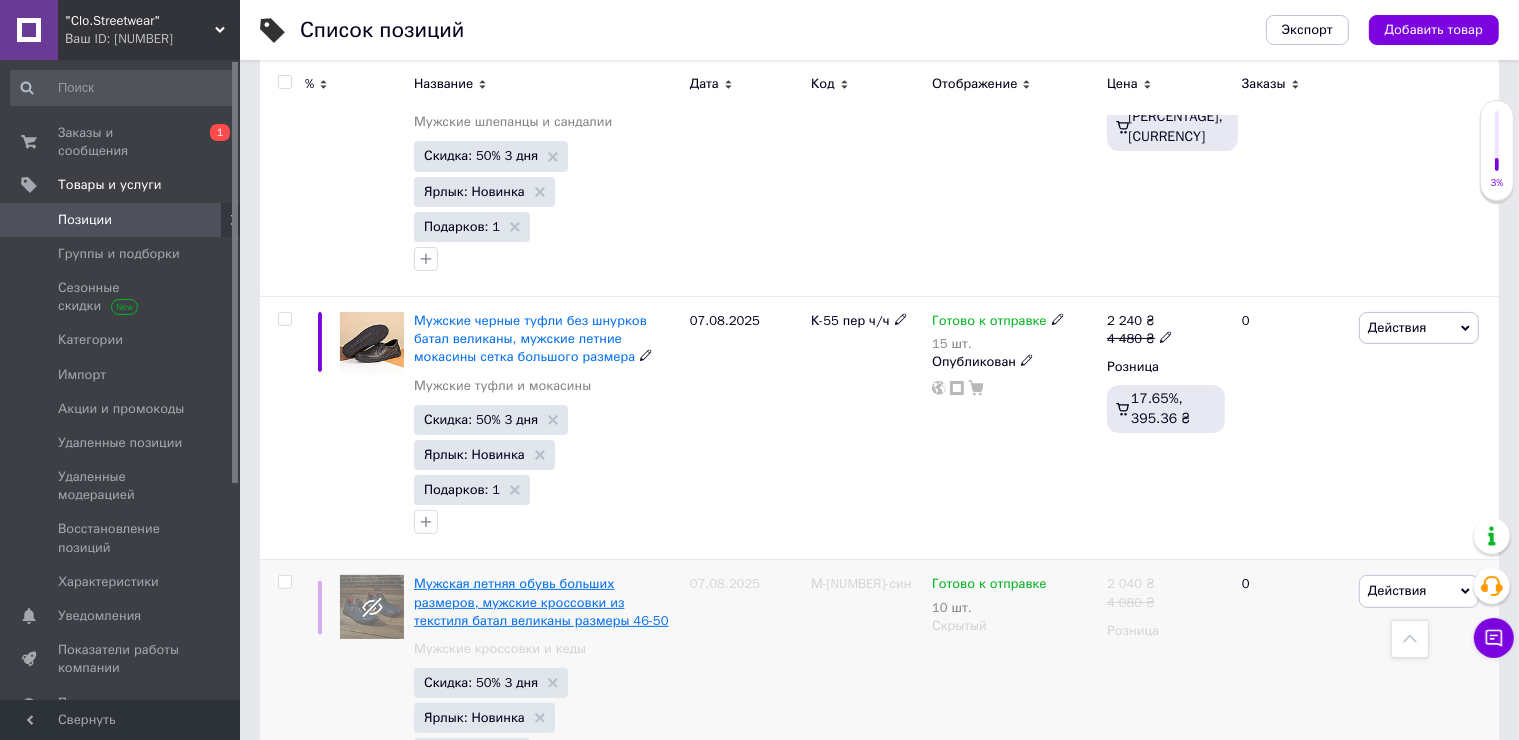 scroll, scrollTop: 600, scrollLeft: 0, axis: vertical 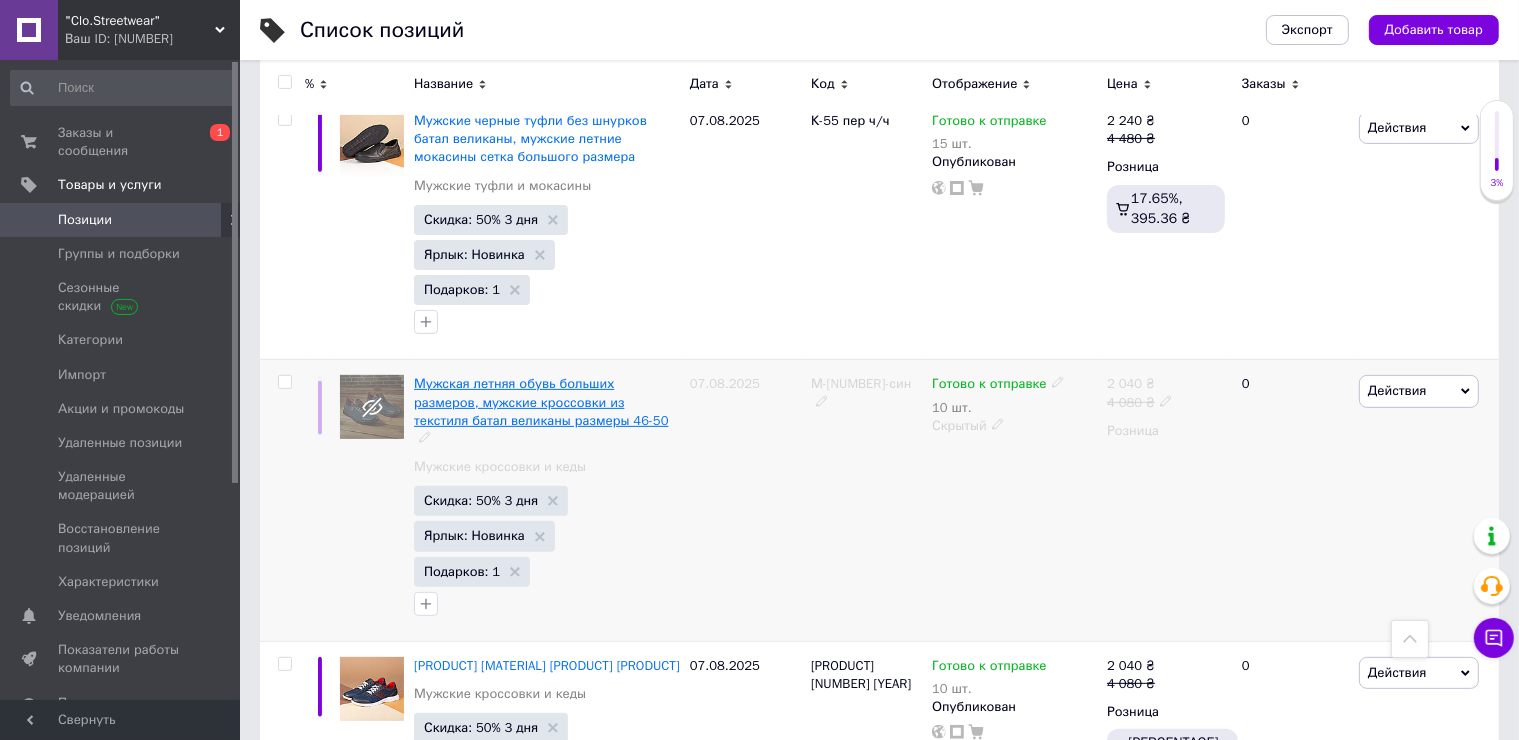 click on "Мужская летняя обувь больших размеров, мужские кроссовки из текстиля батал великаны размеры 46-50" at bounding box center (541, 401) 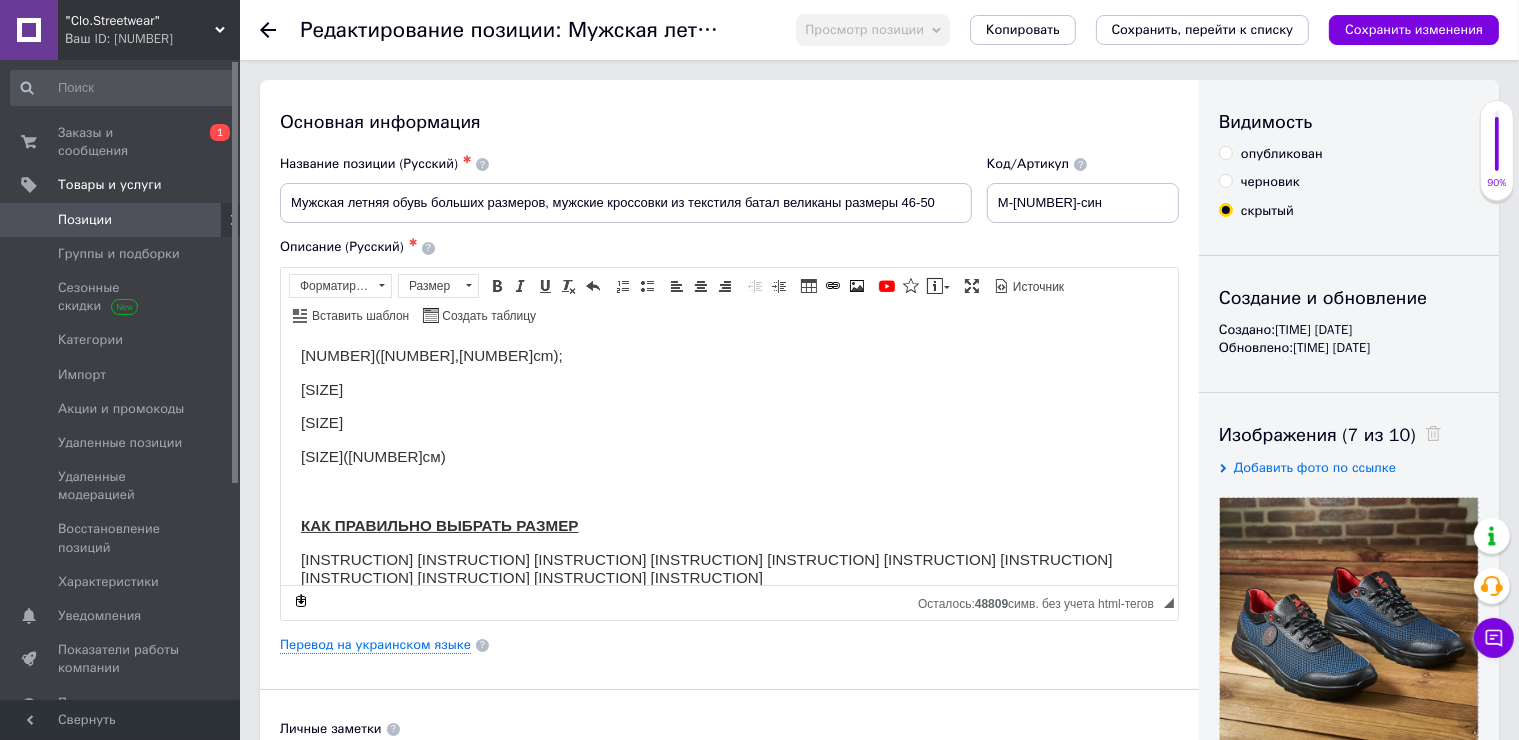 scroll, scrollTop: 0, scrollLeft: 0, axis: both 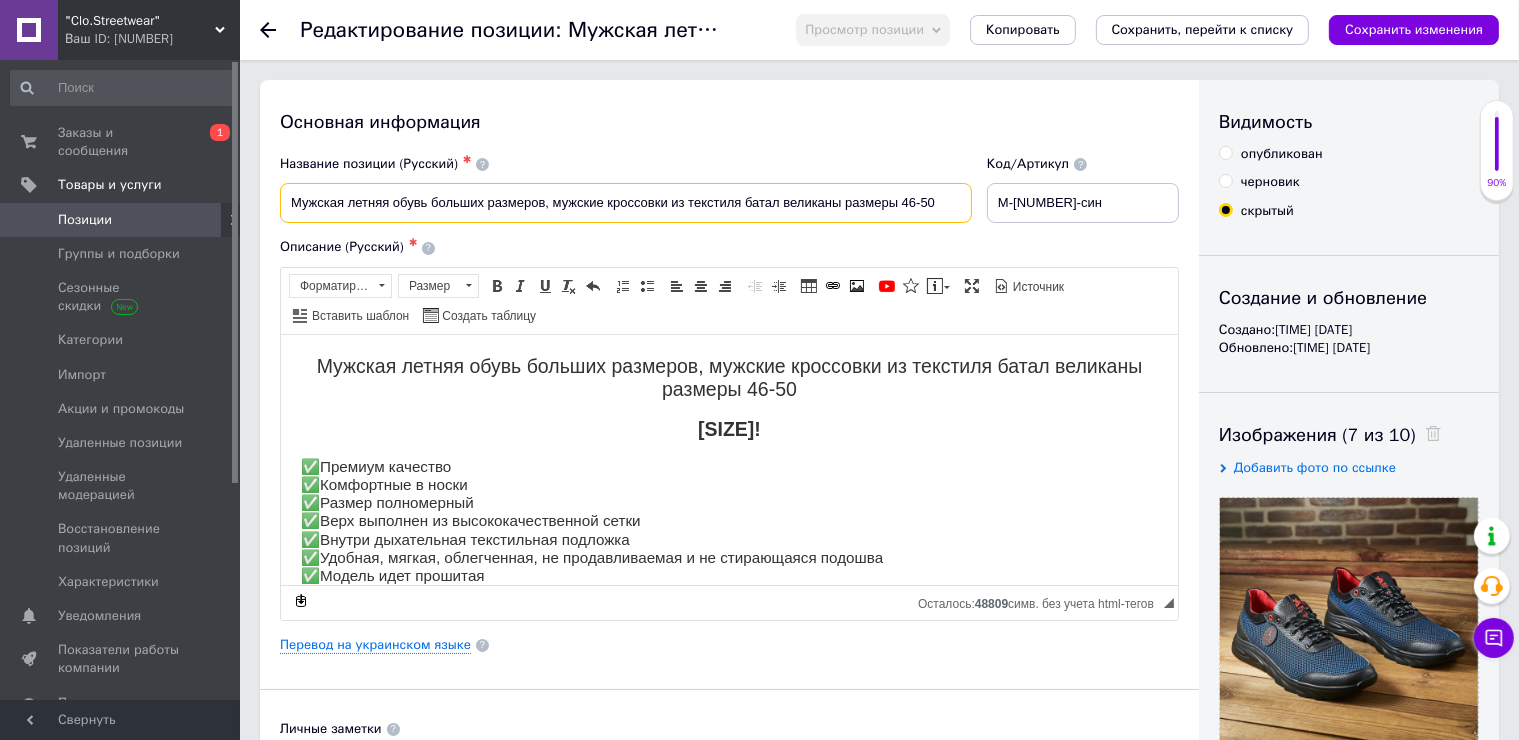 click on "Мужская летняя обувь больших размеров, мужские кроссовки из текстиля батал великаны размеры 46-50" at bounding box center [626, 203] 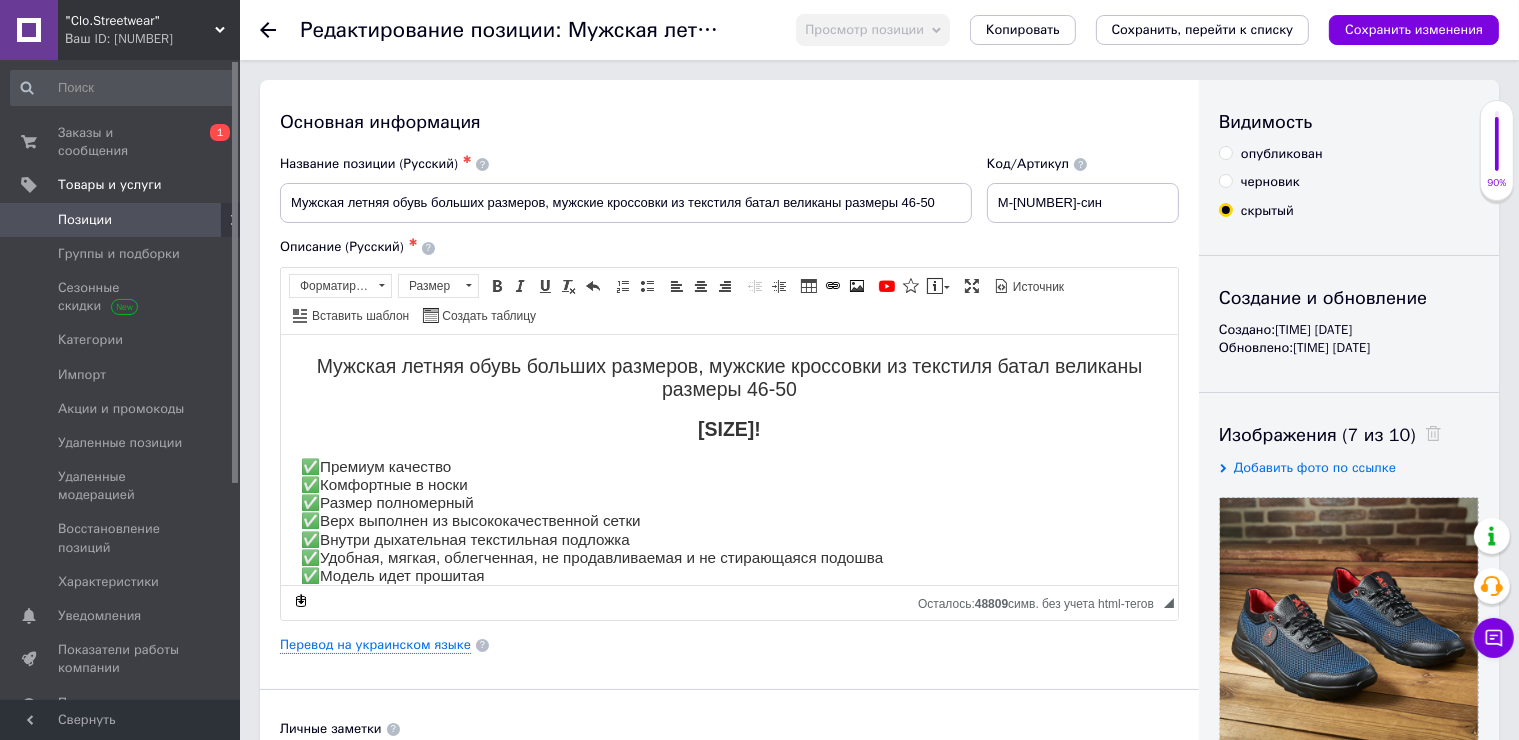click on "Позиции" at bounding box center [85, 220] 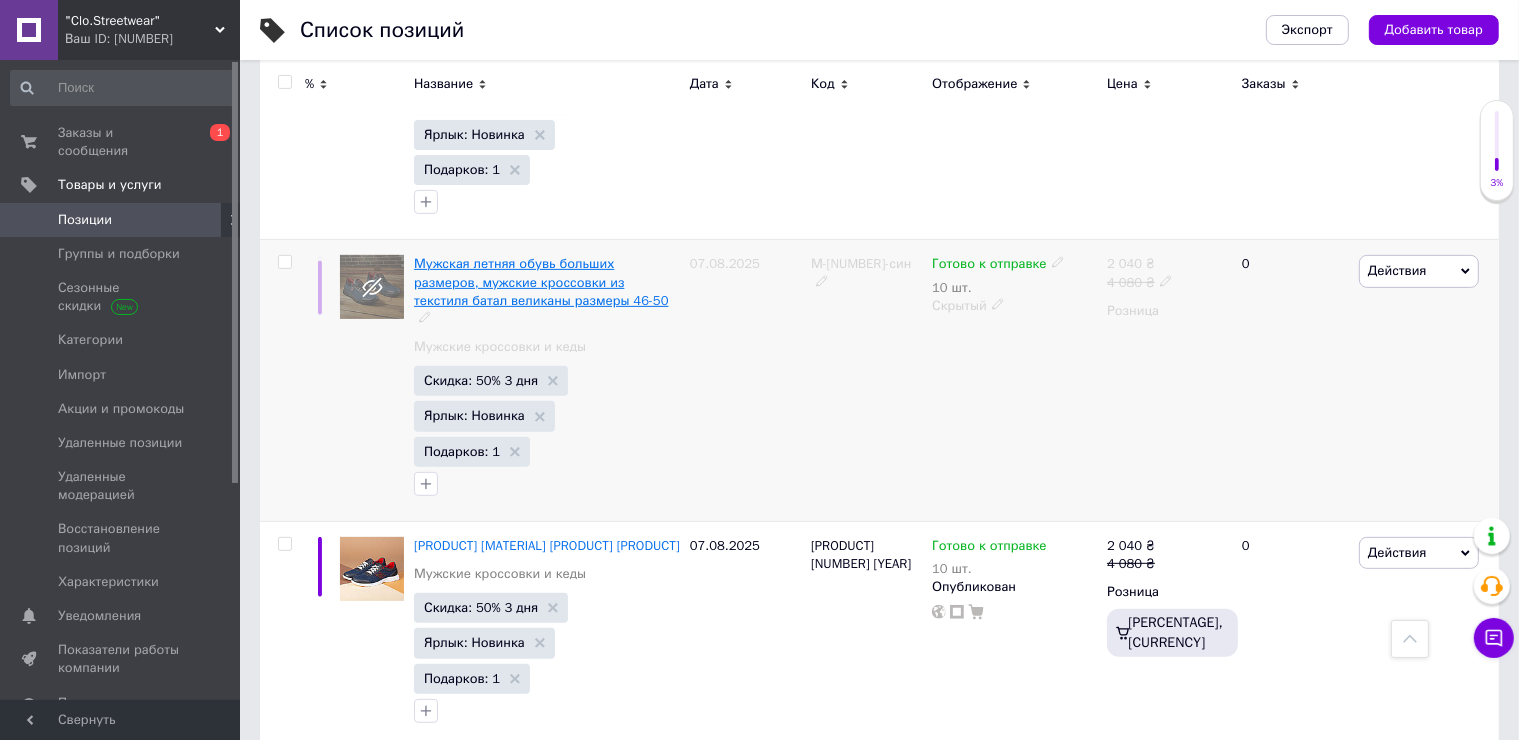 scroll, scrollTop: 800, scrollLeft: 0, axis: vertical 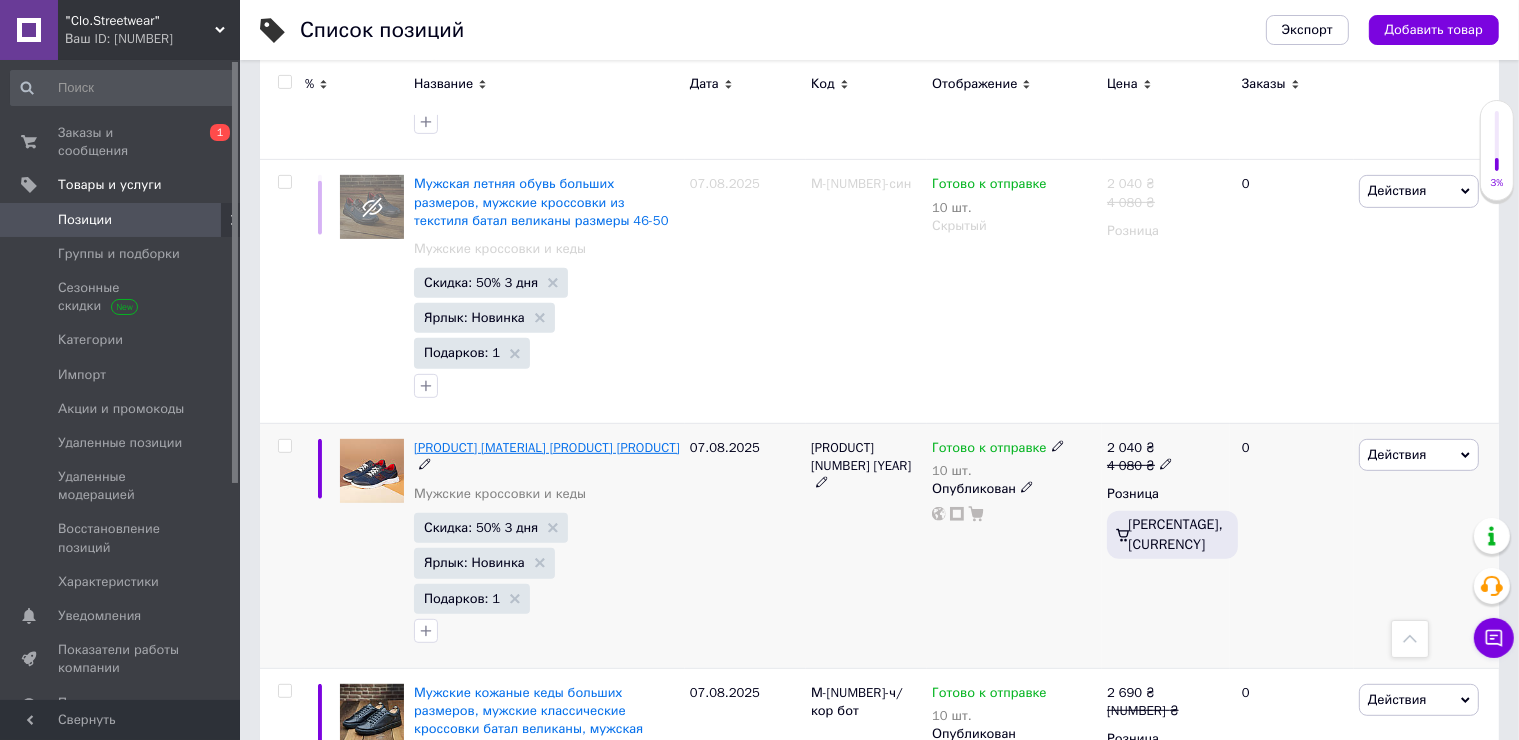 click on "[PRODUCT] [MATERIAL] [PRODUCT] [PRODUCT]" at bounding box center (547, 447) 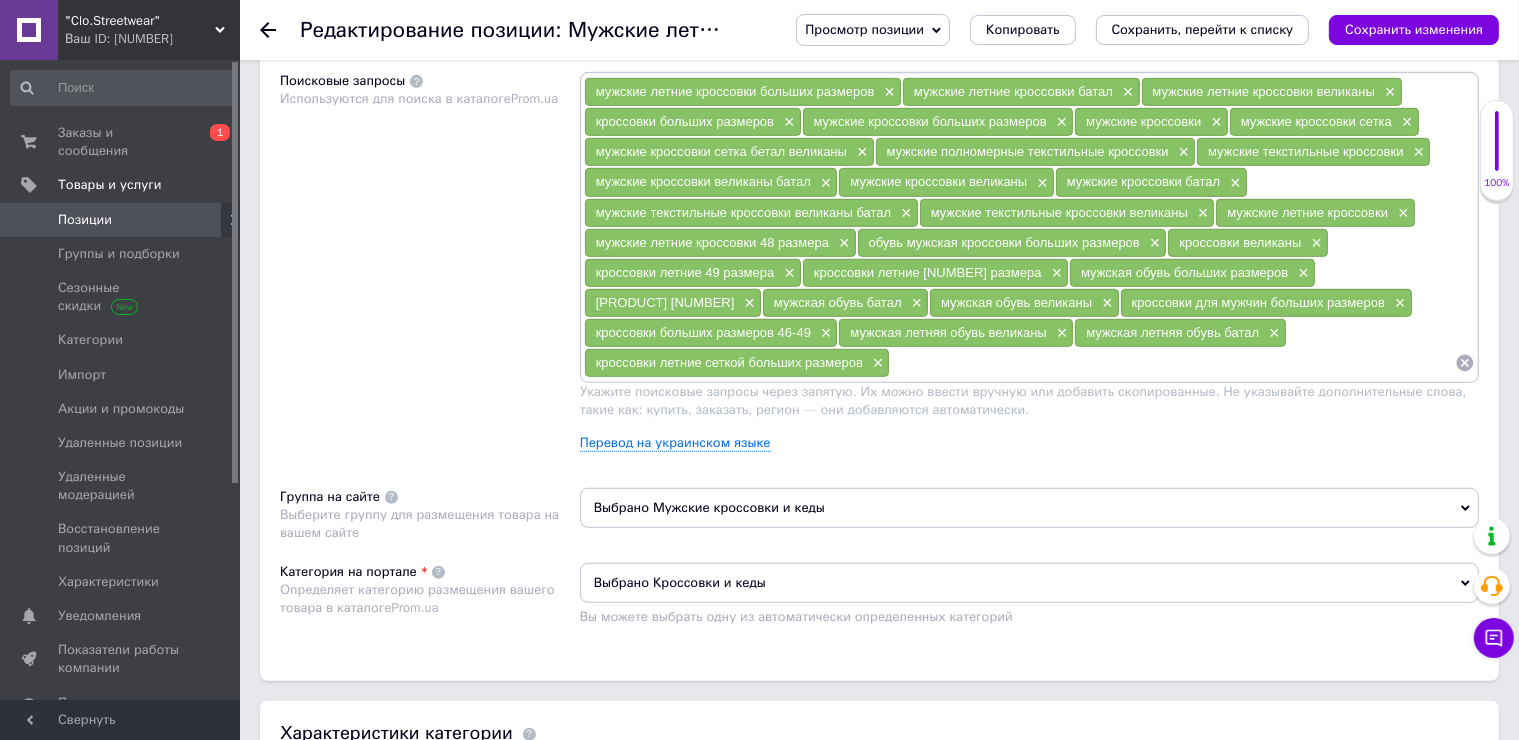 scroll, scrollTop: 1200, scrollLeft: 0, axis: vertical 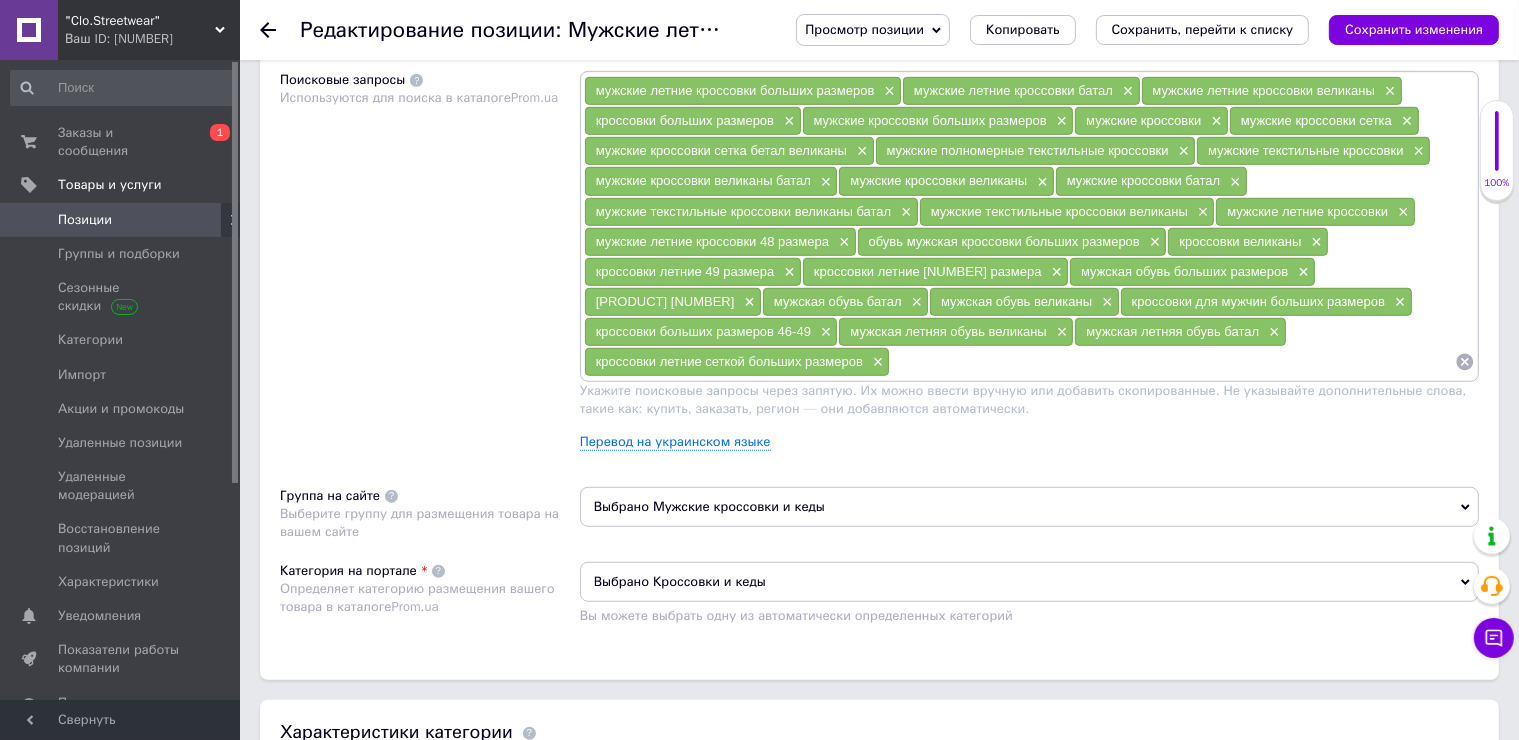 click on "Позиции" at bounding box center (121, 220) 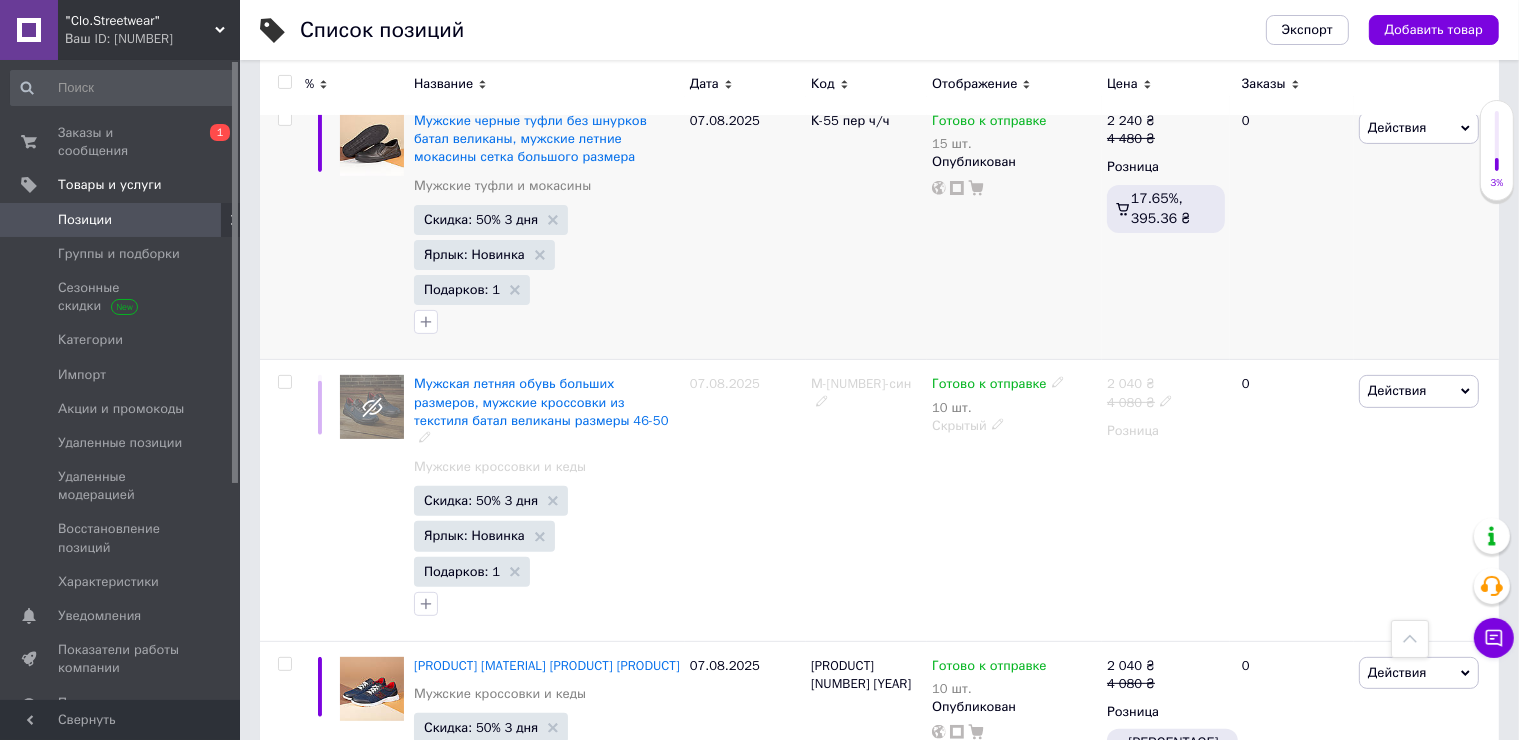 scroll, scrollTop: 600, scrollLeft: 0, axis: vertical 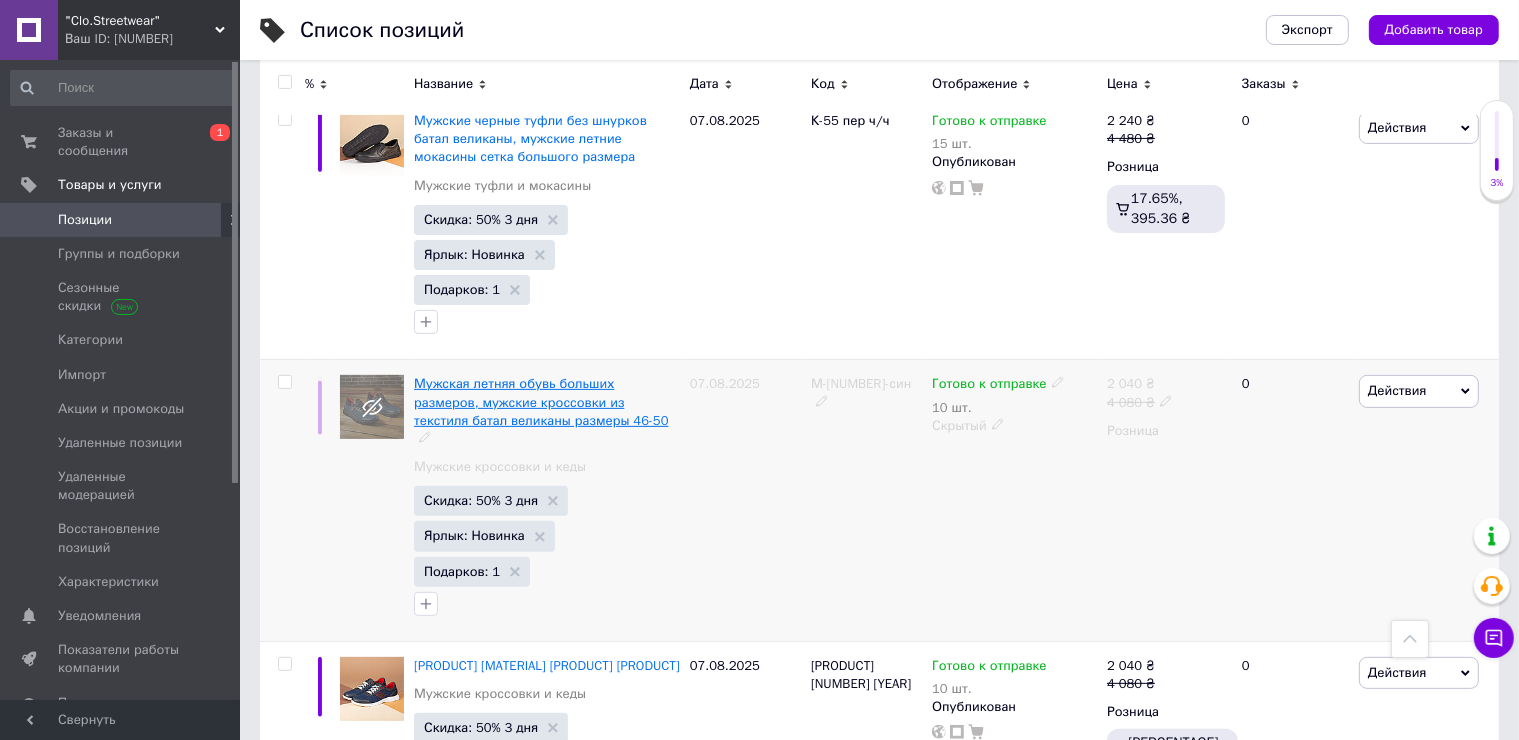 click on "Мужская летняя обувь больших размеров, мужские кроссовки из текстиля батал великаны размеры 46-50" at bounding box center [541, 401] 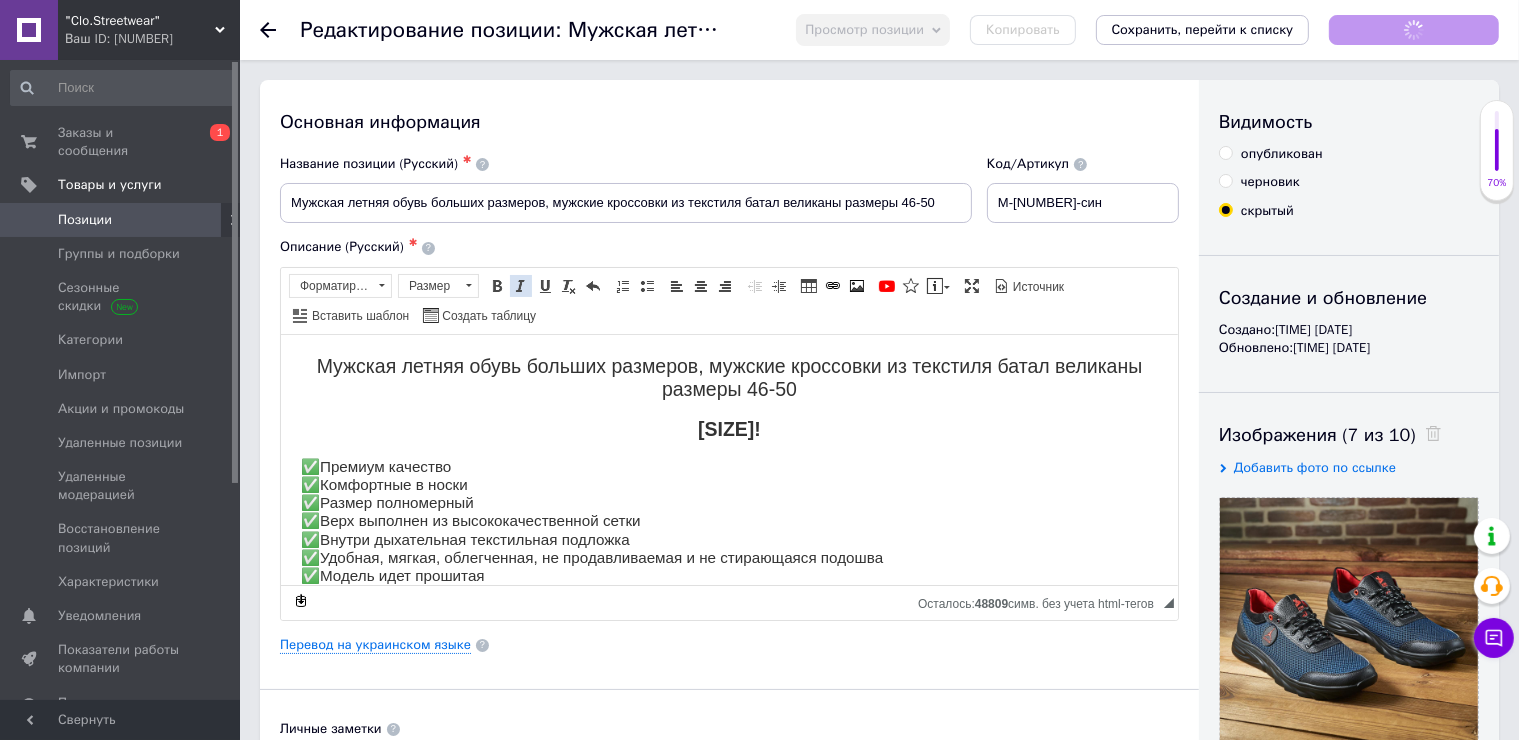 scroll, scrollTop: 0, scrollLeft: 0, axis: both 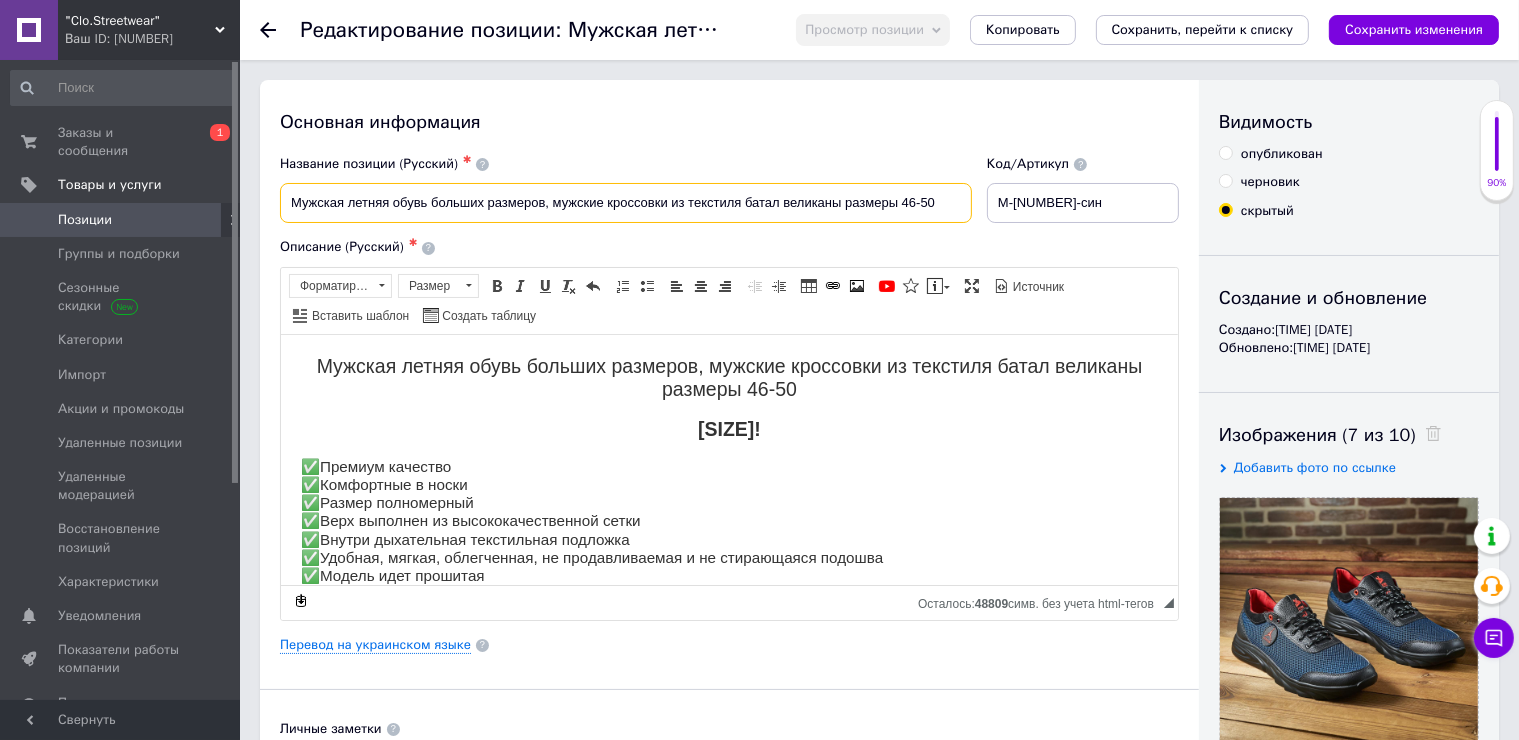 drag, startPoint x: 544, startPoint y: 213, endPoint x: 244, endPoint y: 205, distance: 300.10666 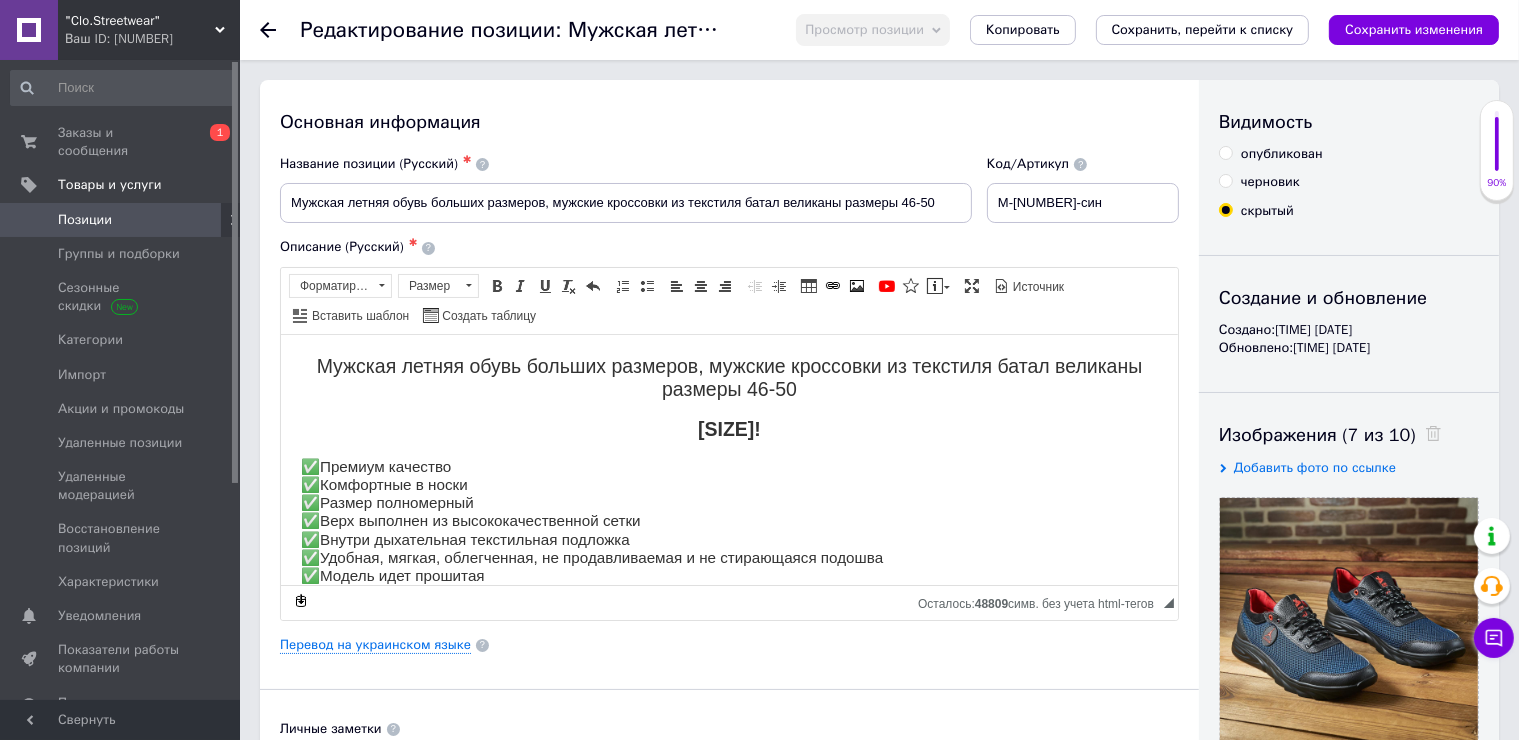 click on "Название позиции (Русский) ✱ Мужская летняя обувь больших размеров, мужские кроссовки из текстиля батал великаны размеры 46-50" at bounding box center [626, 189] 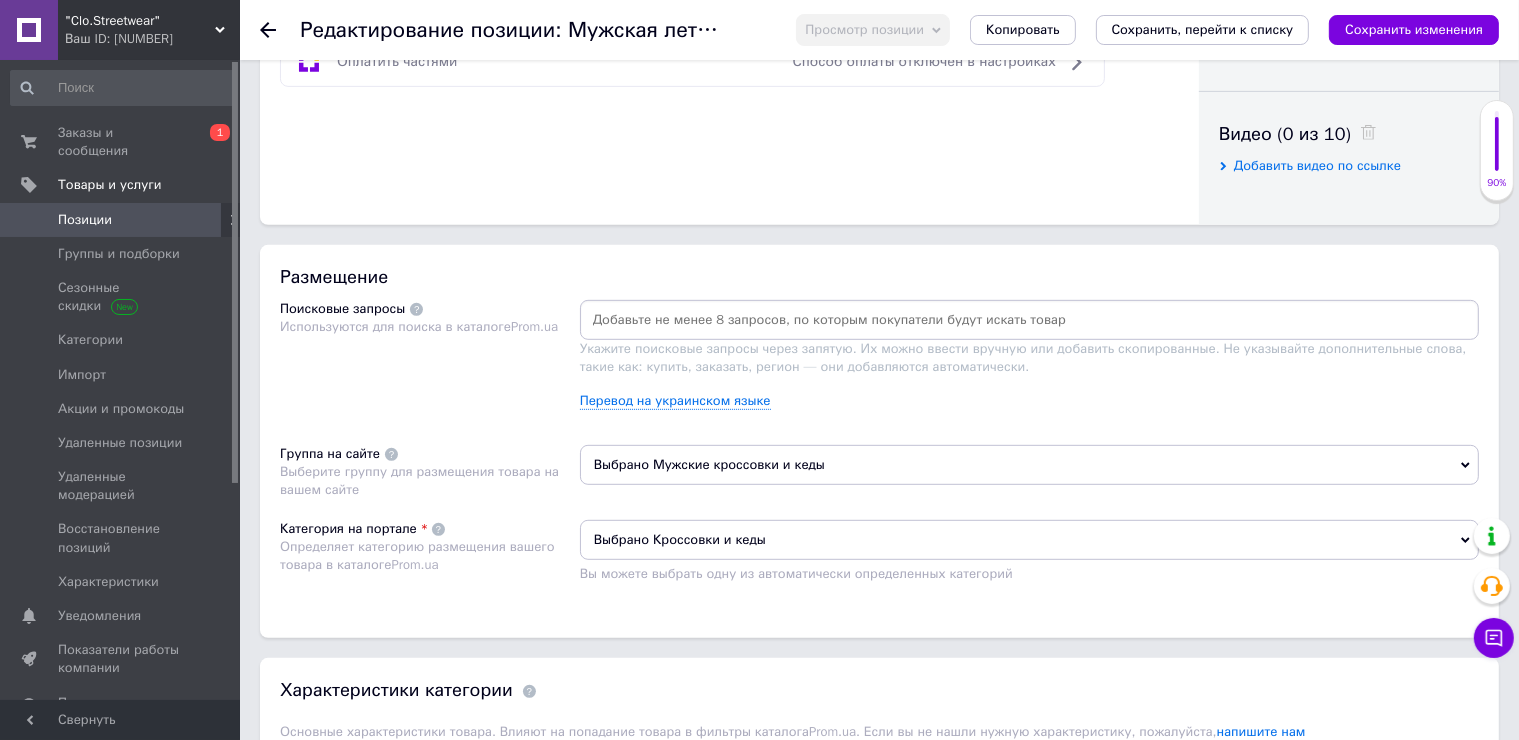 scroll, scrollTop: 1000, scrollLeft: 0, axis: vertical 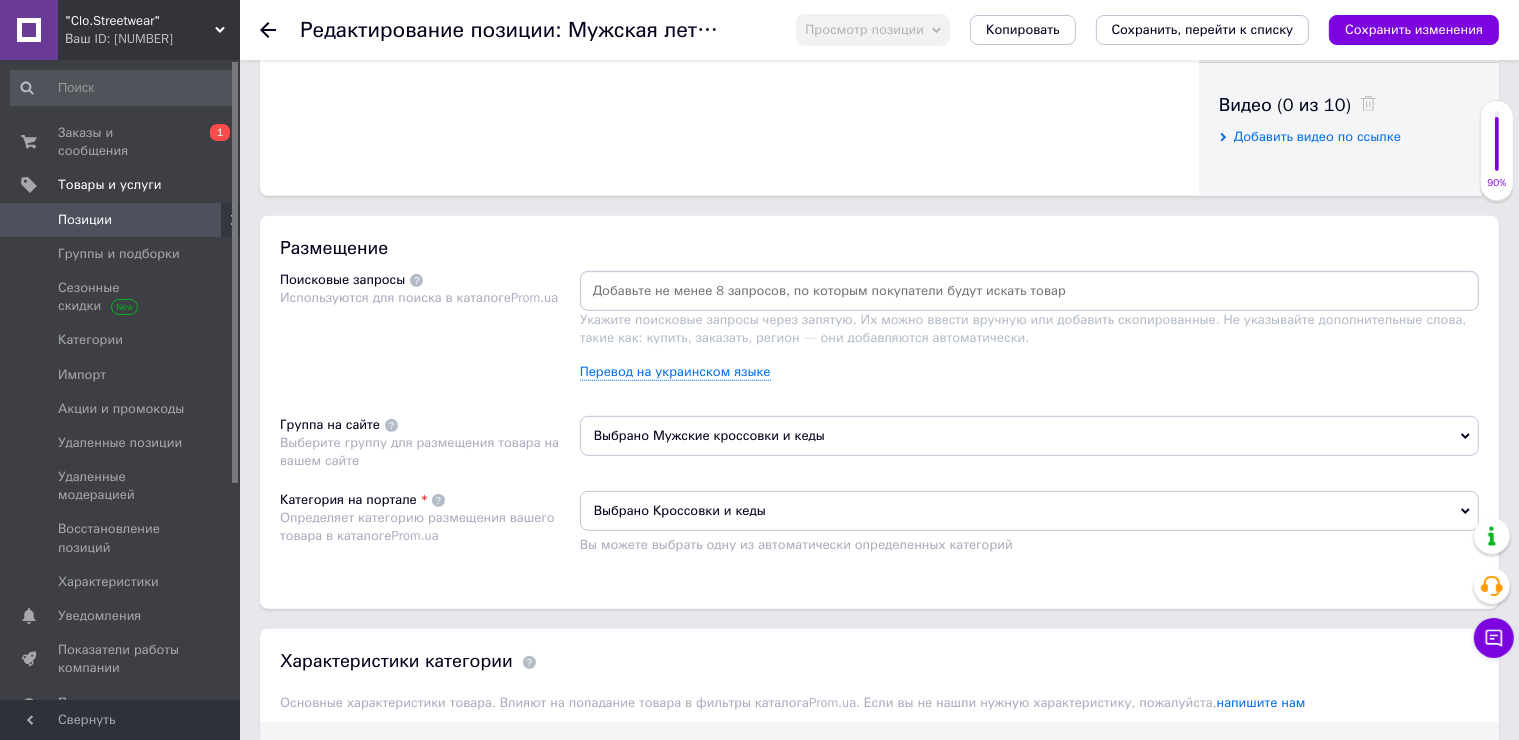 click at bounding box center [1029, 291] 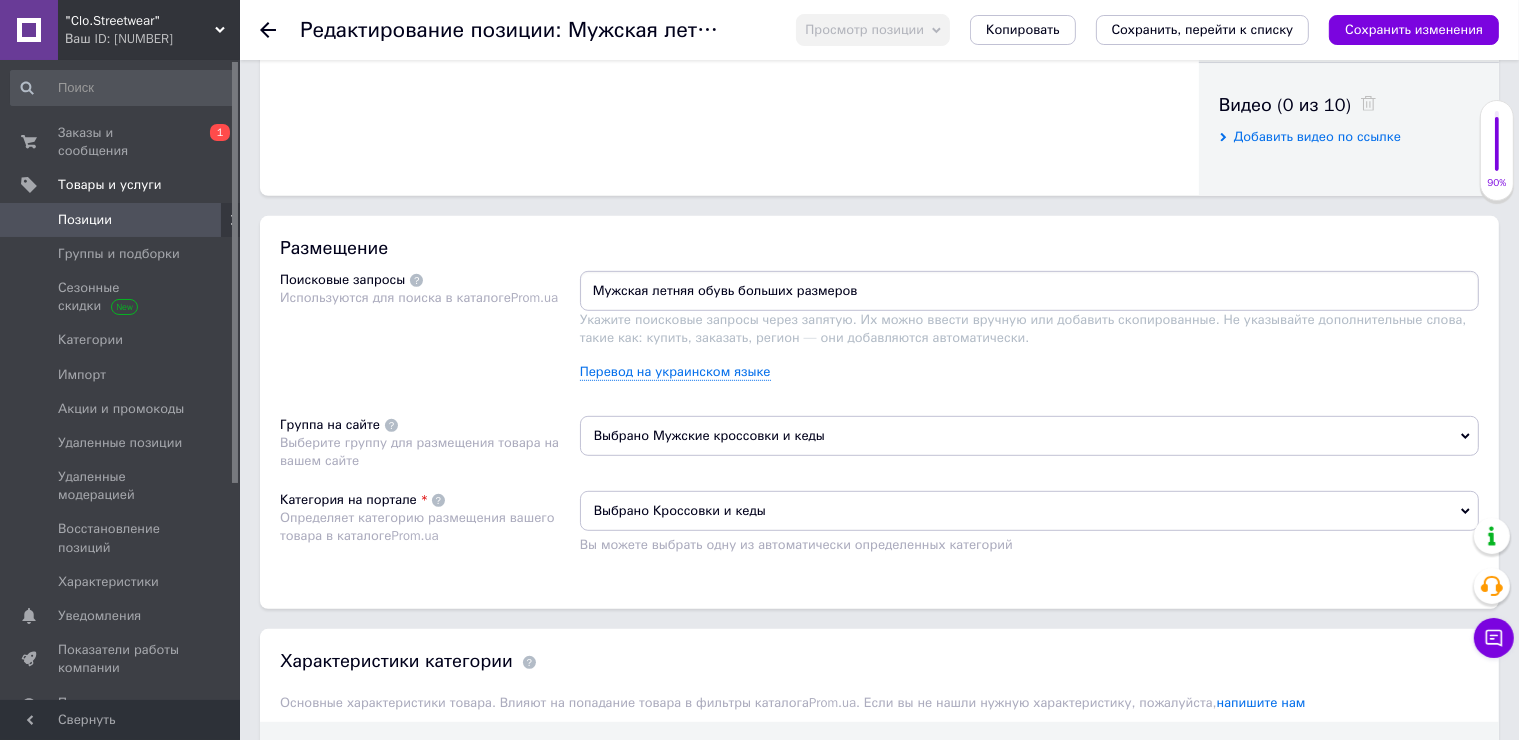 click on "Мужская летняя обувь больших размеров" at bounding box center [1029, 291] 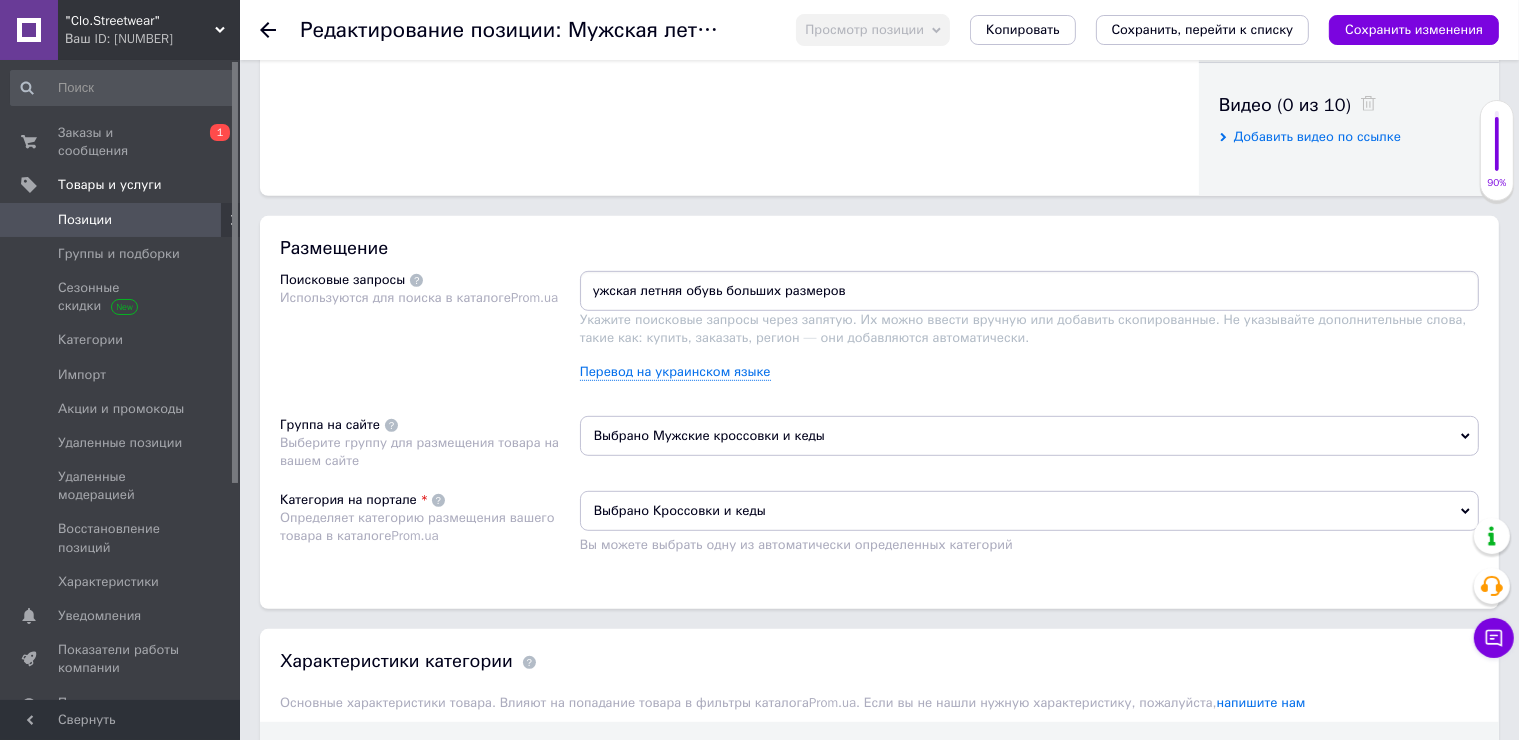 type on "мужская летняя обувь больших размеров" 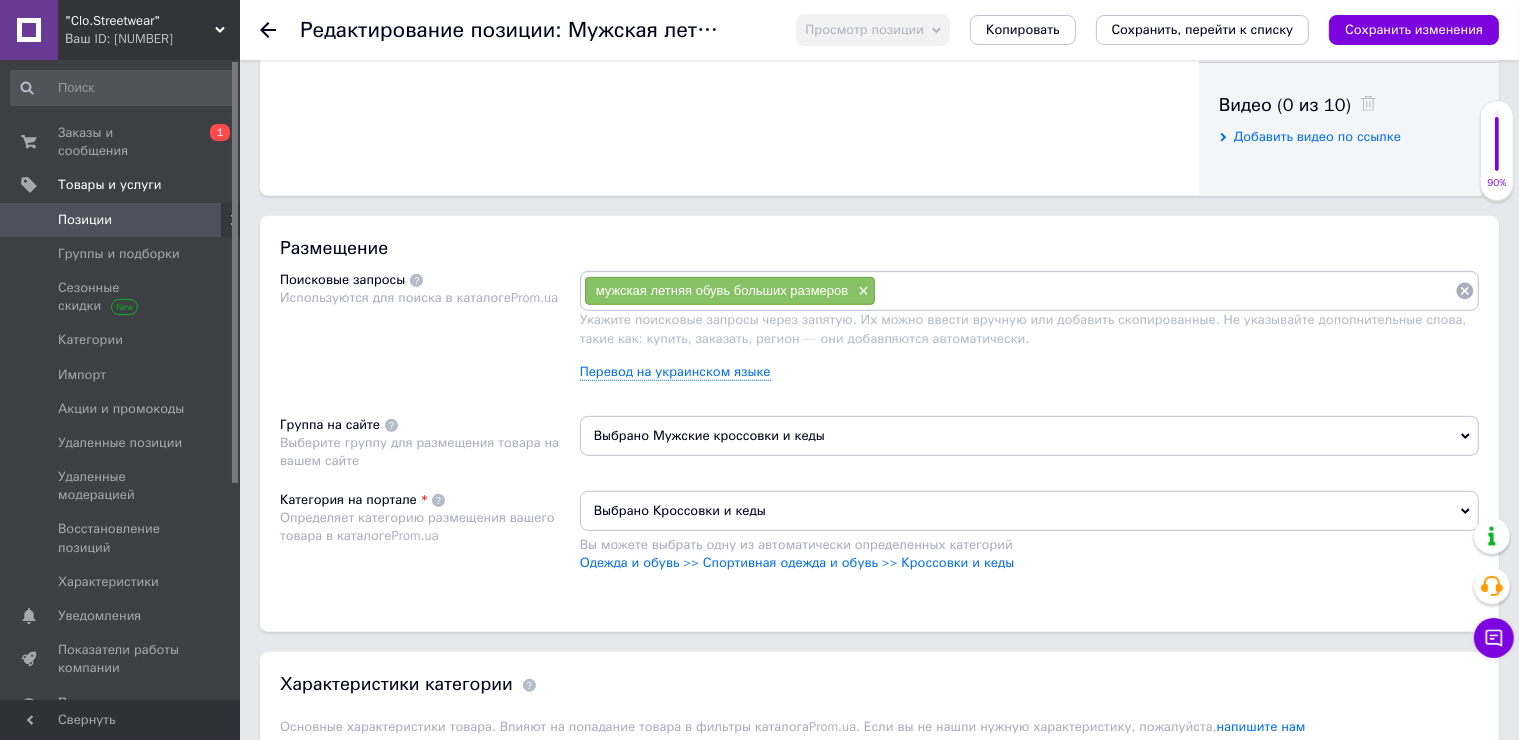click at bounding box center (1165, 291) 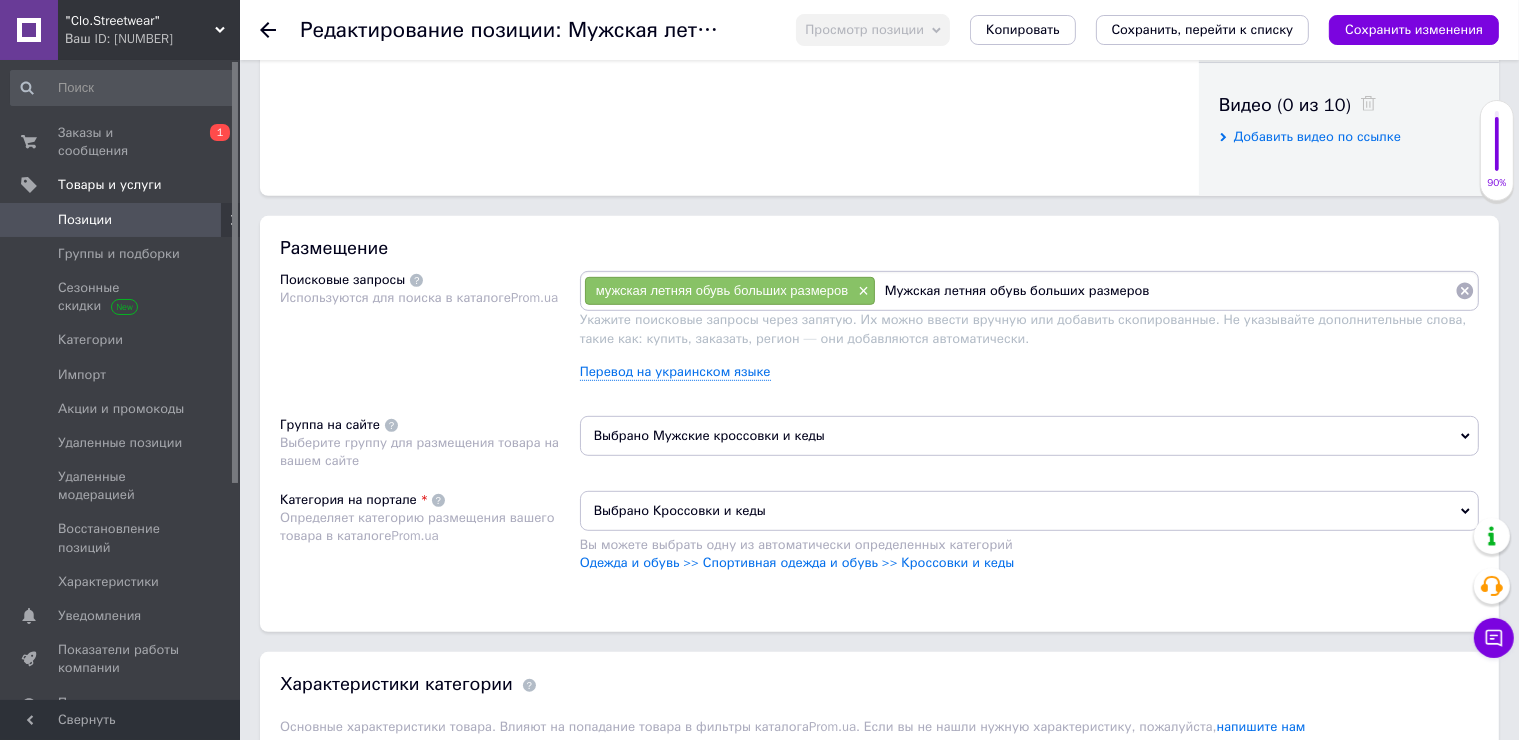 click on "Мужская летняя обувь больших размеров" at bounding box center (1165, 291) 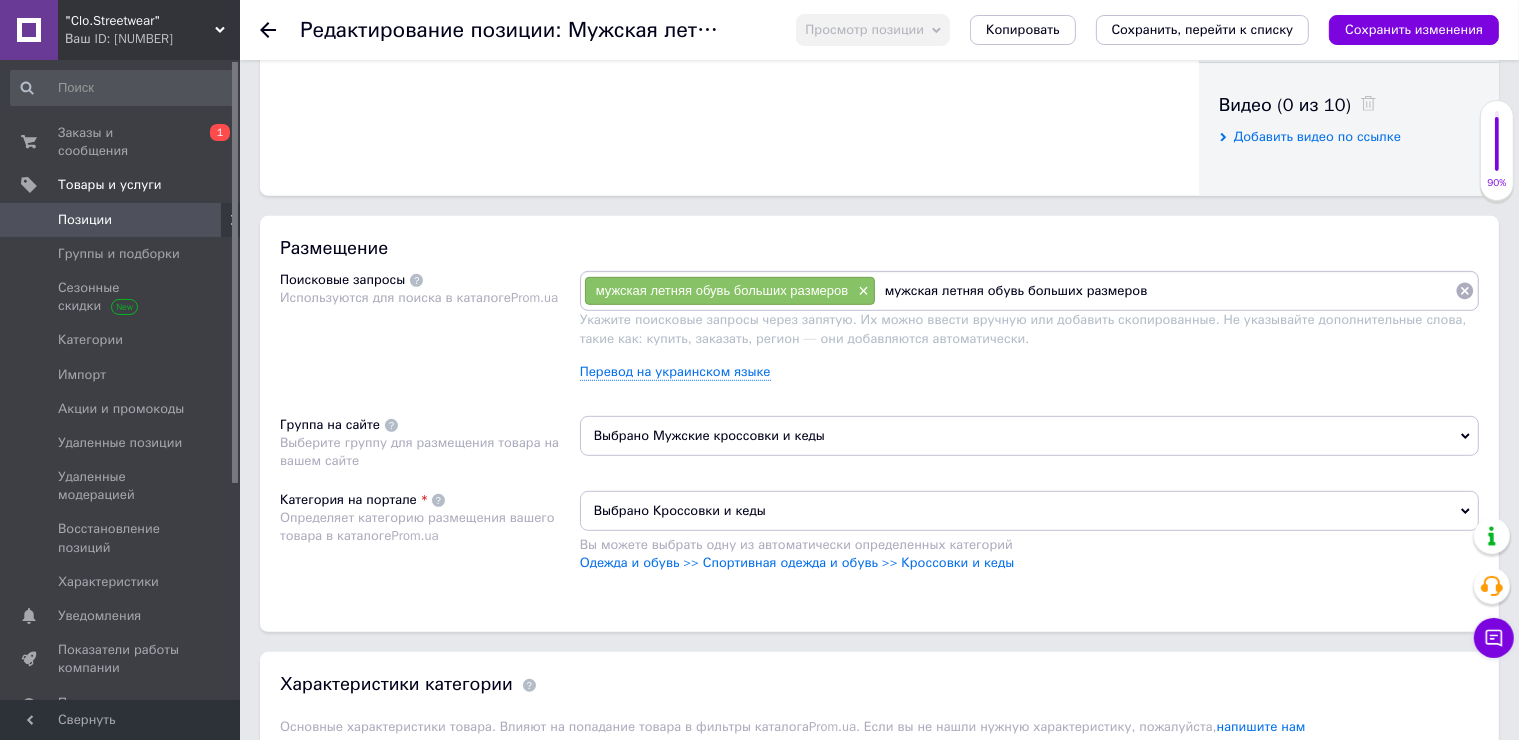 scroll, scrollTop: 0, scrollLeft: 0, axis: both 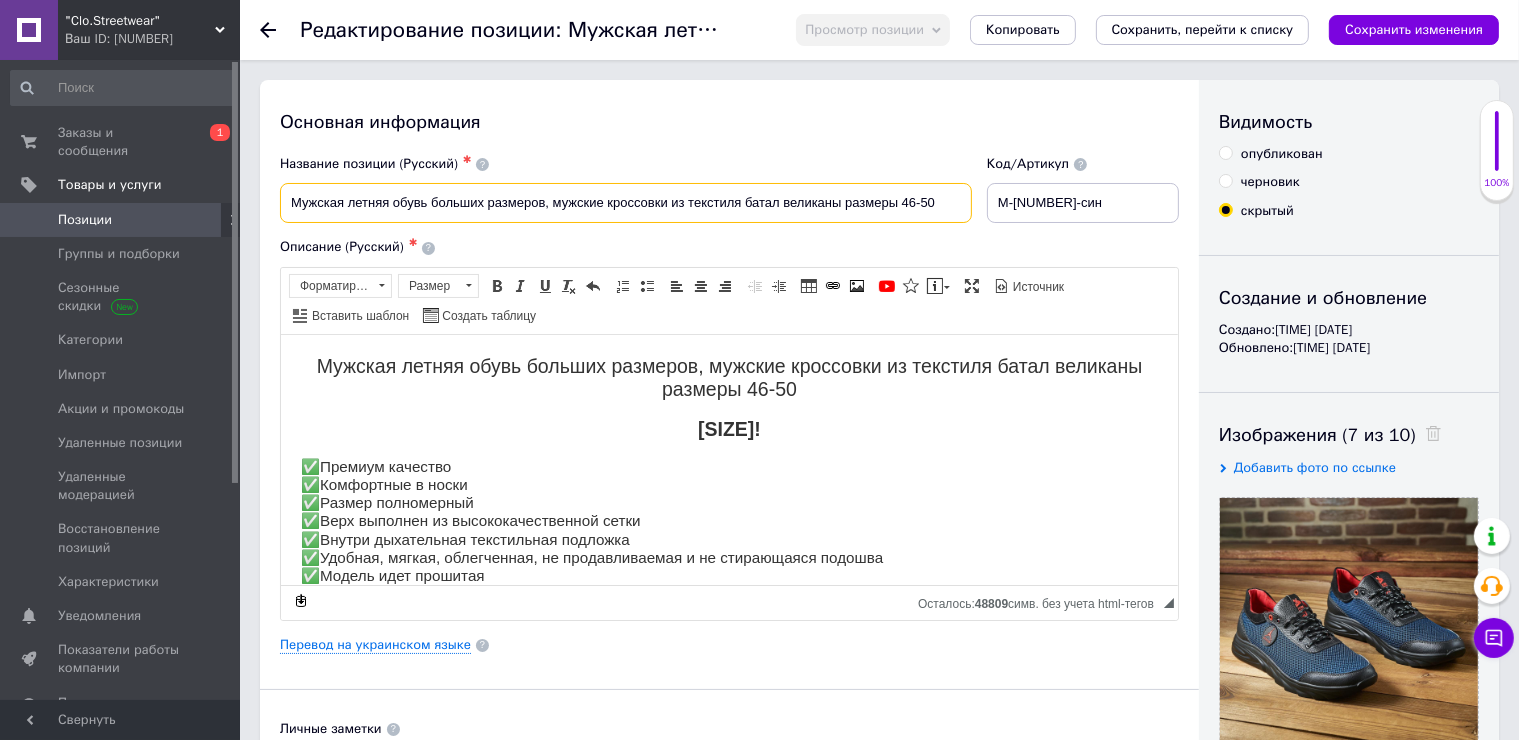 drag, startPoint x: 780, startPoint y: 208, endPoint x: 547, endPoint y: 202, distance: 233.07724 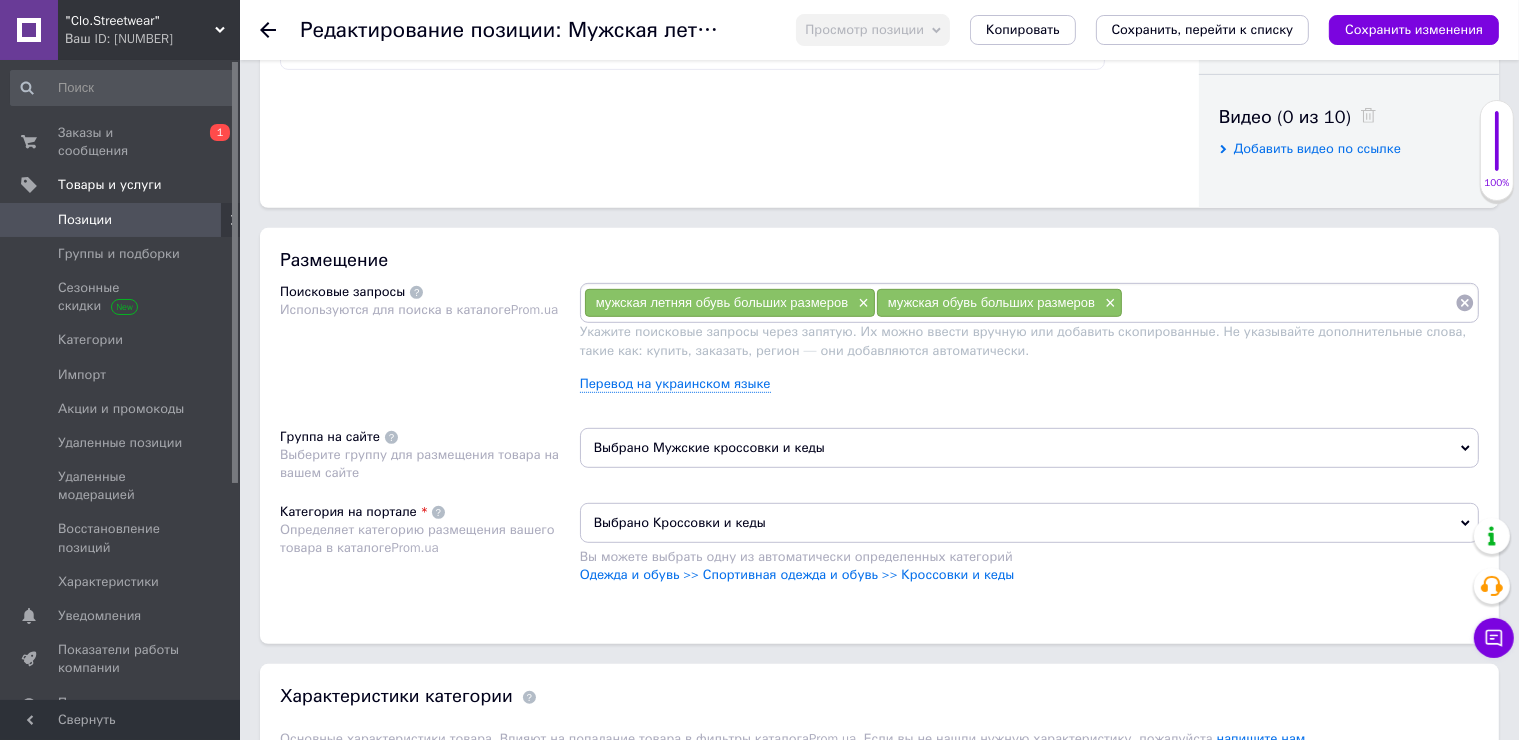 scroll, scrollTop: 1000, scrollLeft: 0, axis: vertical 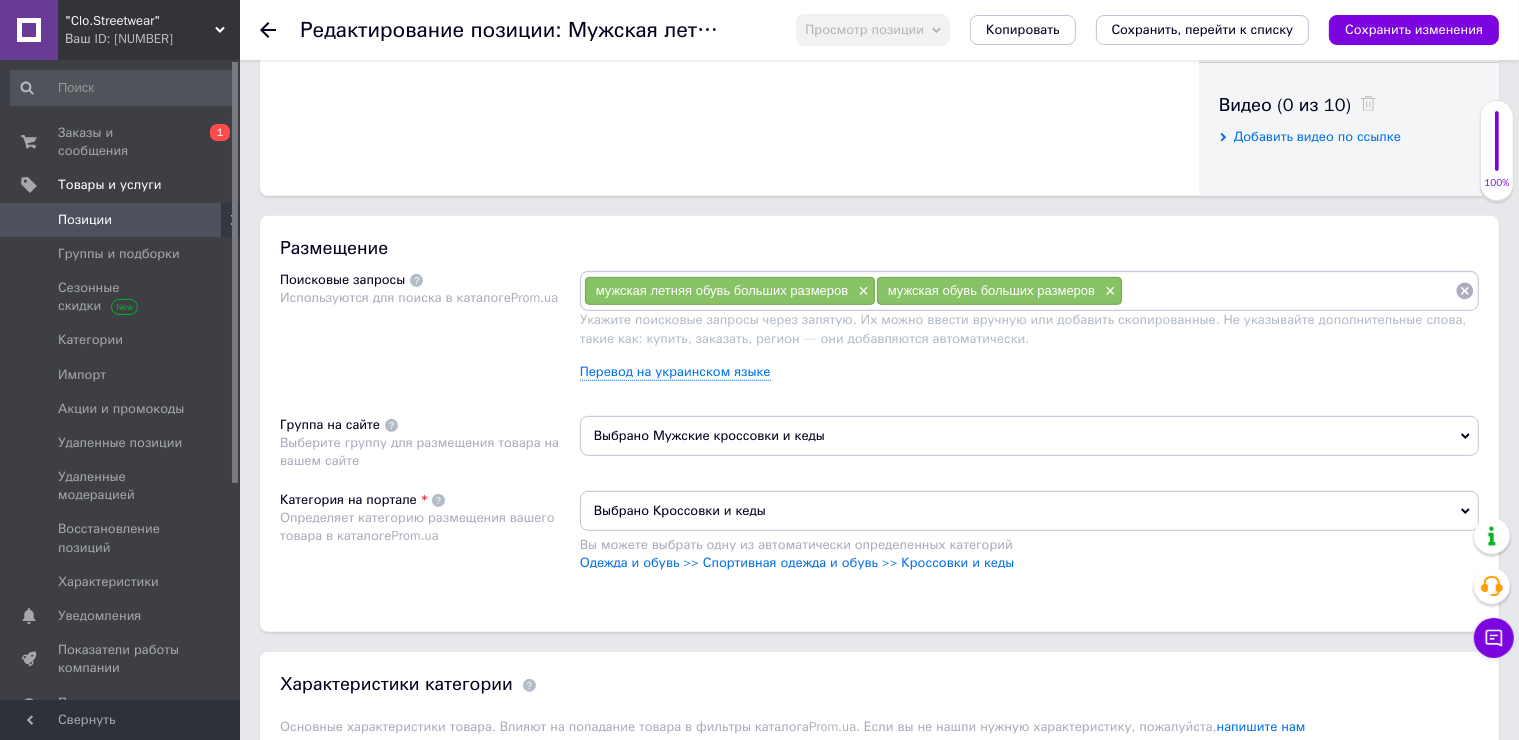 click at bounding box center [1289, 291] 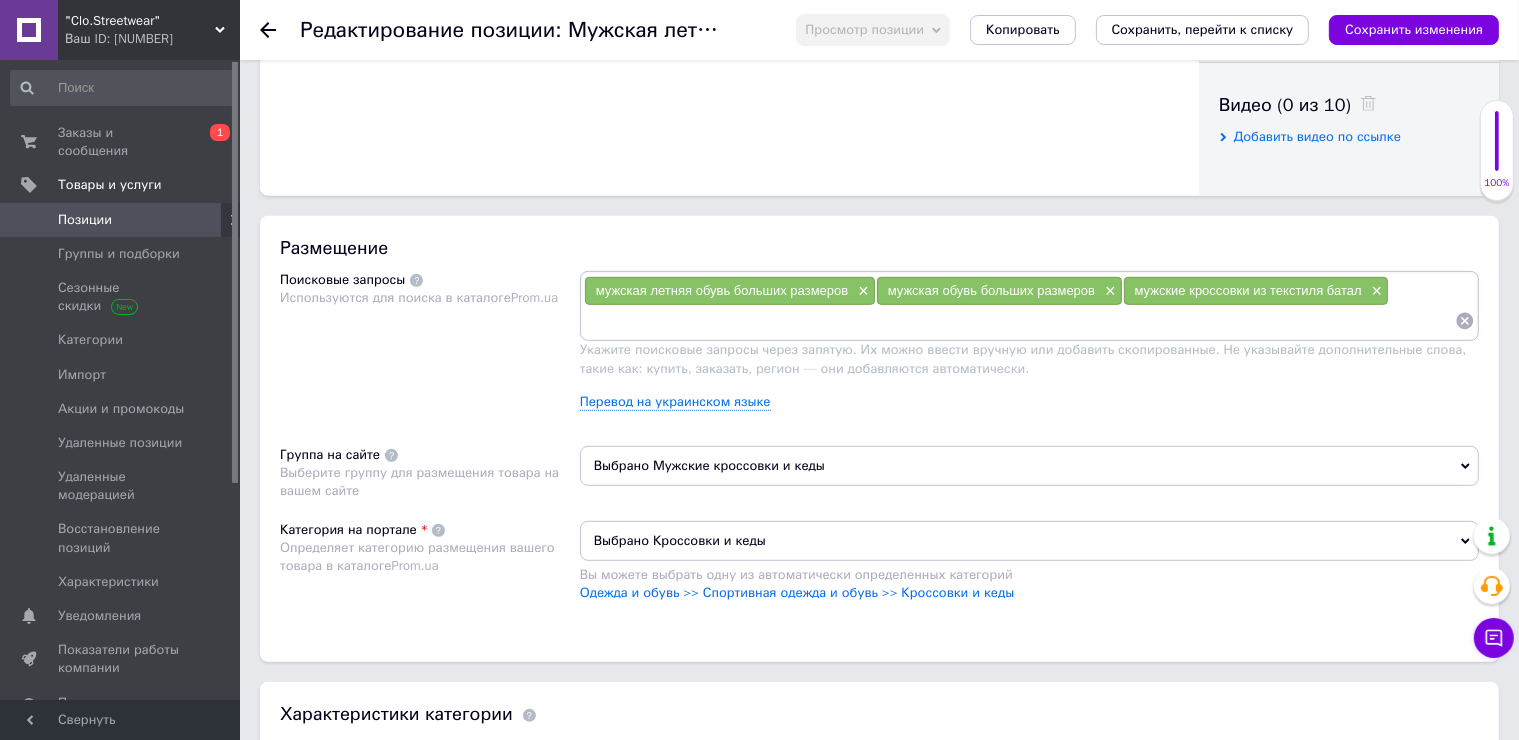 paste on "мужские кроссовки из текстиля батал" 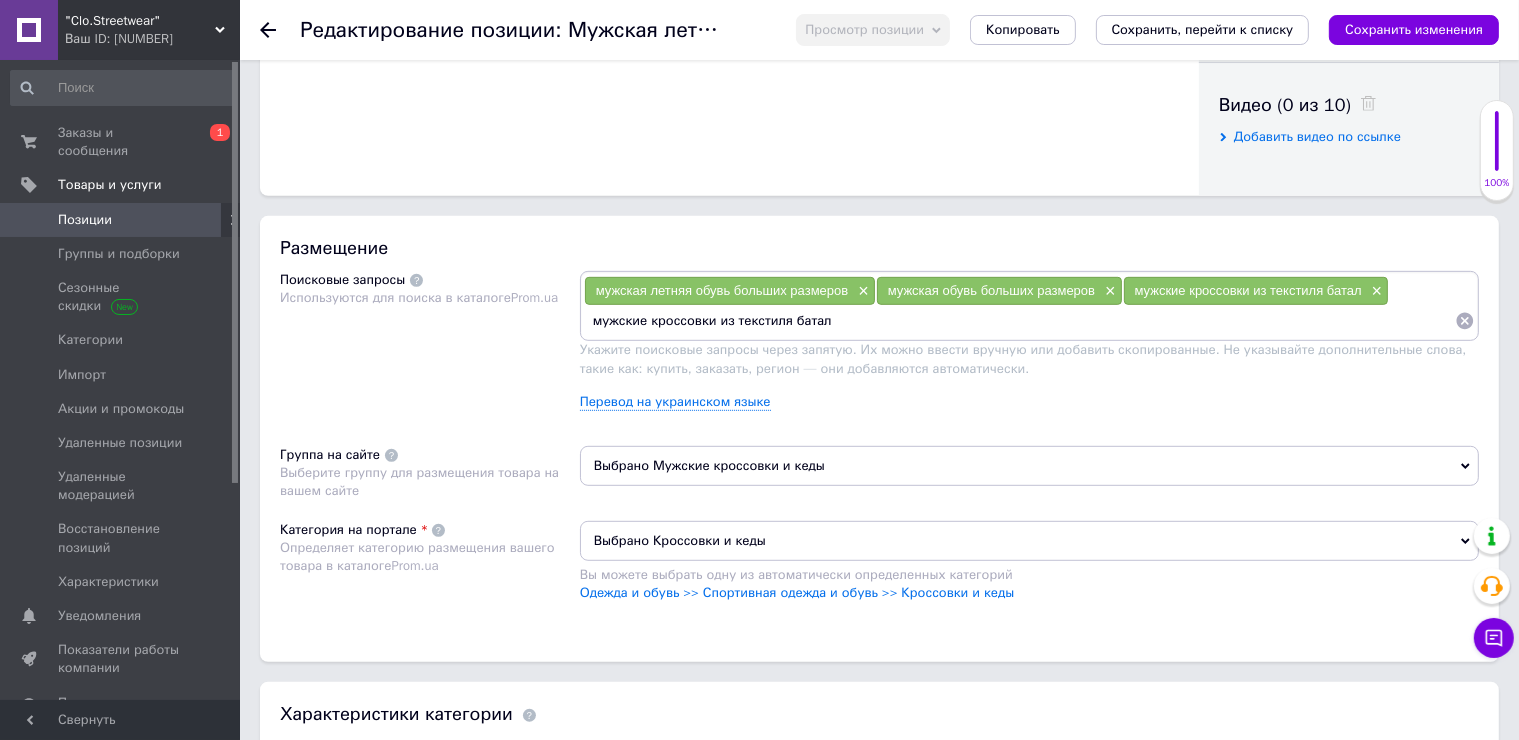 scroll, scrollTop: 0, scrollLeft: 0, axis: both 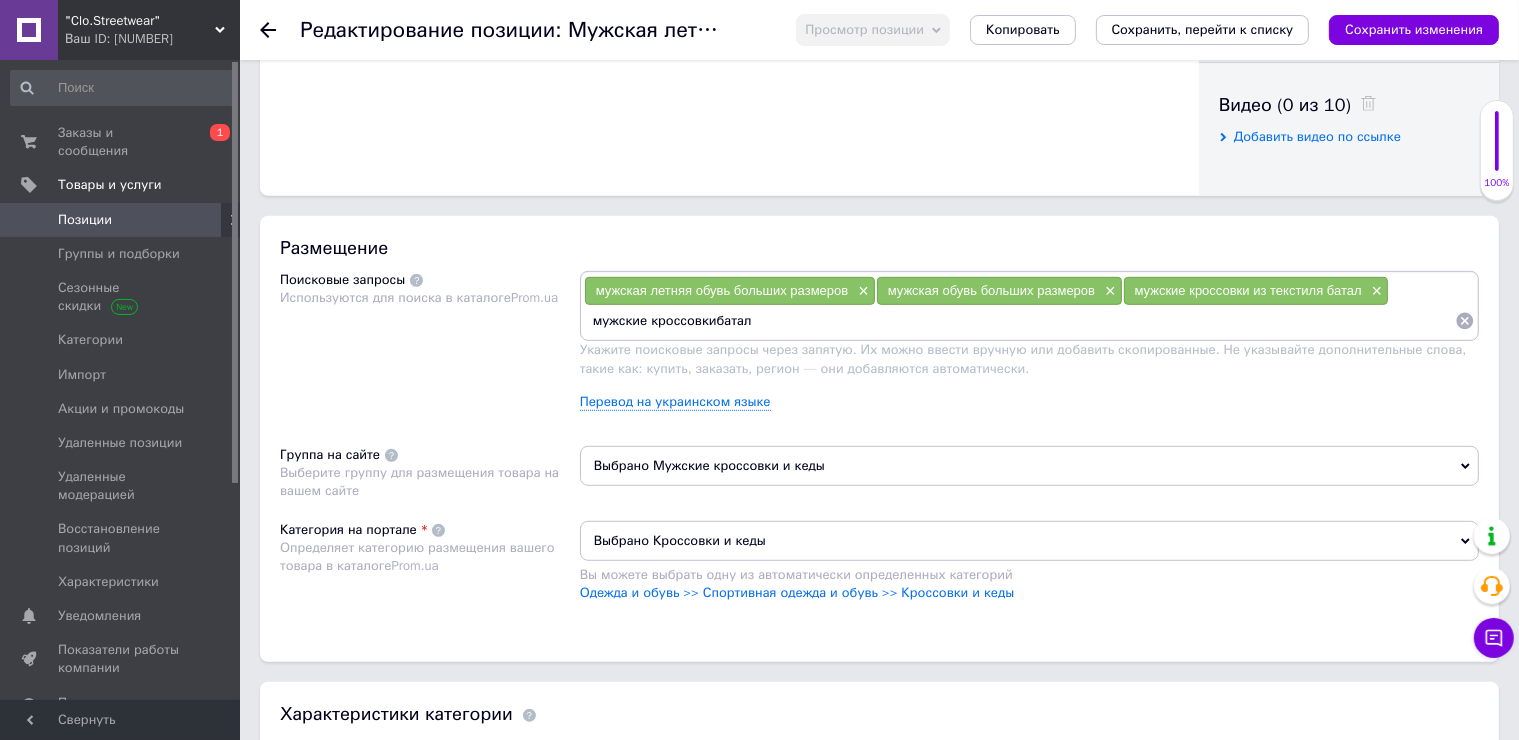 type on "мужские кроссовки батал" 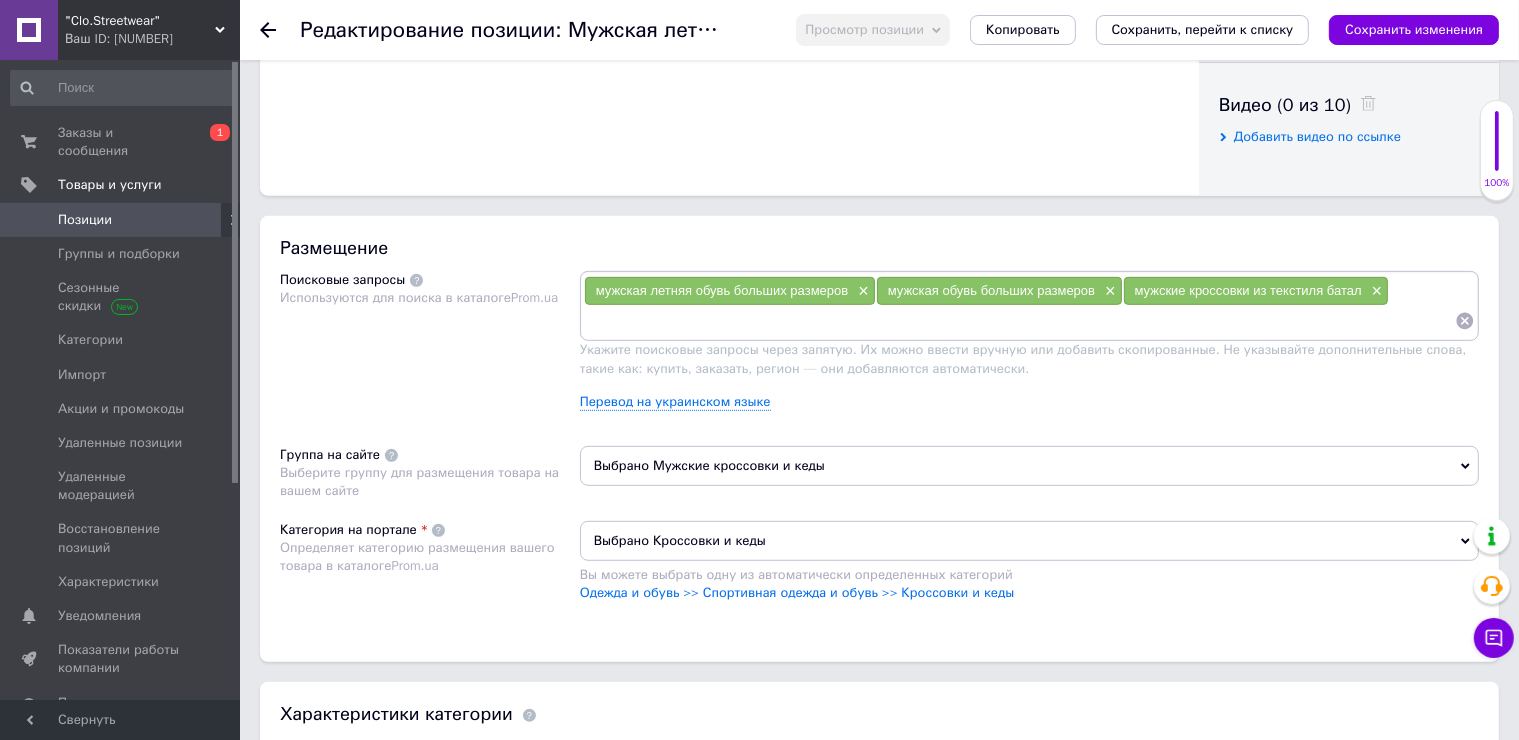 scroll, scrollTop: 0, scrollLeft: 0, axis: both 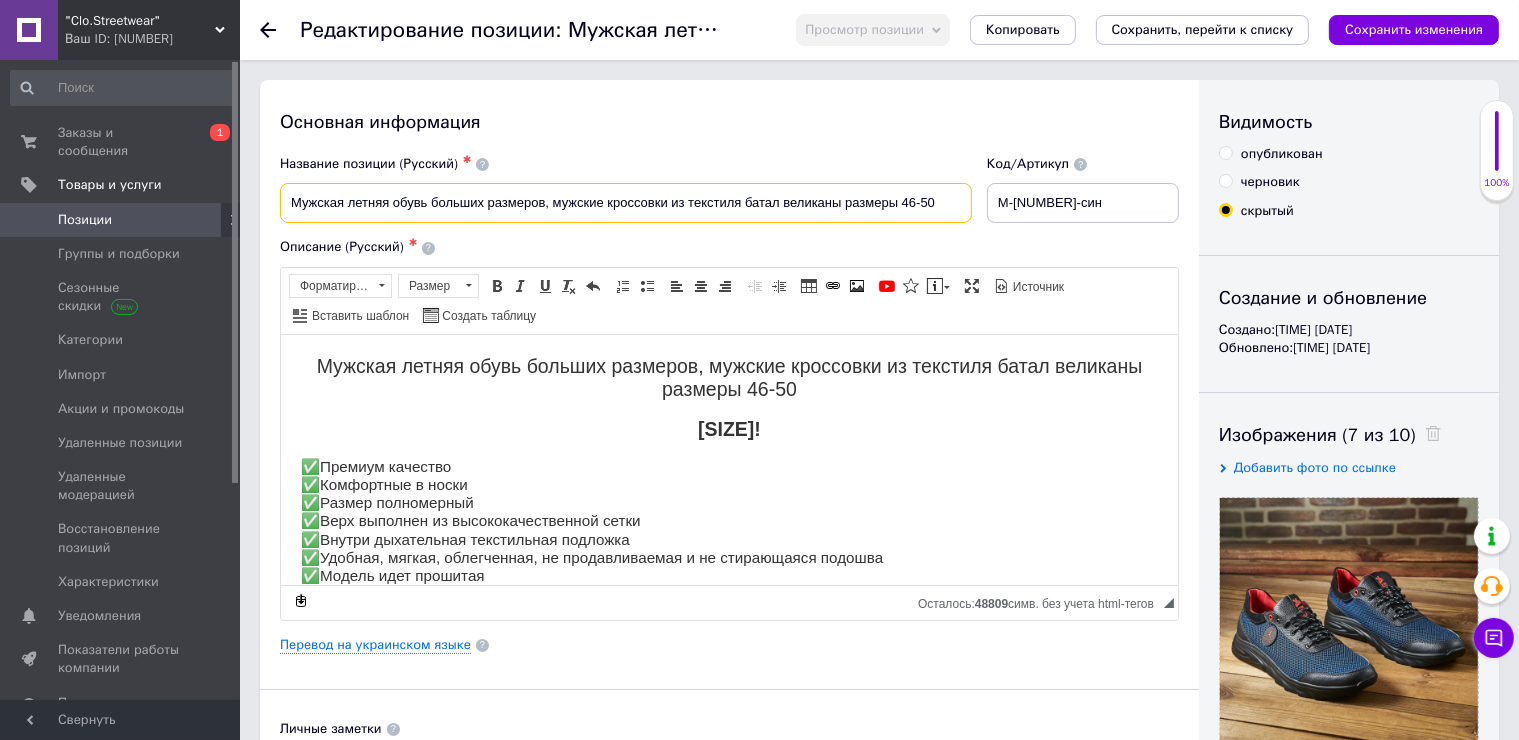 drag, startPoint x: 841, startPoint y: 209, endPoint x: 784, endPoint y: 222, distance: 58.463665 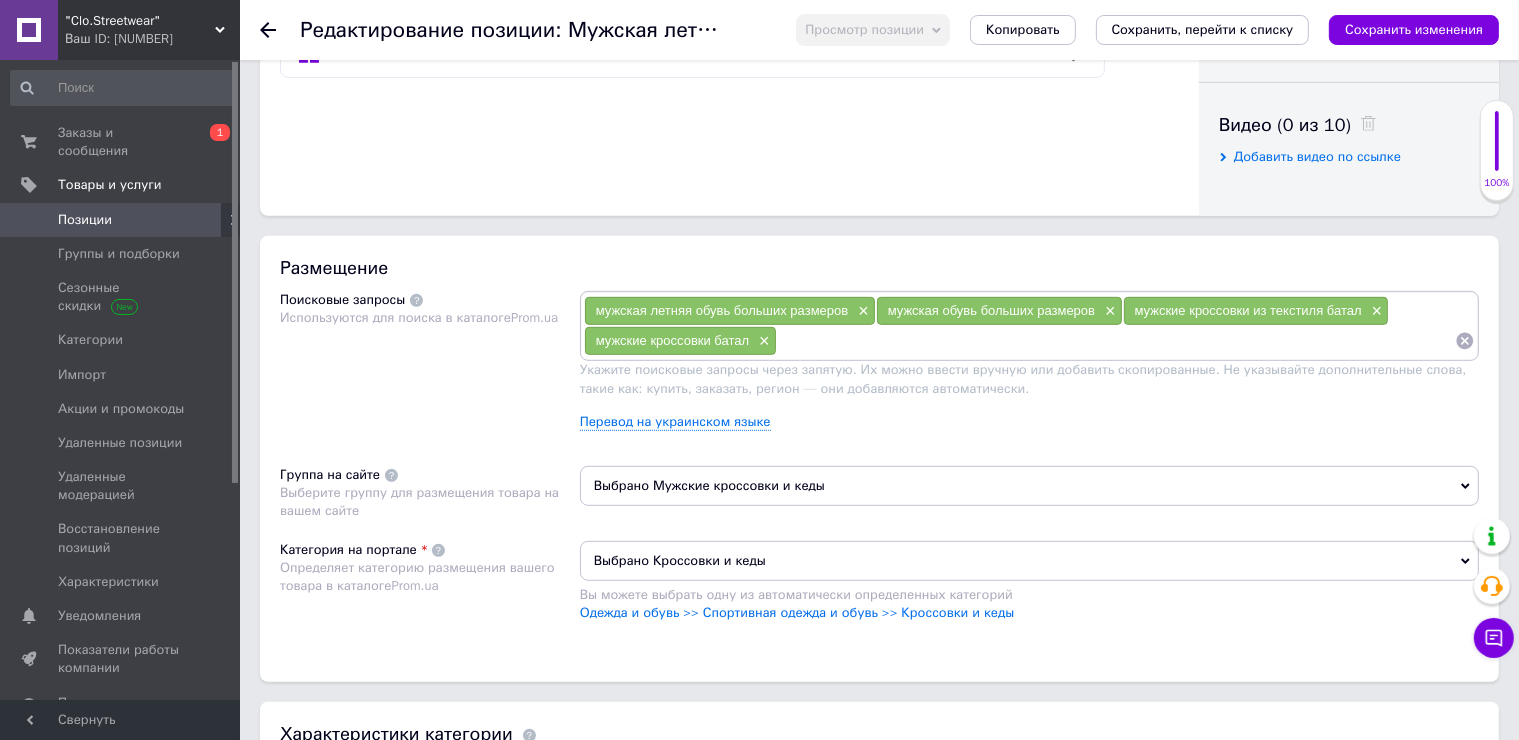 scroll, scrollTop: 1000, scrollLeft: 0, axis: vertical 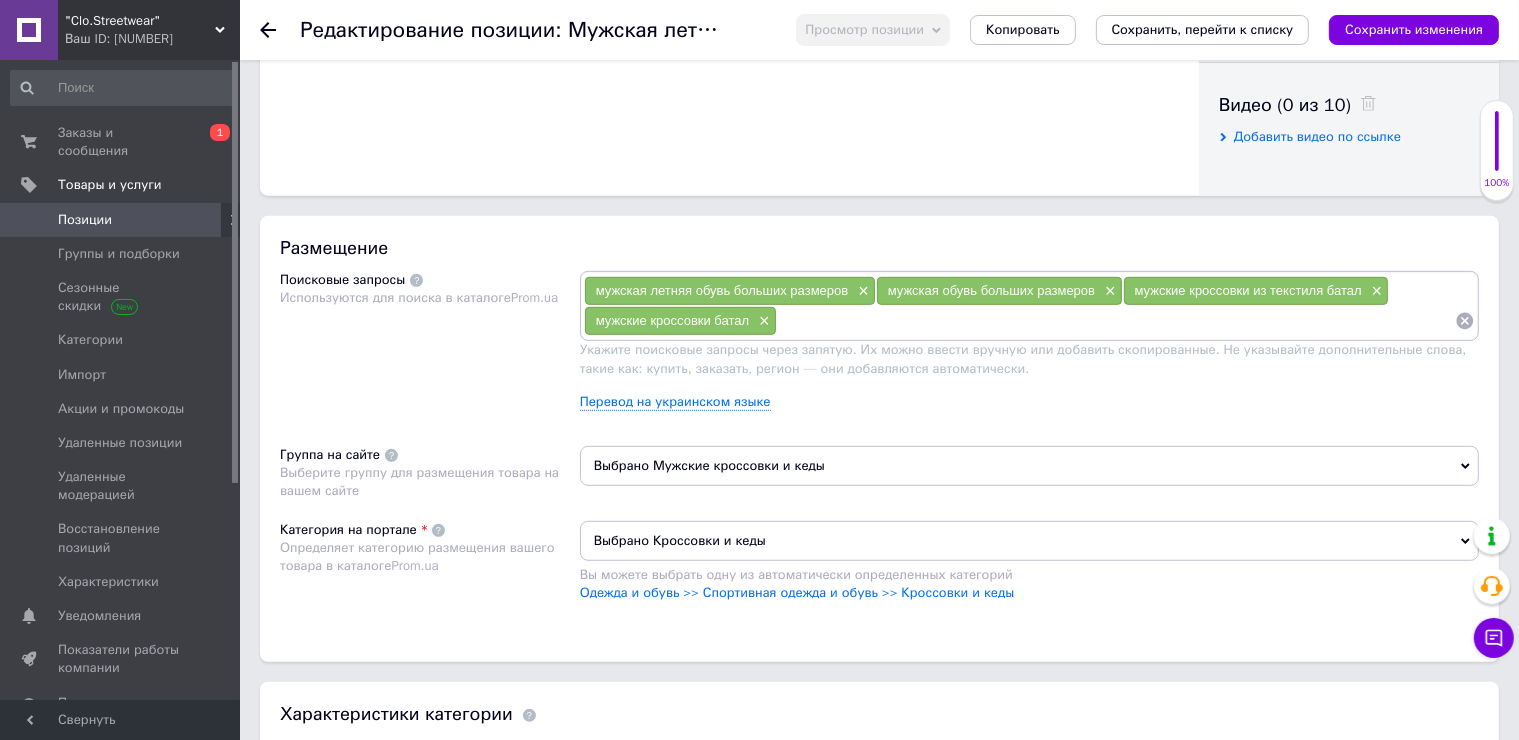 click at bounding box center (1116, 321) 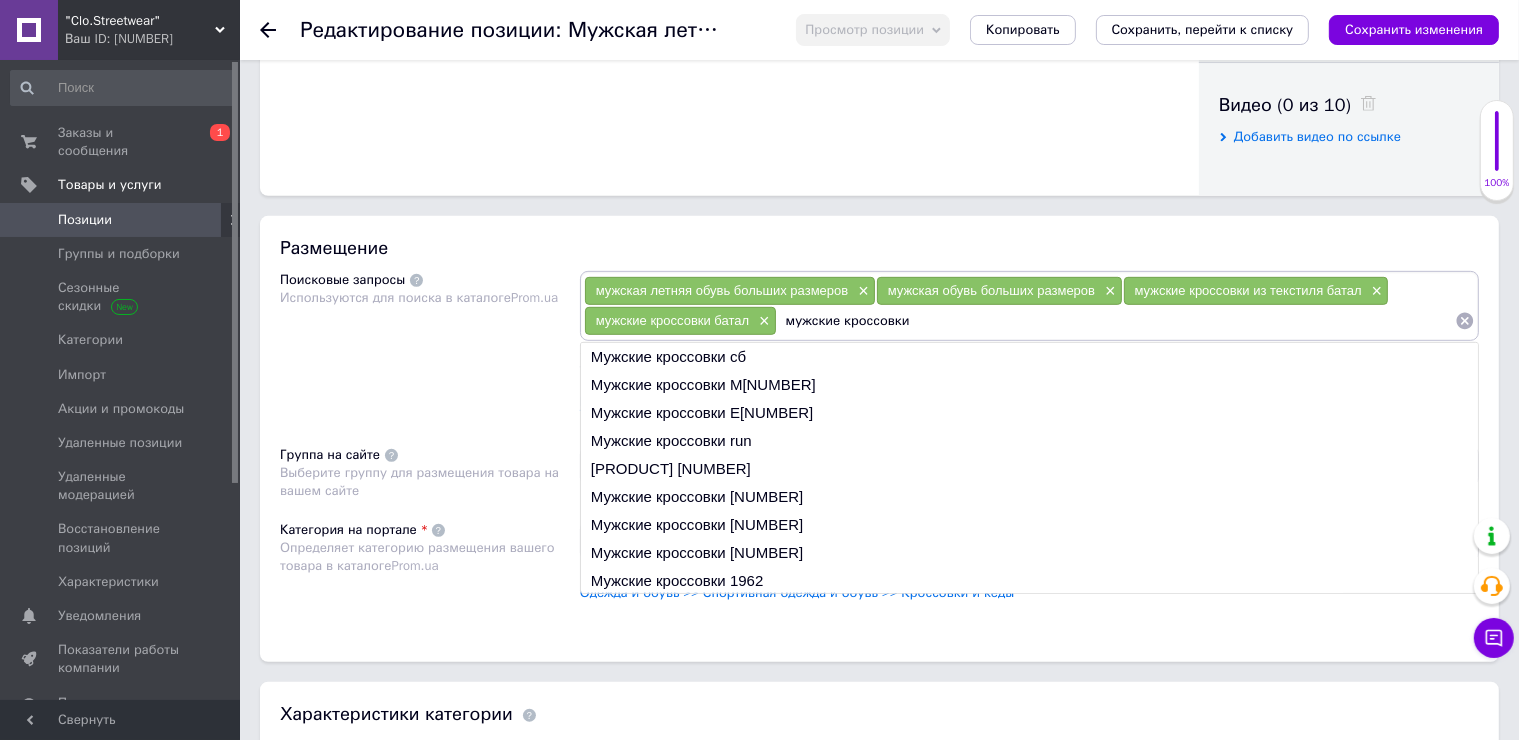 paste on "великаны" 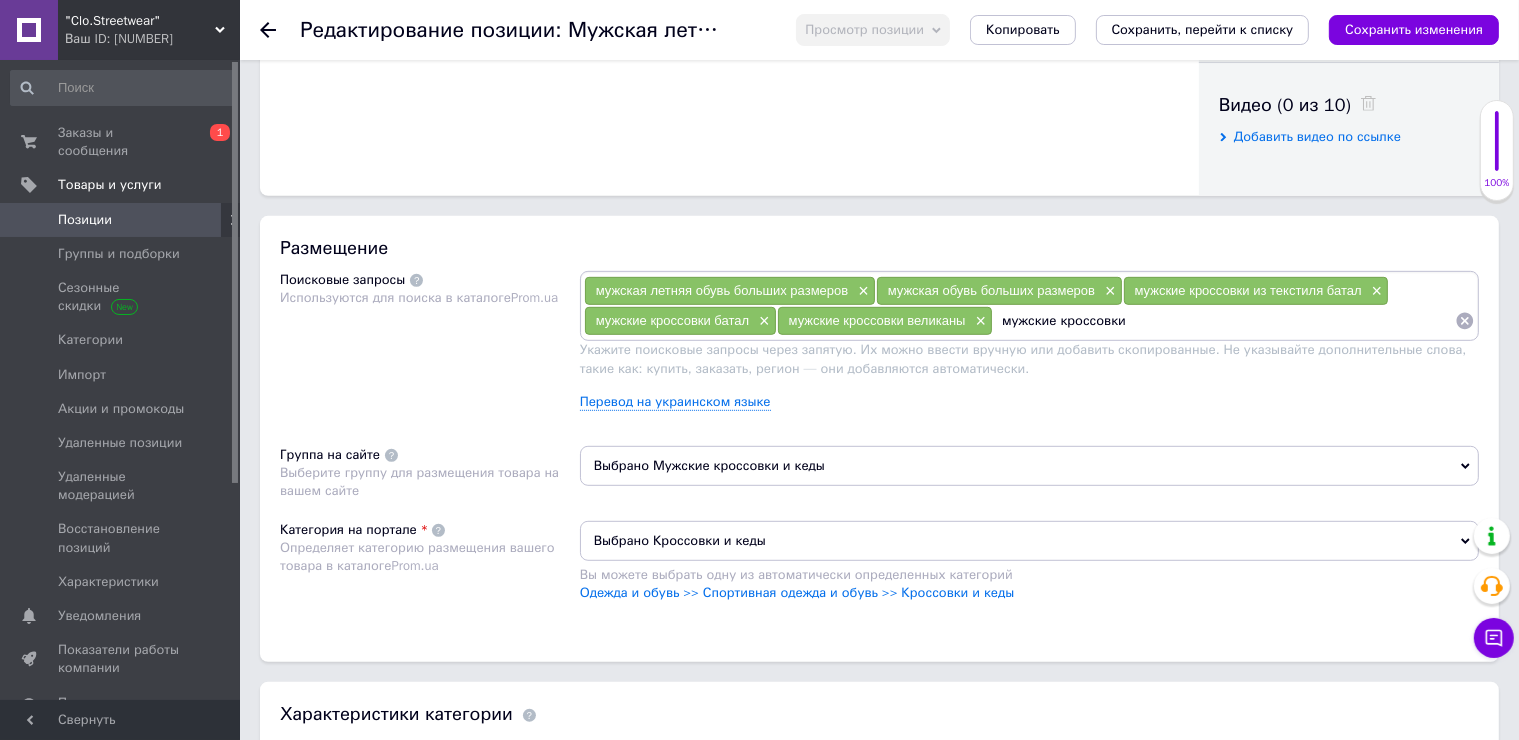 type on "мужские кроссовки" 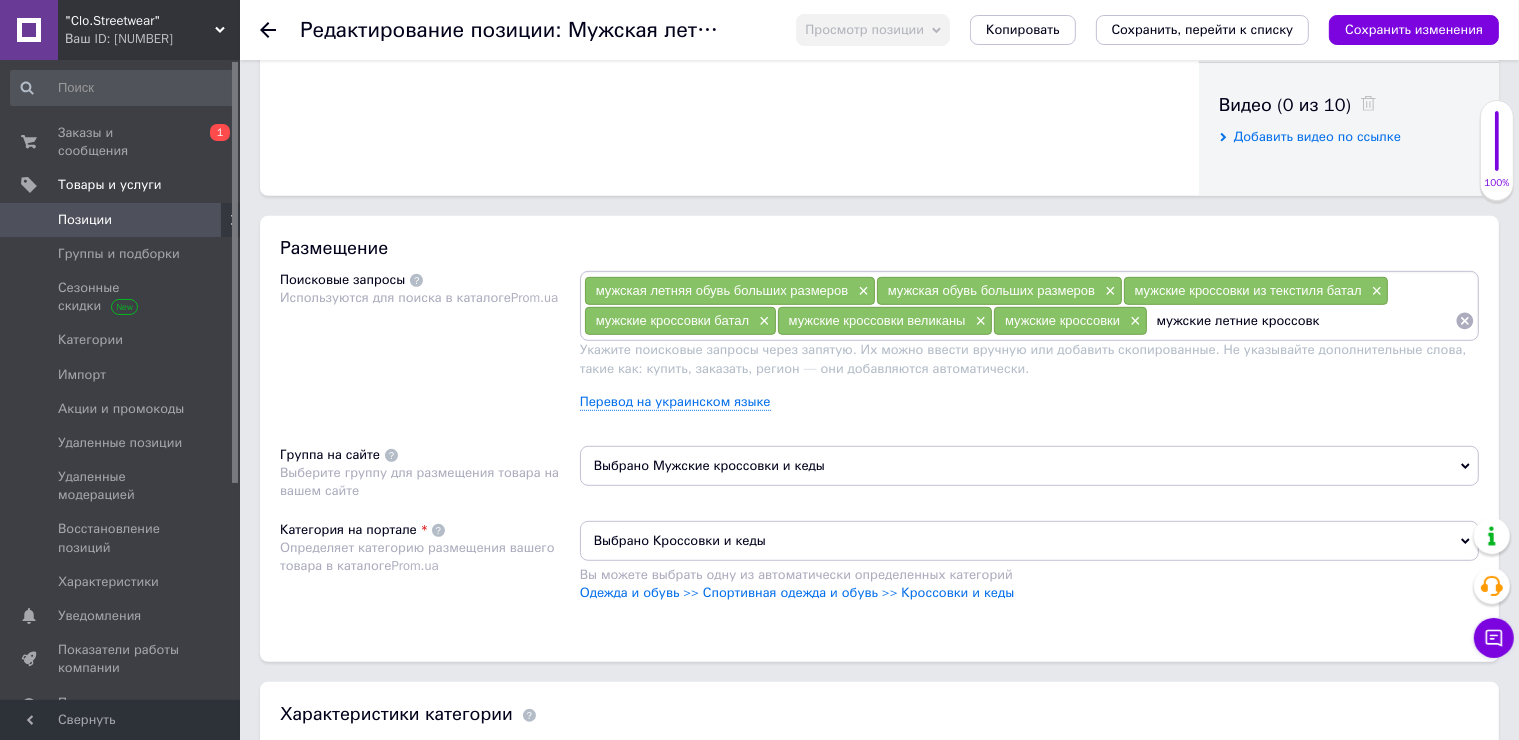 type on "мужские летние кроссовки" 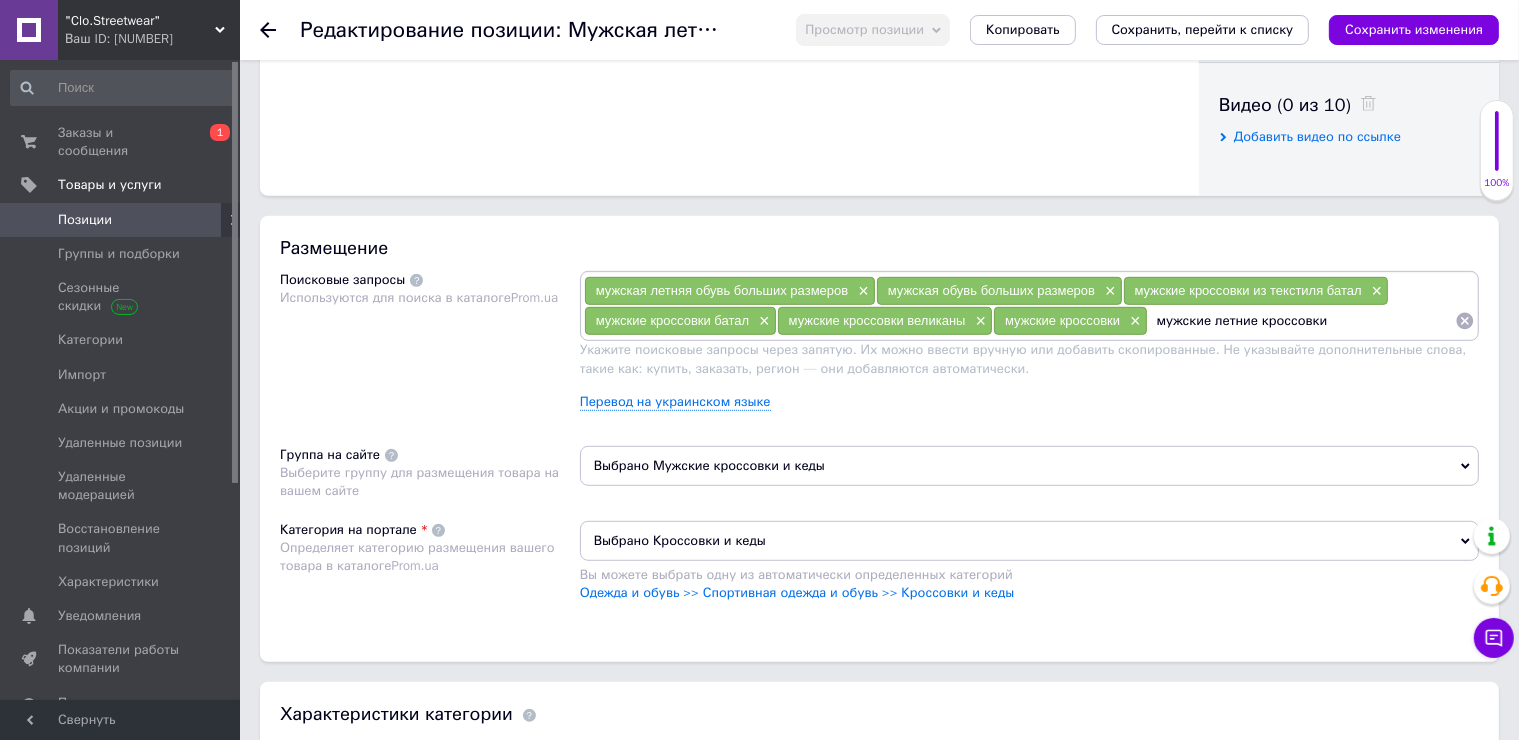 type 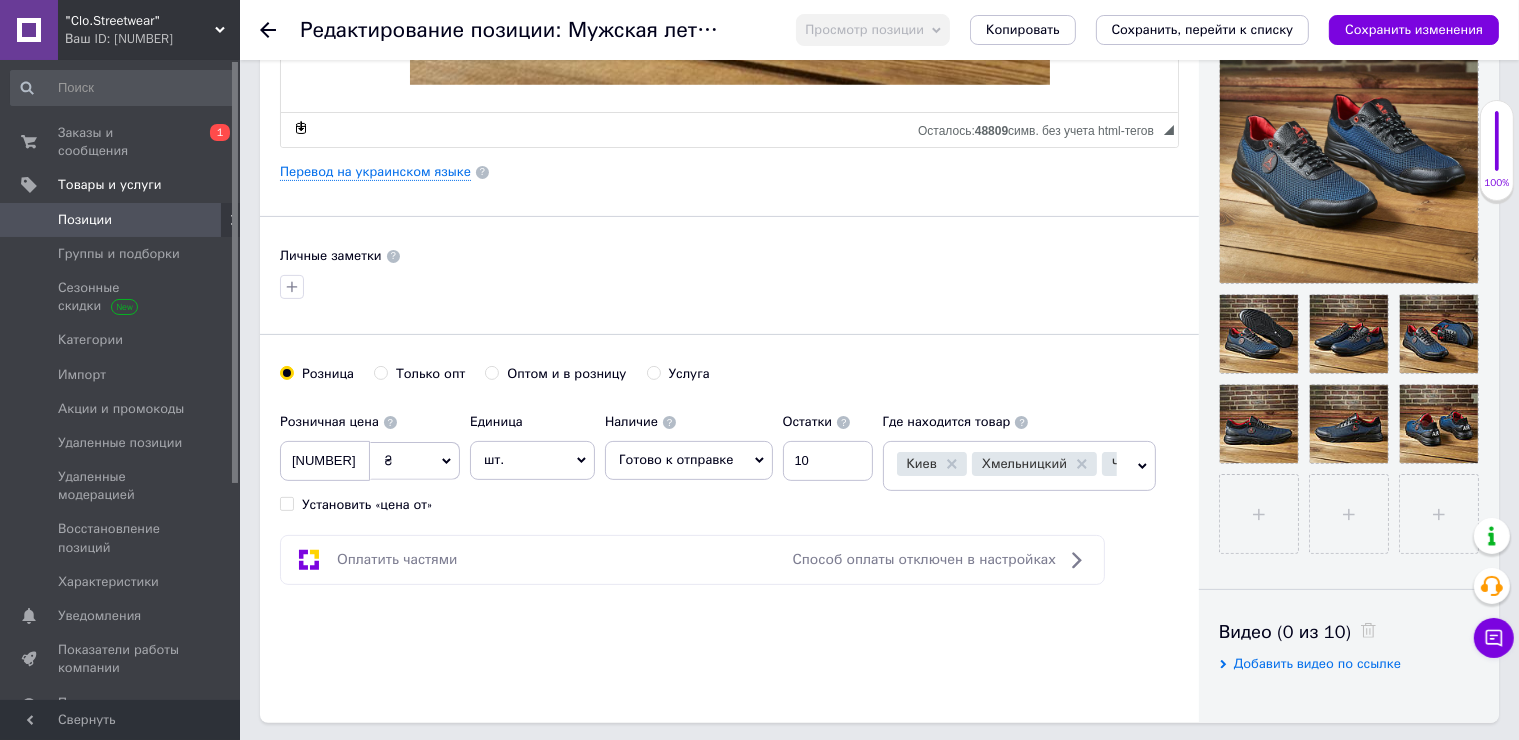 scroll, scrollTop: 500, scrollLeft: 0, axis: vertical 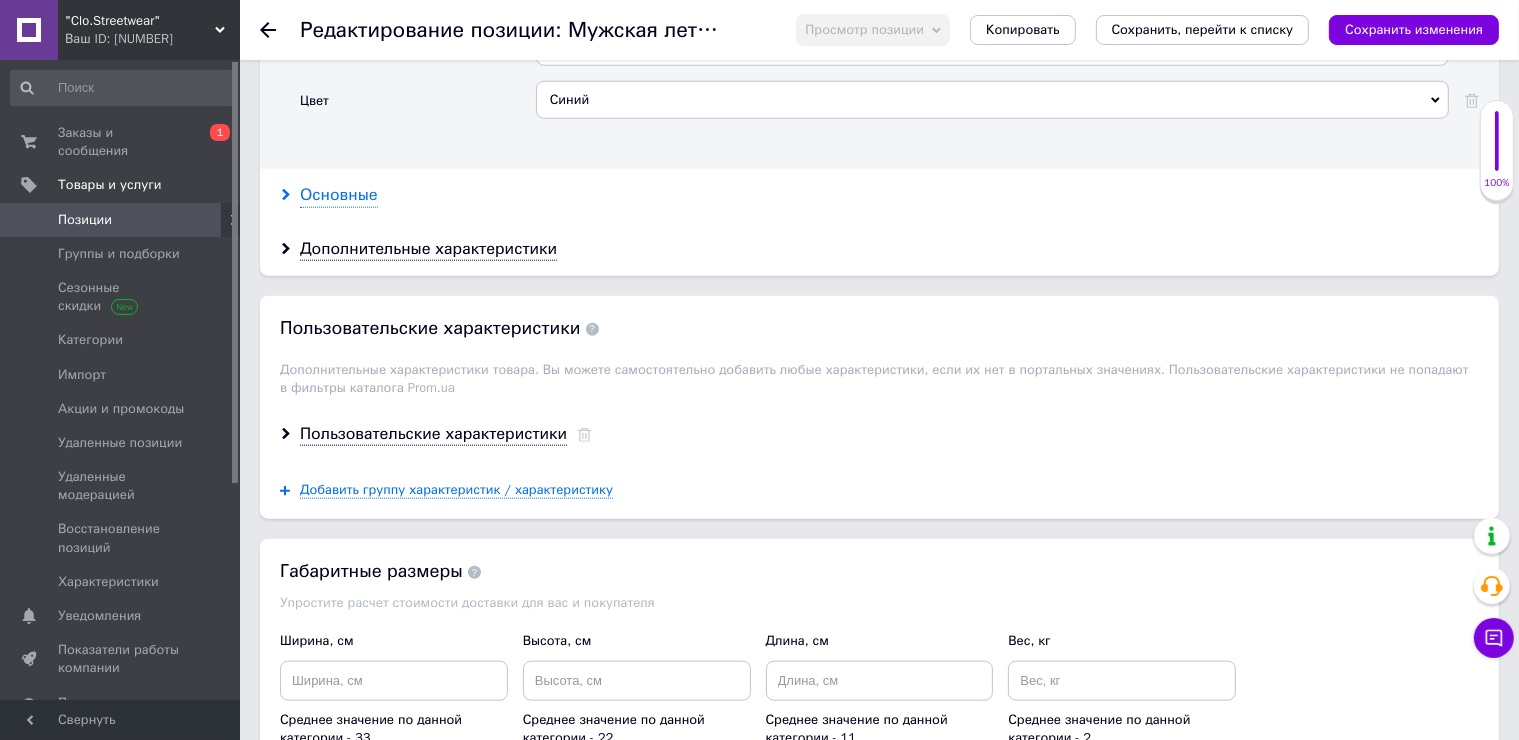 click on "Основные" at bounding box center (339, 195) 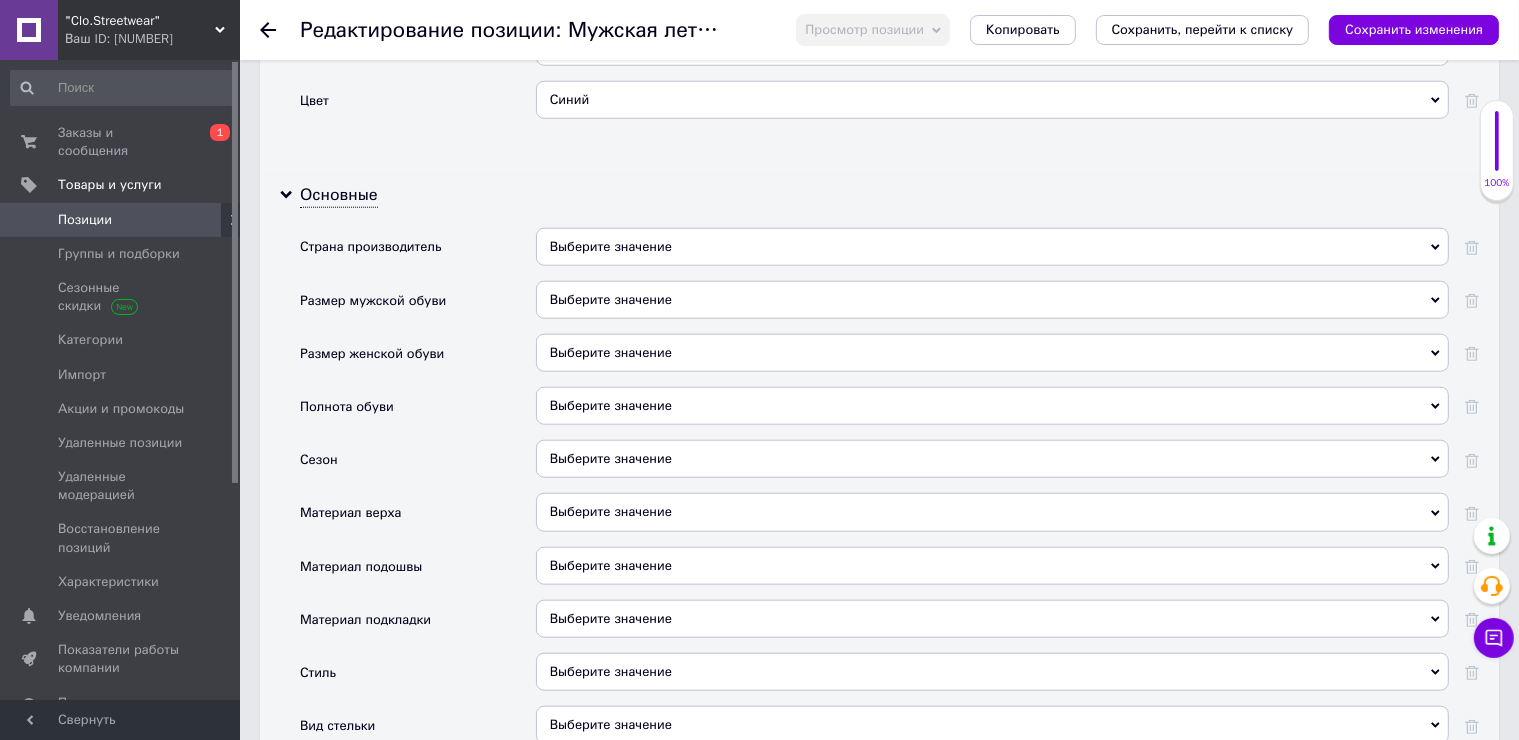 click on "Выберите значение" at bounding box center (992, 247) 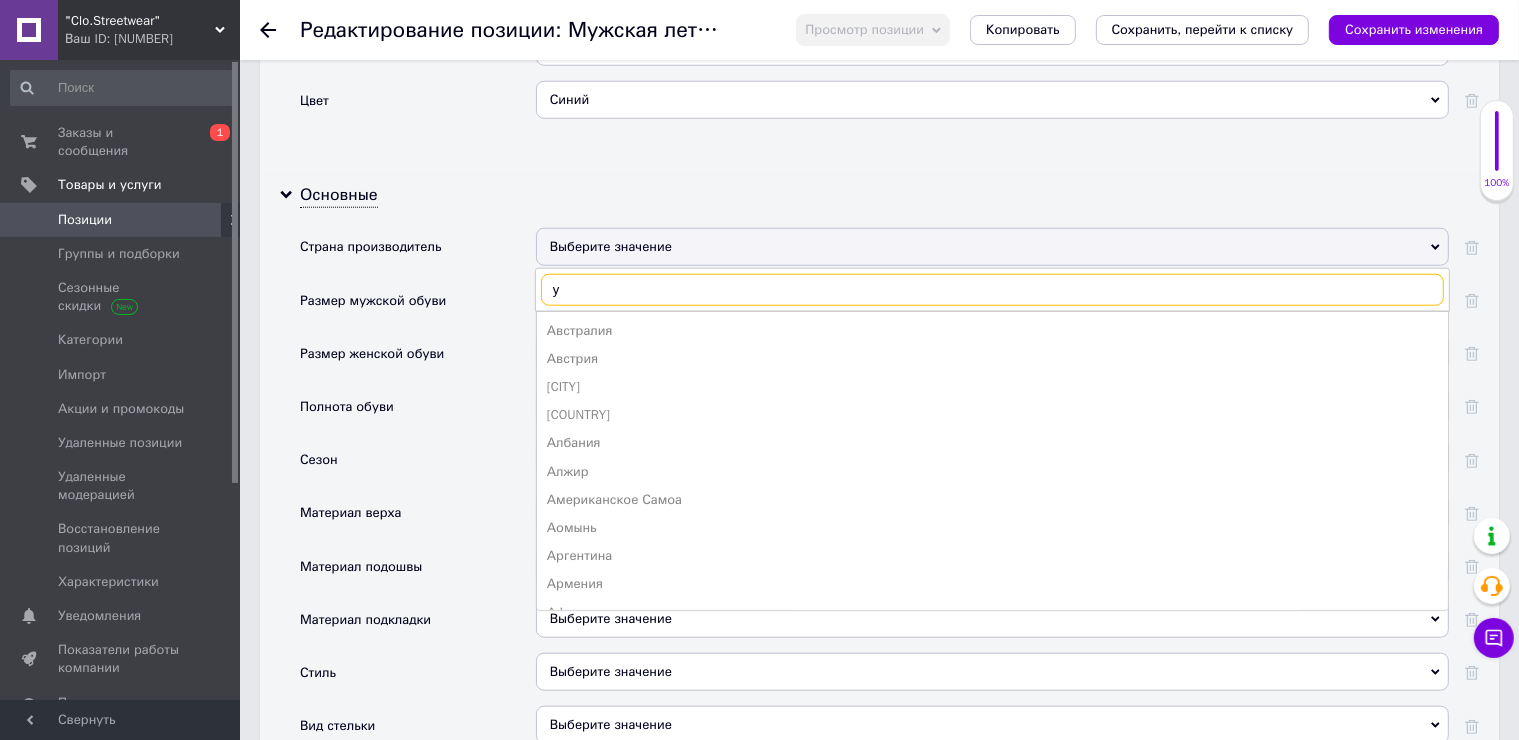 type on "ук" 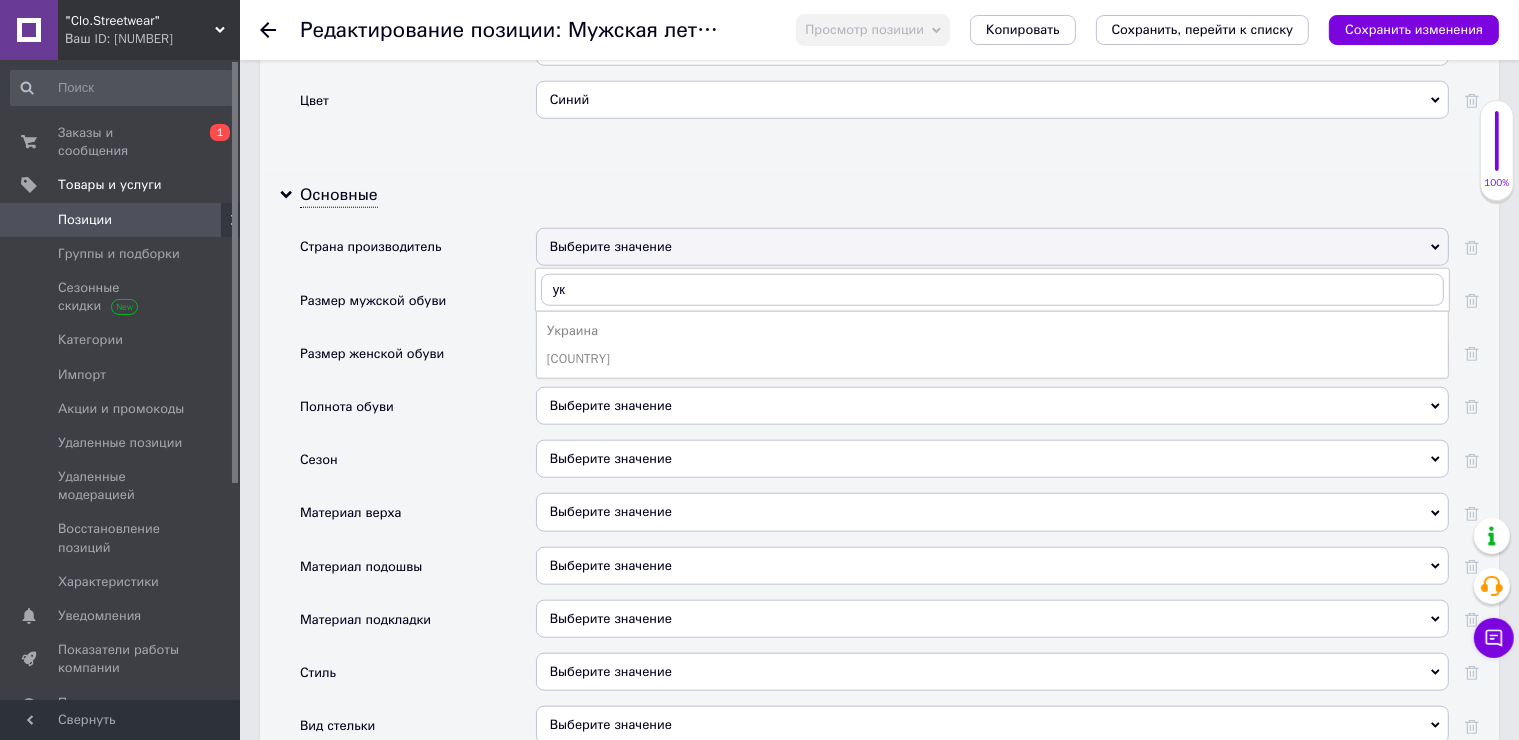 click on "Украина" at bounding box center (992, 331) 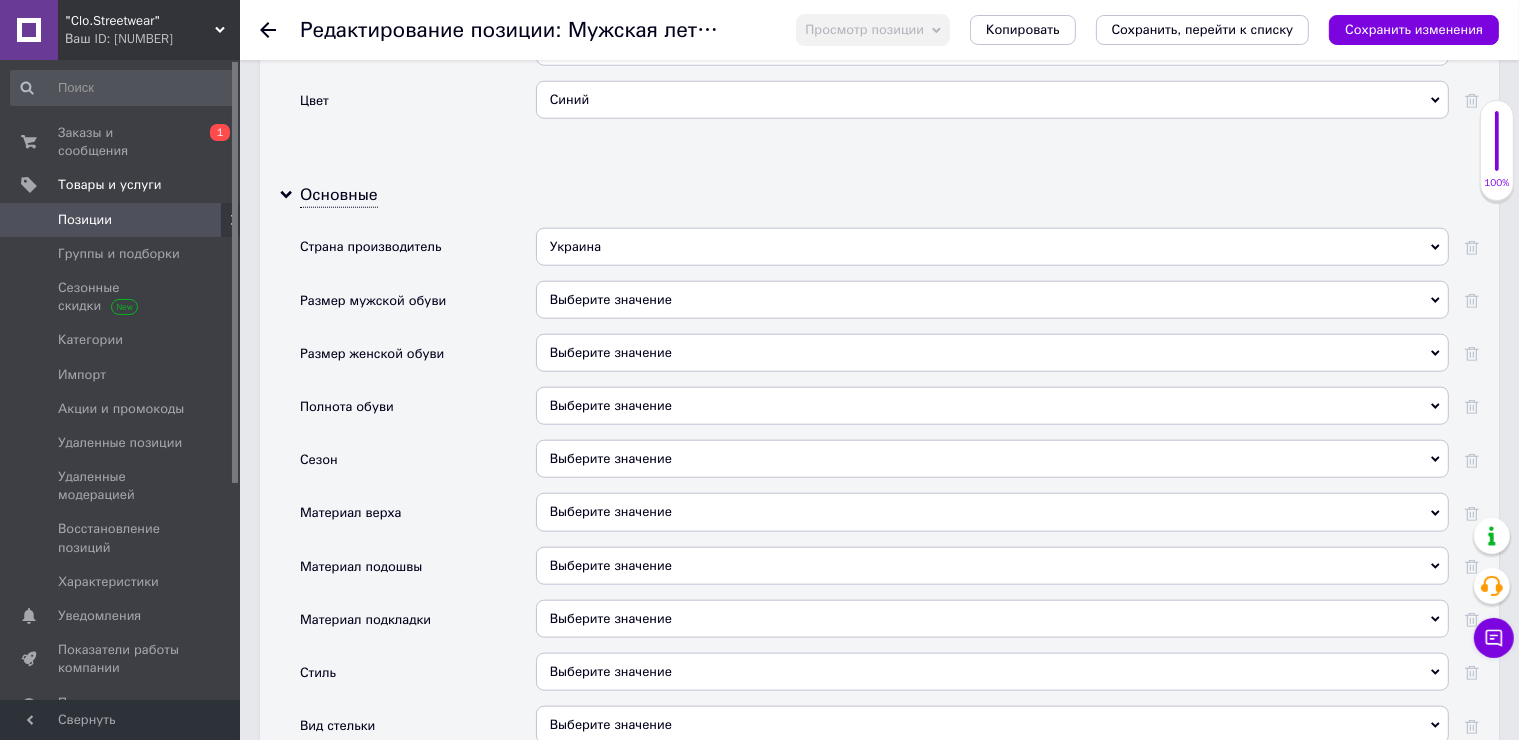 click on "Выберите значение" at bounding box center [992, 459] 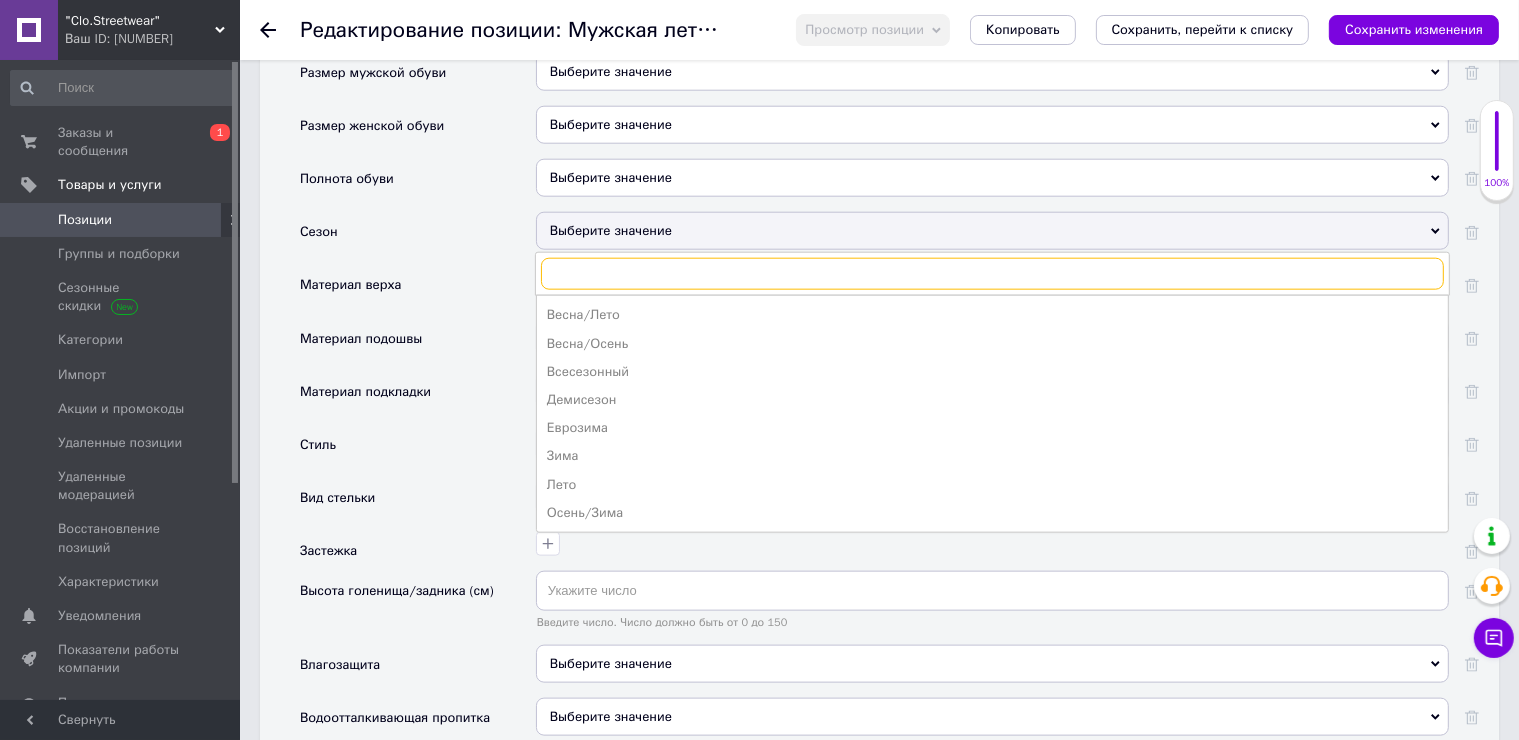 scroll, scrollTop: 2300, scrollLeft: 0, axis: vertical 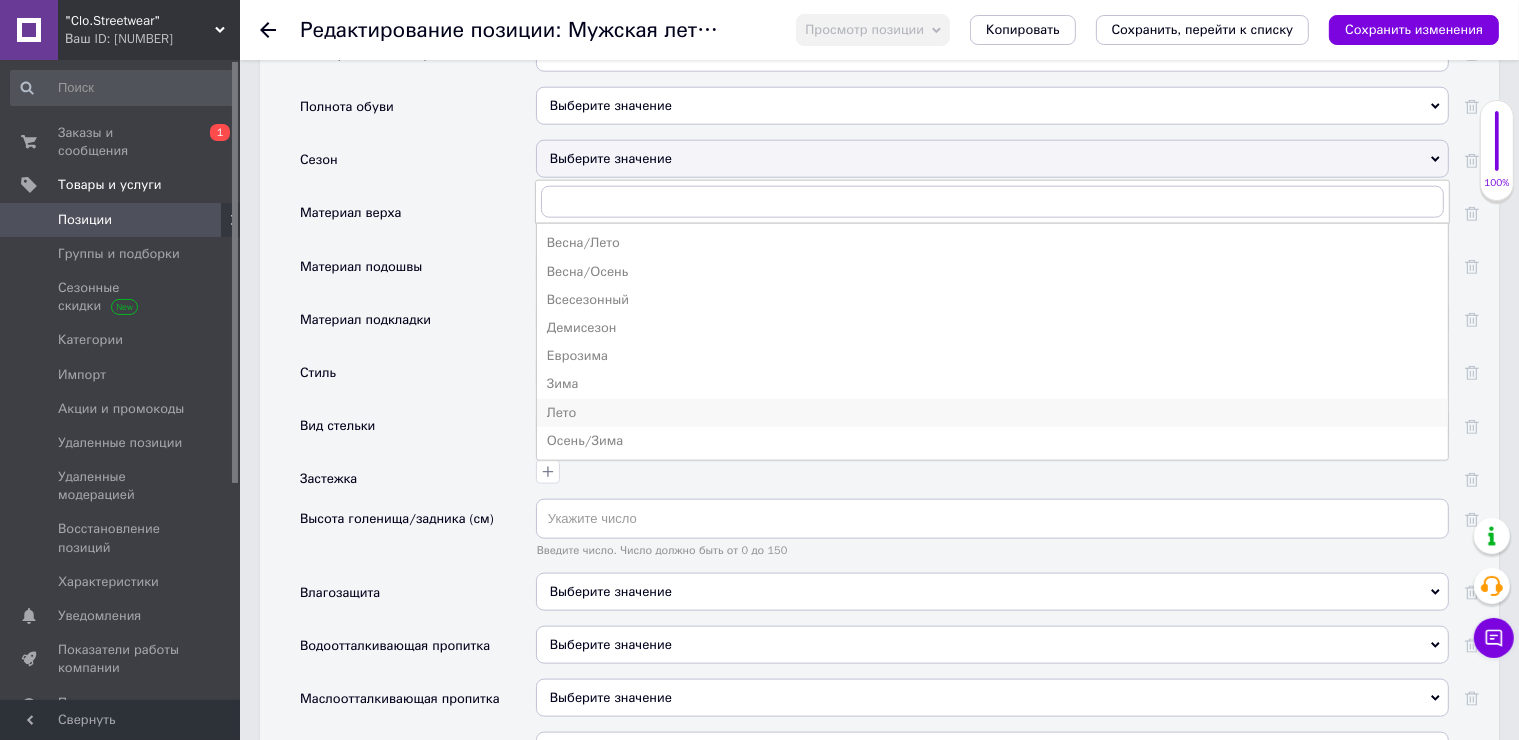 click on "Лето" at bounding box center (992, 413) 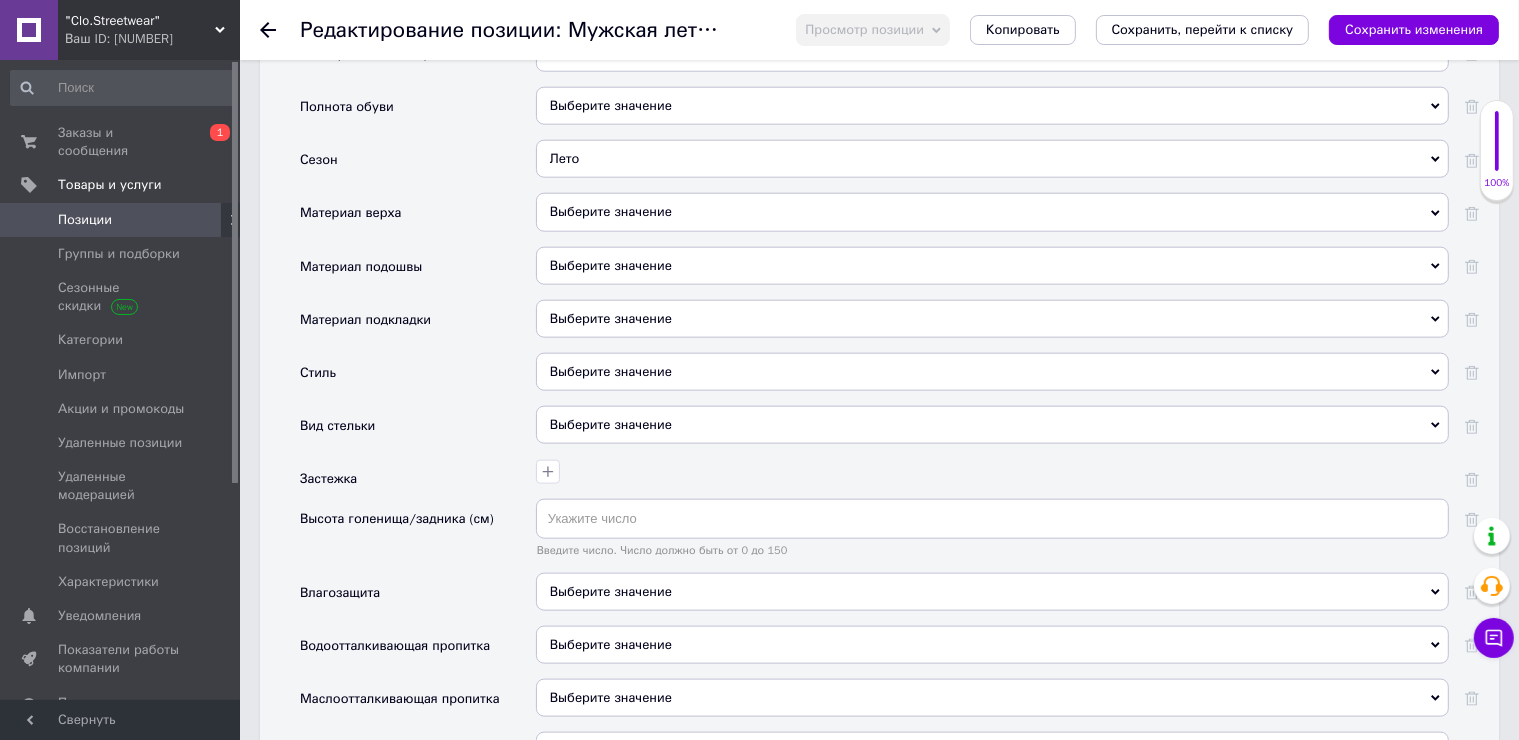 click on "Выберите значение" at bounding box center [992, 212] 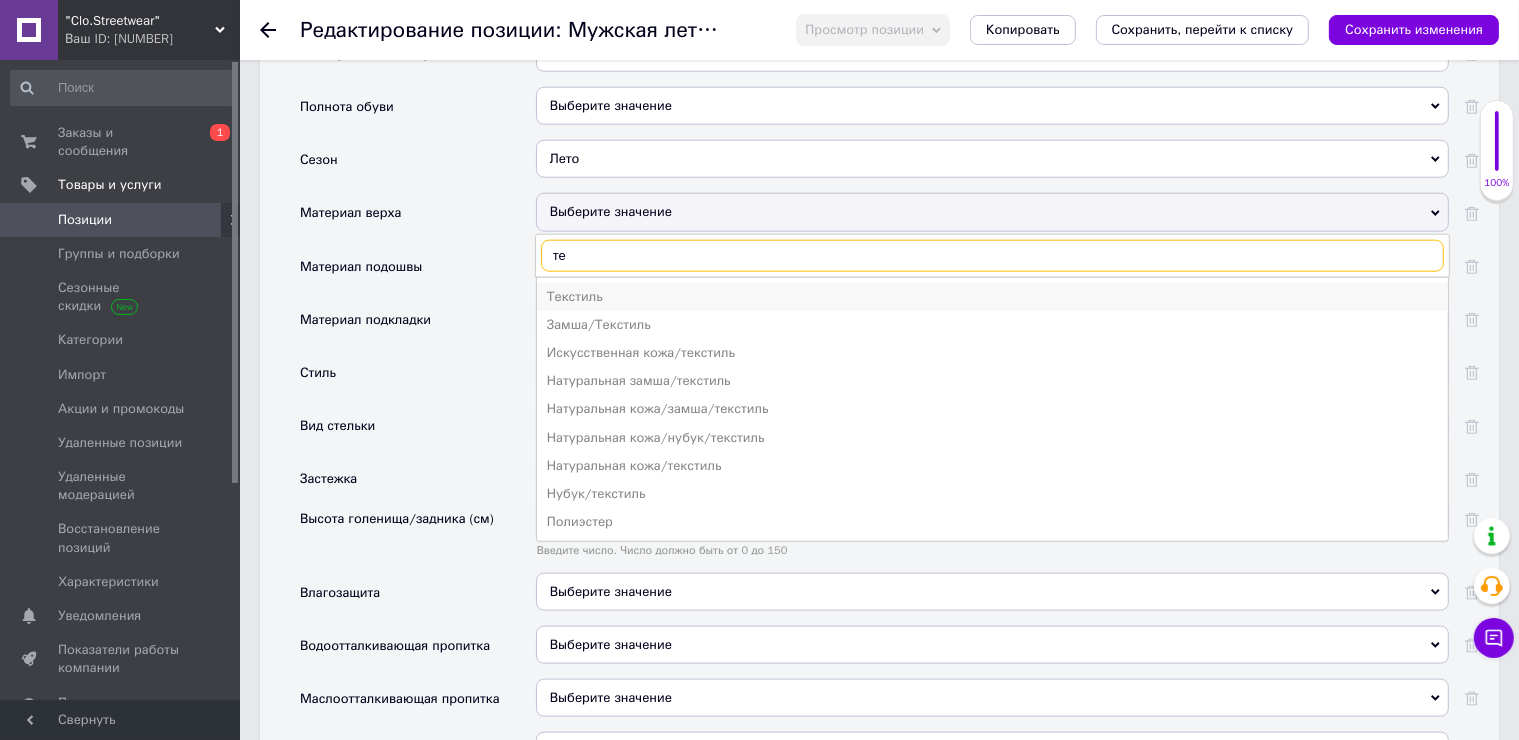 type on "тек" 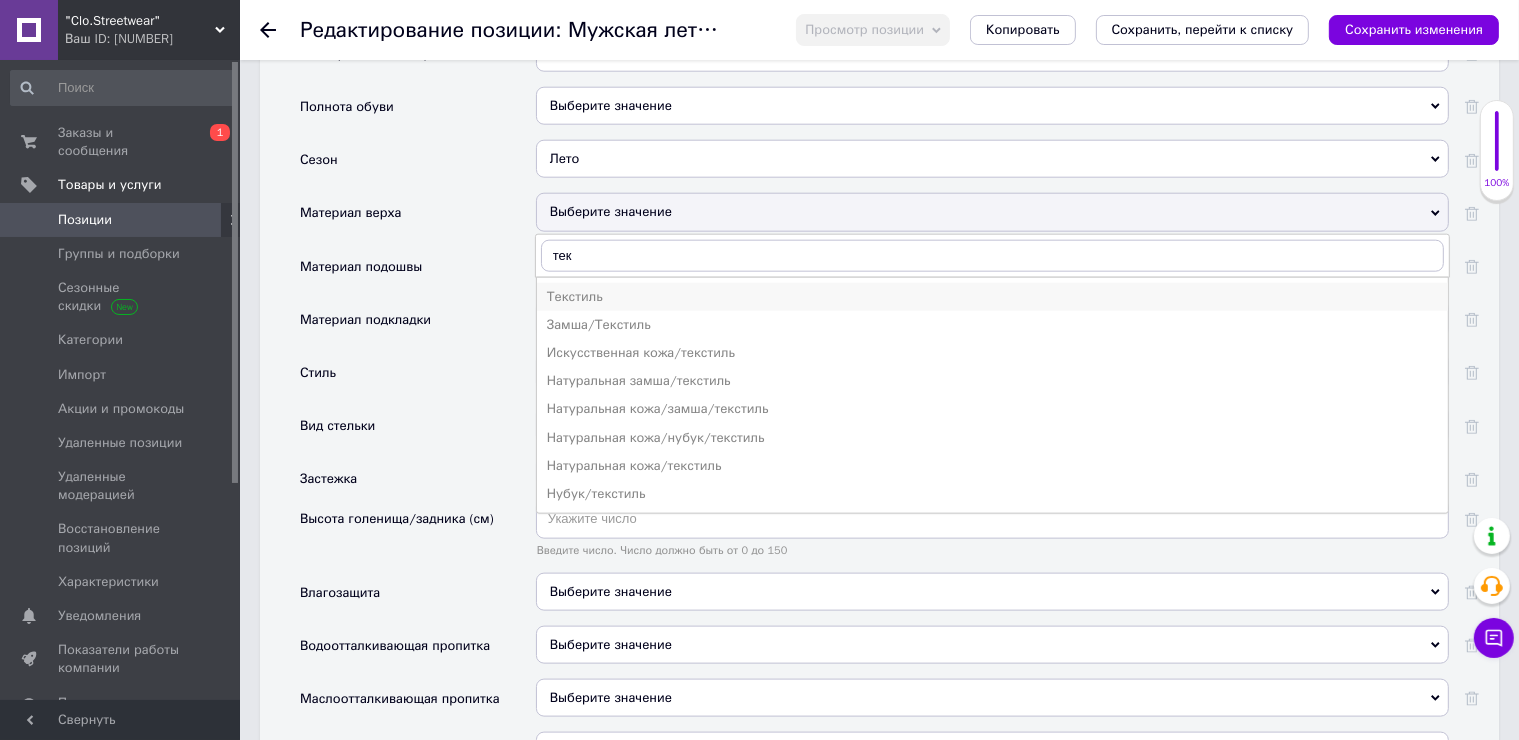 click on "Текстиль" at bounding box center (992, 297) 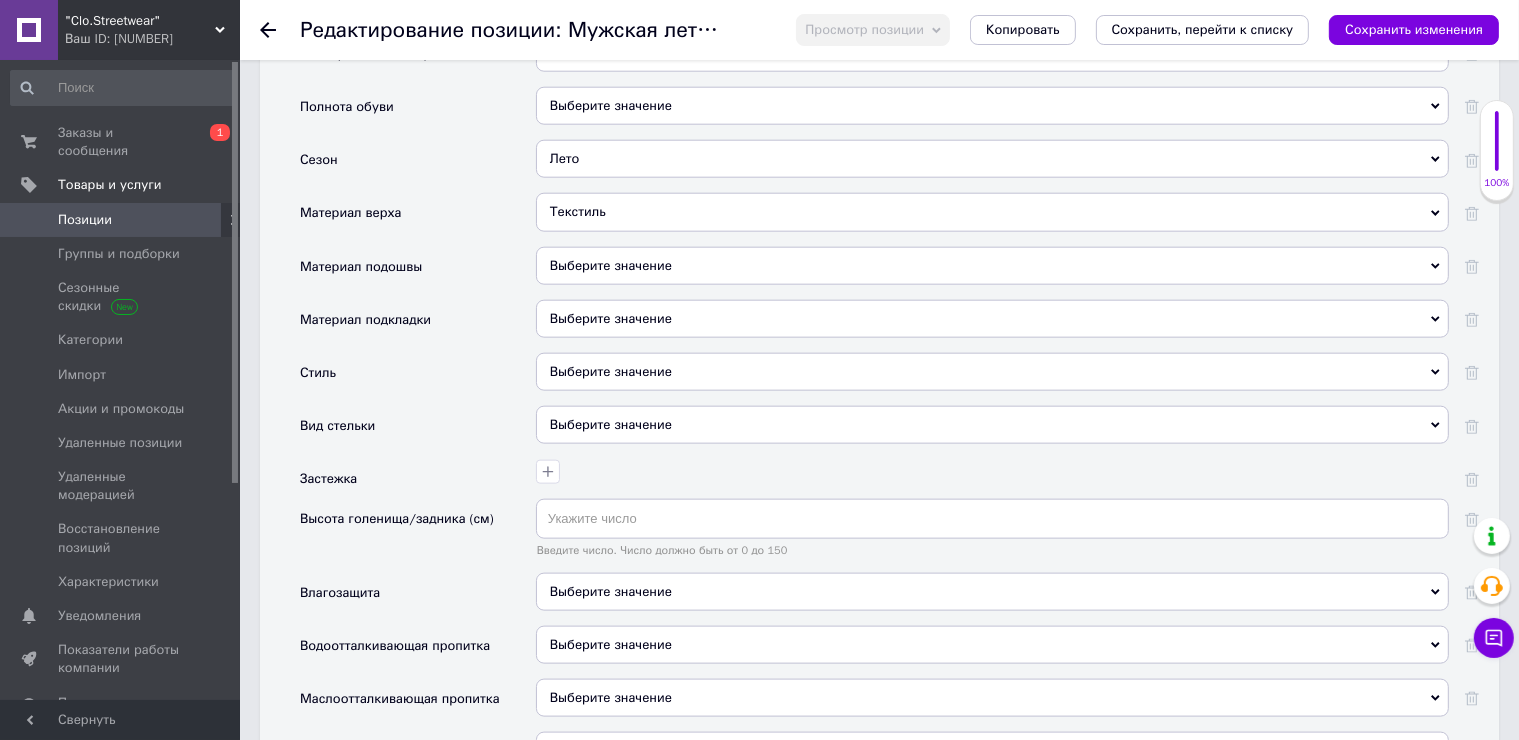 click on "Выберите значение" at bounding box center [992, 266] 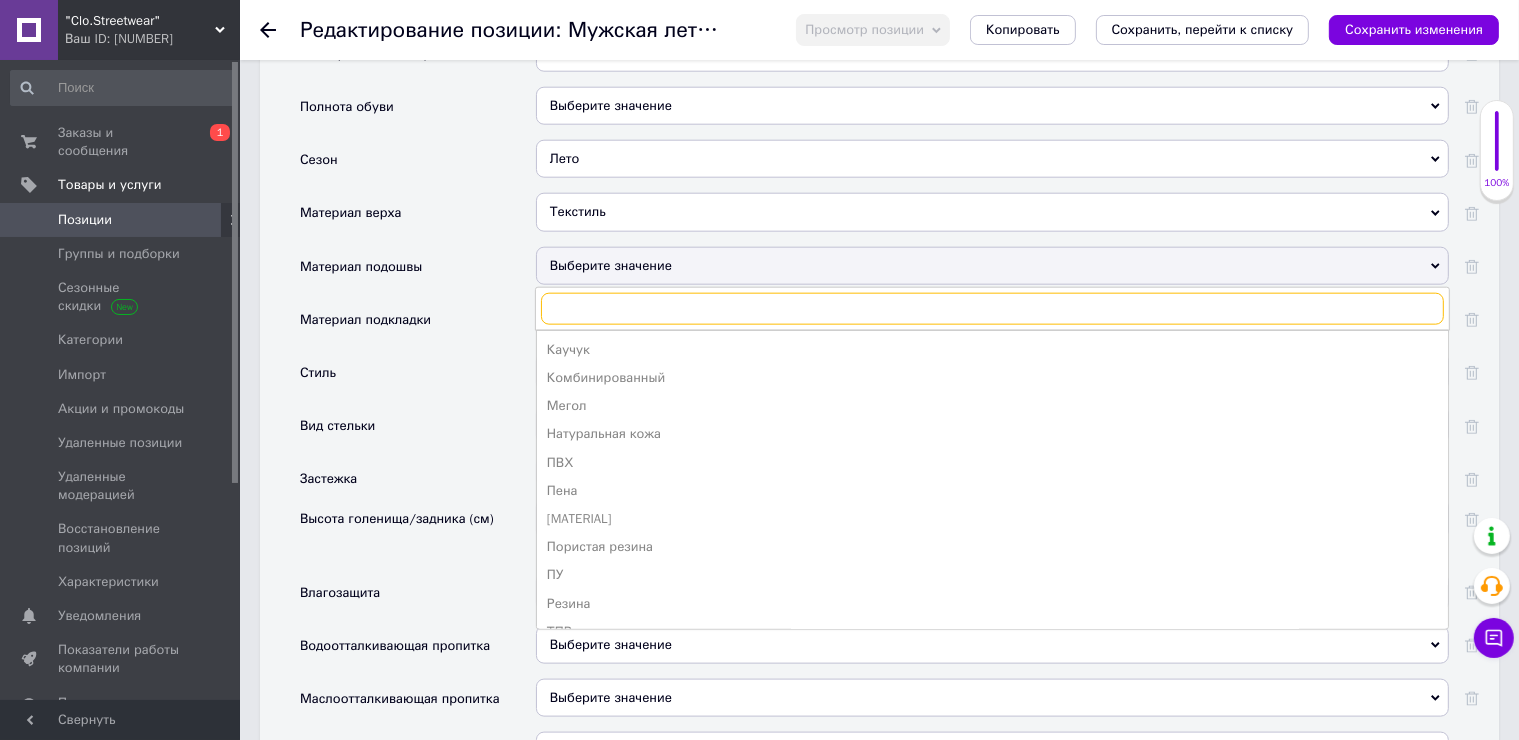 type on "т" 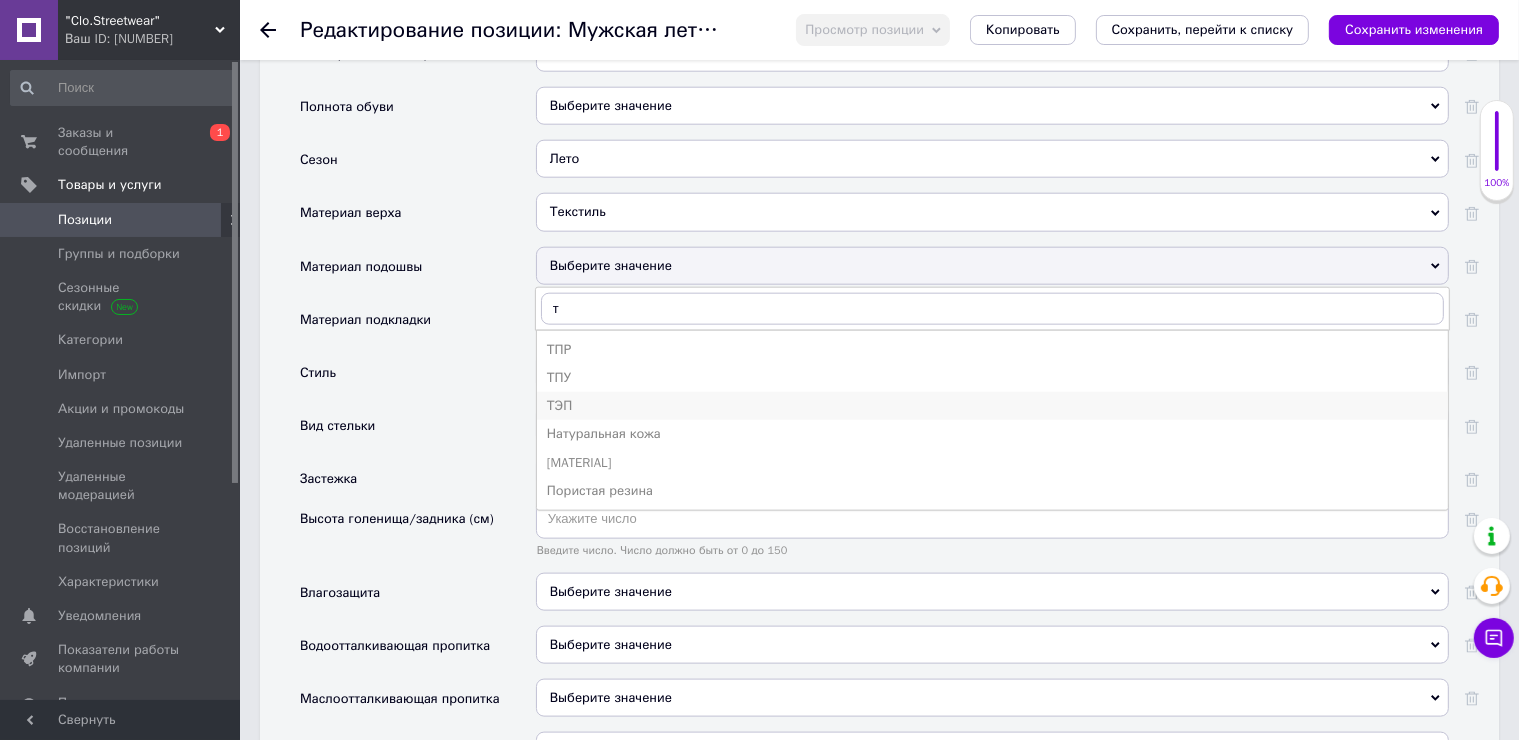 click on "ТЭП" at bounding box center [992, 406] 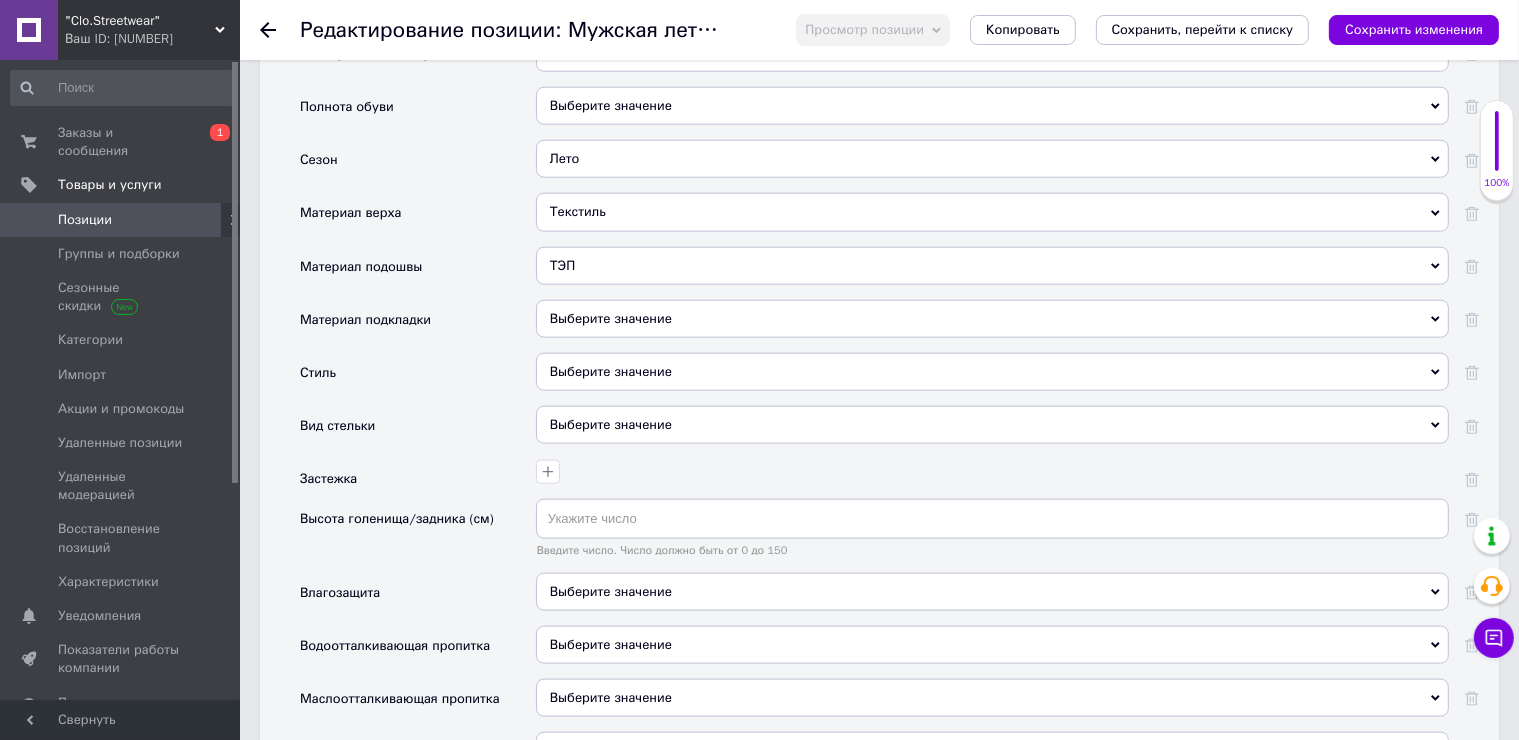 click on "ТЭП" at bounding box center (992, 266) 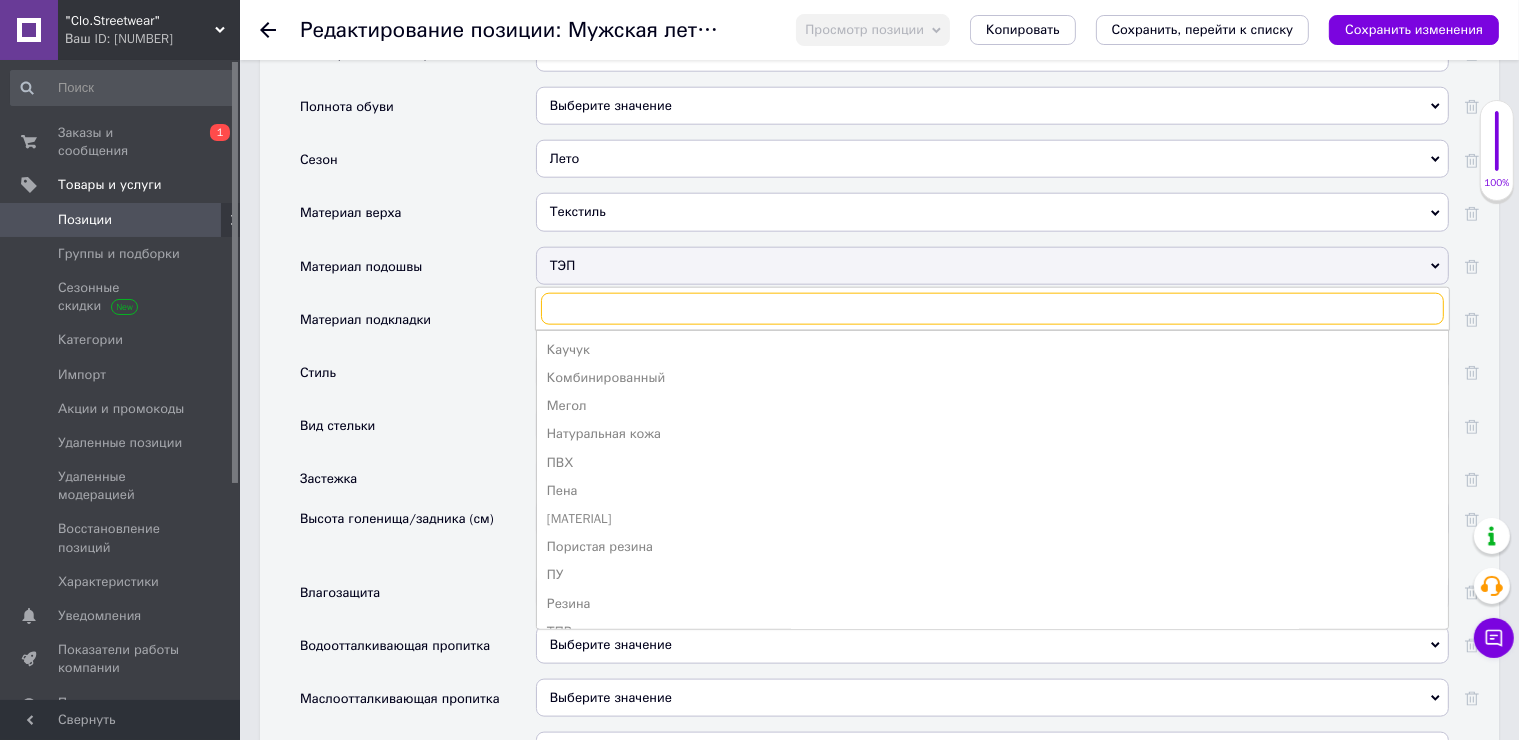 click at bounding box center (992, 309) 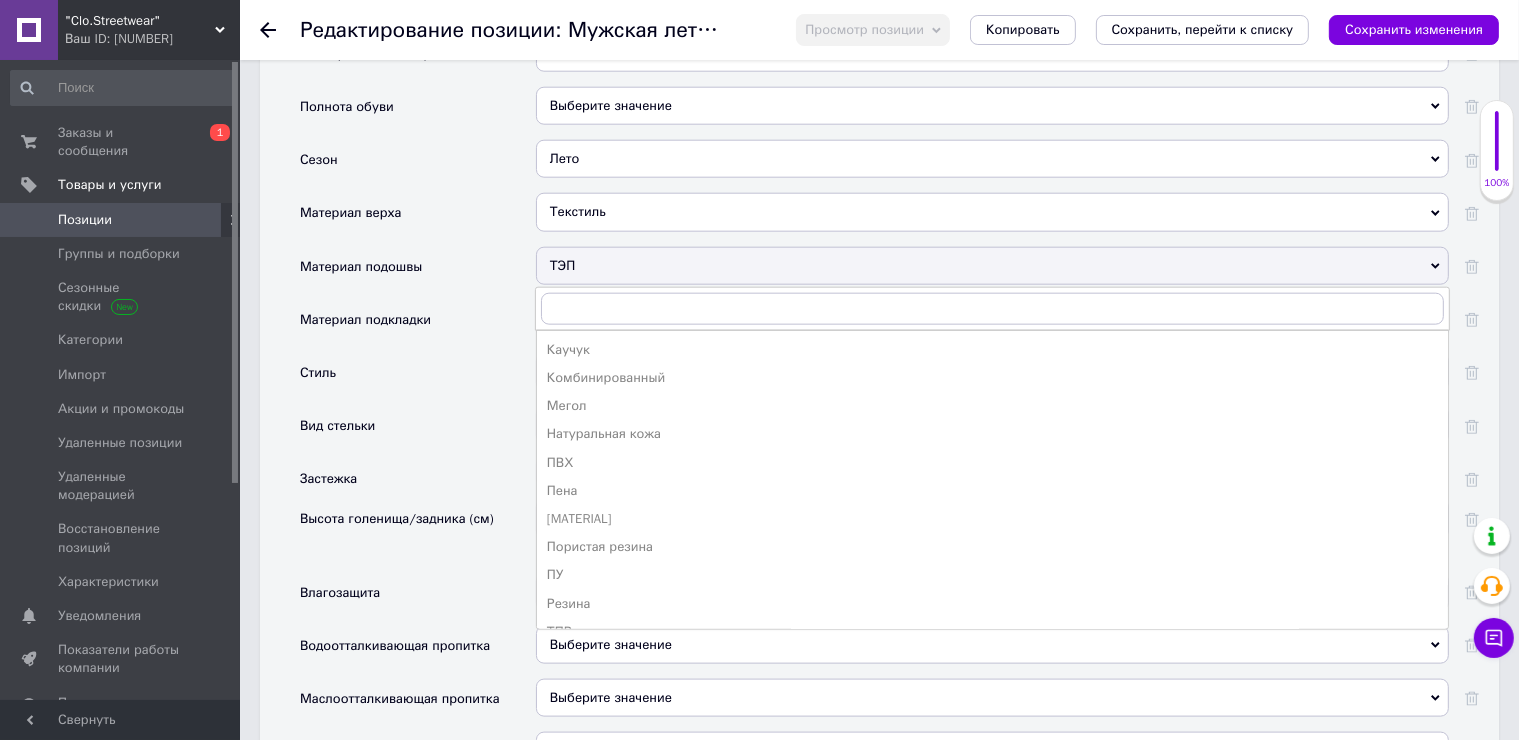 click on "Материал подошвы" at bounding box center [418, 273] 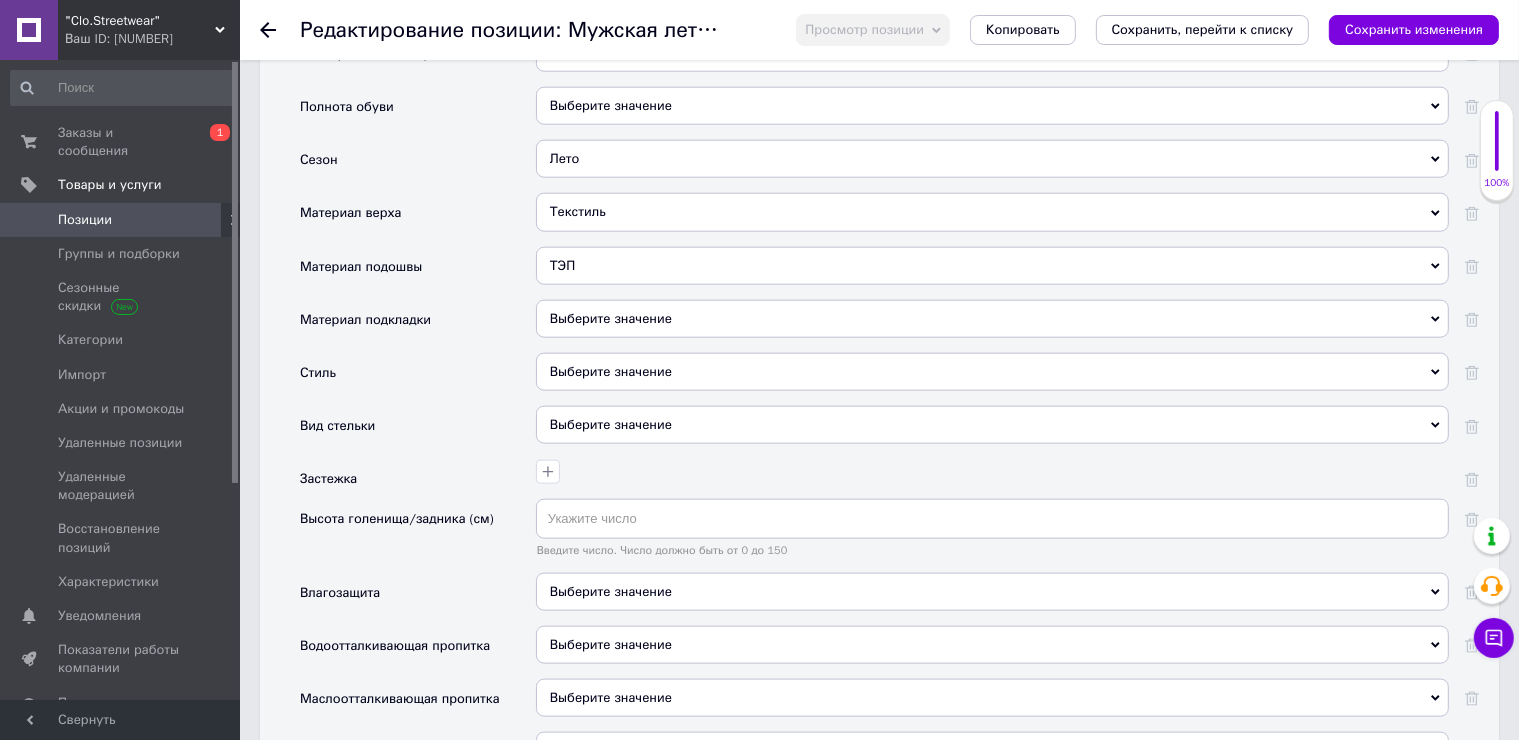 click on "Выберите значение" at bounding box center (992, 319) 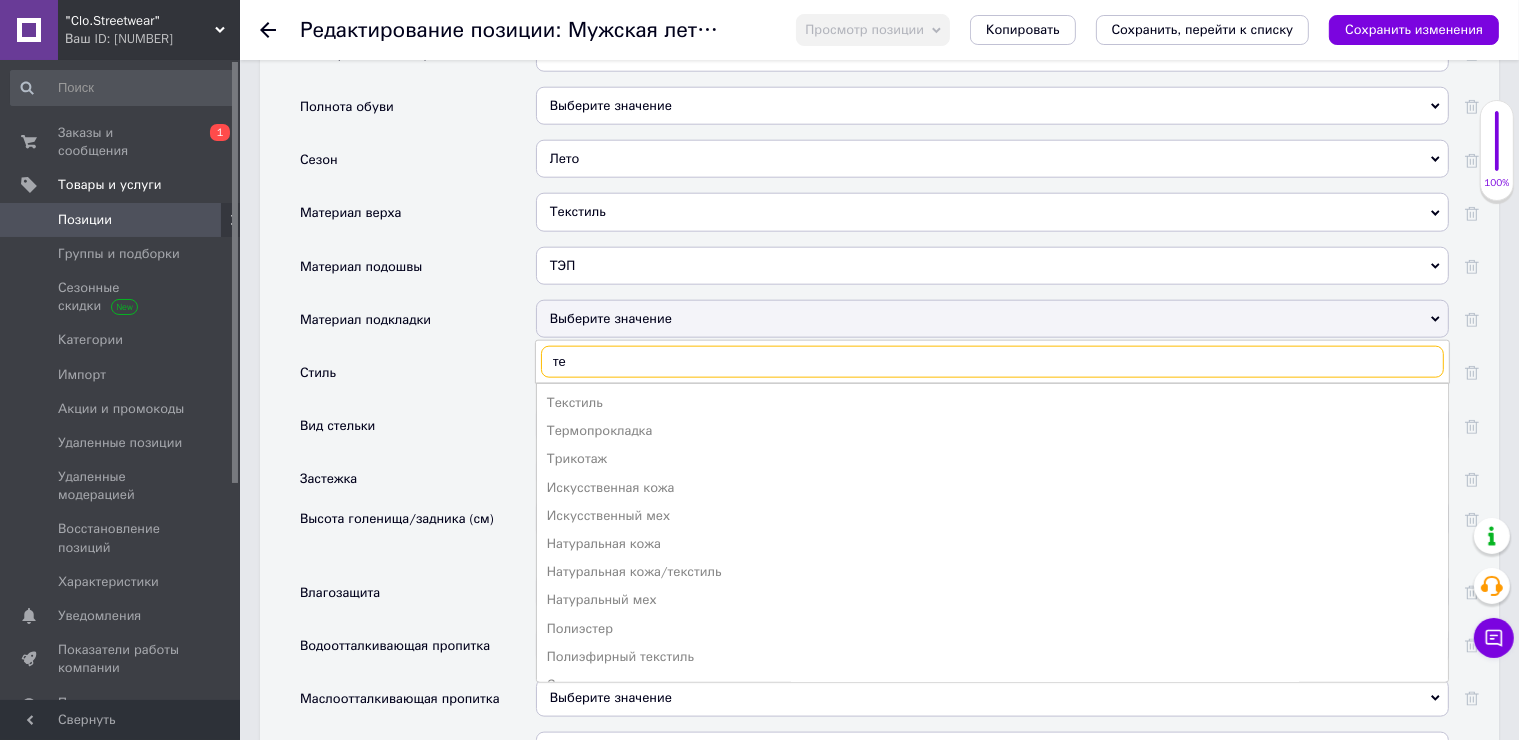 type on "тек" 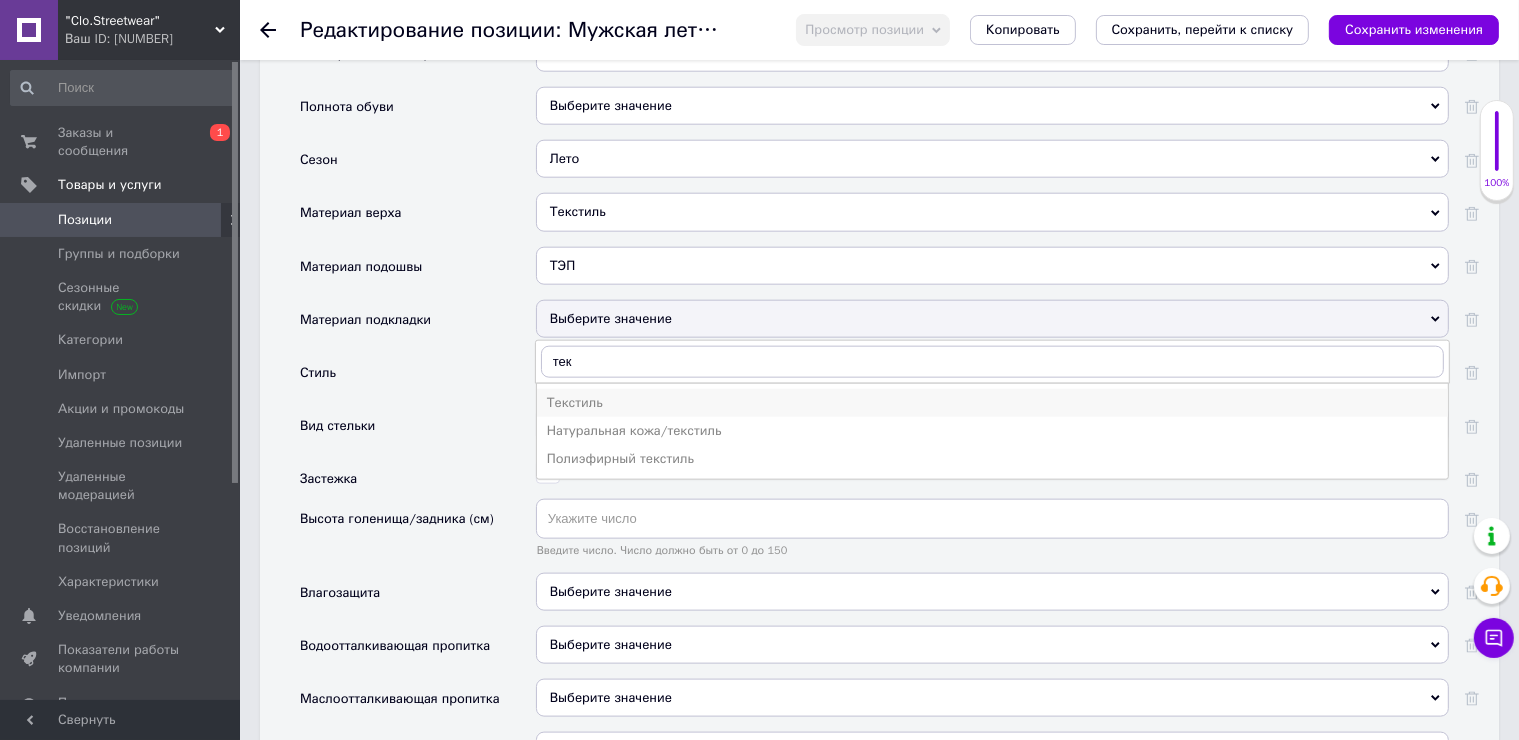 click on "Текстиль" at bounding box center (992, 403) 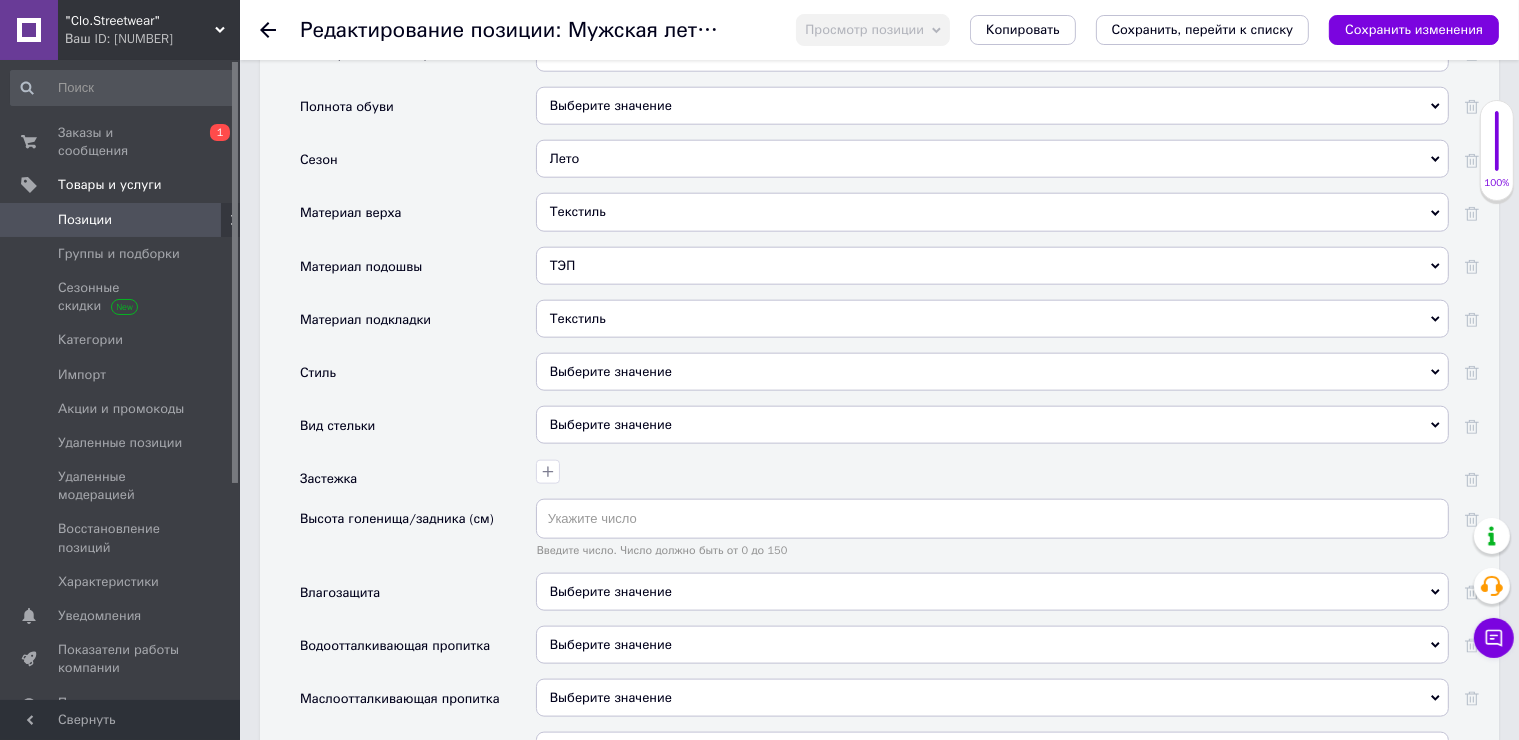 click on "Выберите значение" at bounding box center [992, 372] 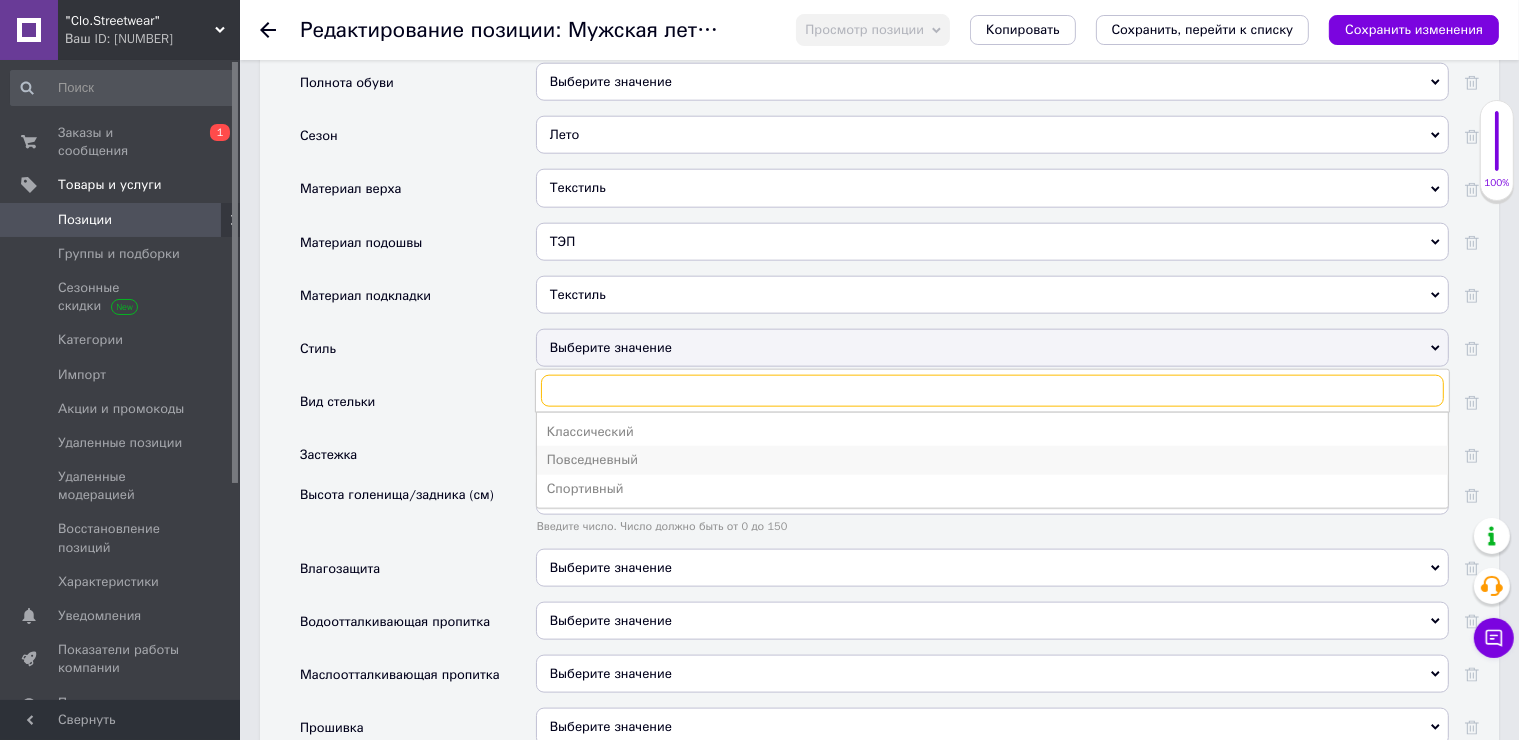scroll, scrollTop: 2400, scrollLeft: 0, axis: vertical 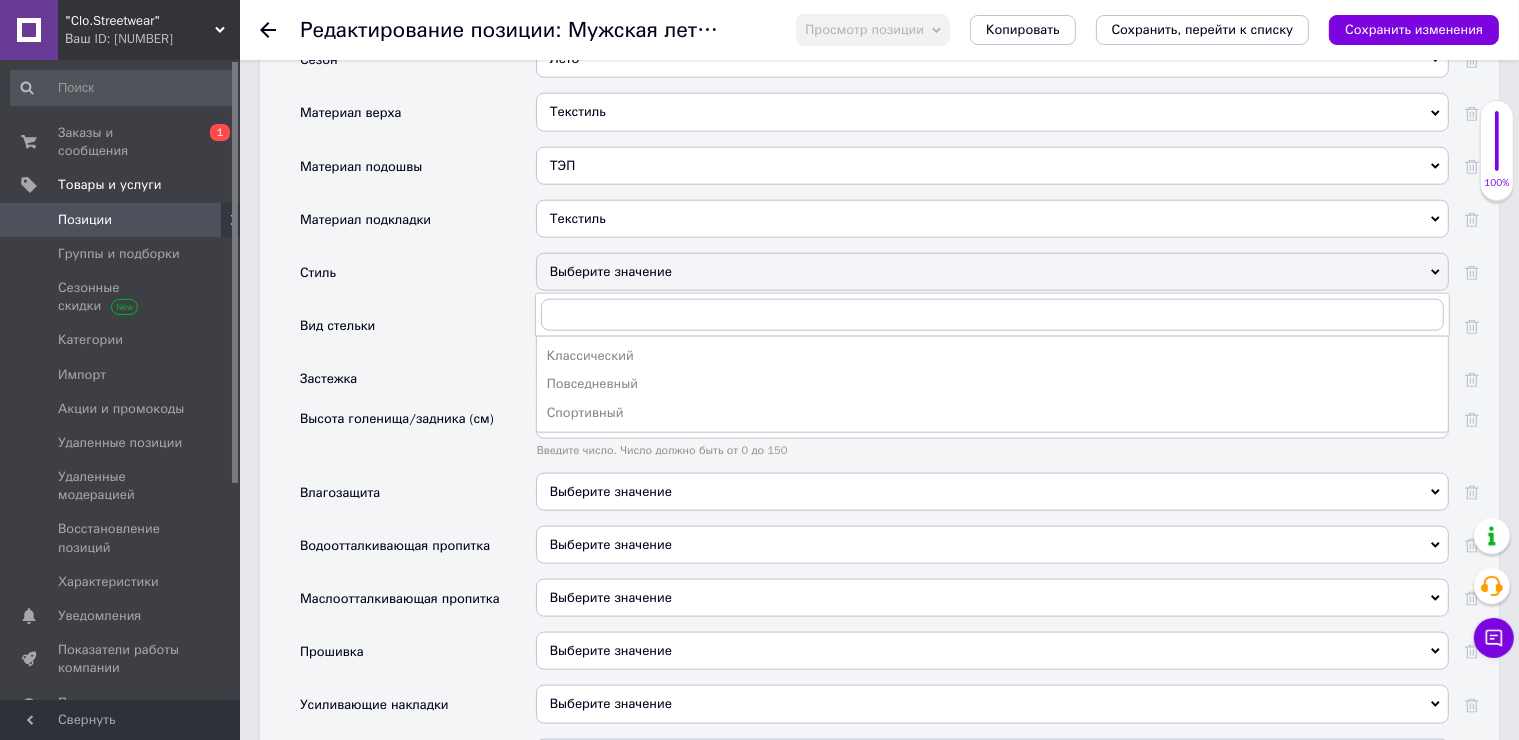 click on "Повседневный" at bounding box center (992, 384) 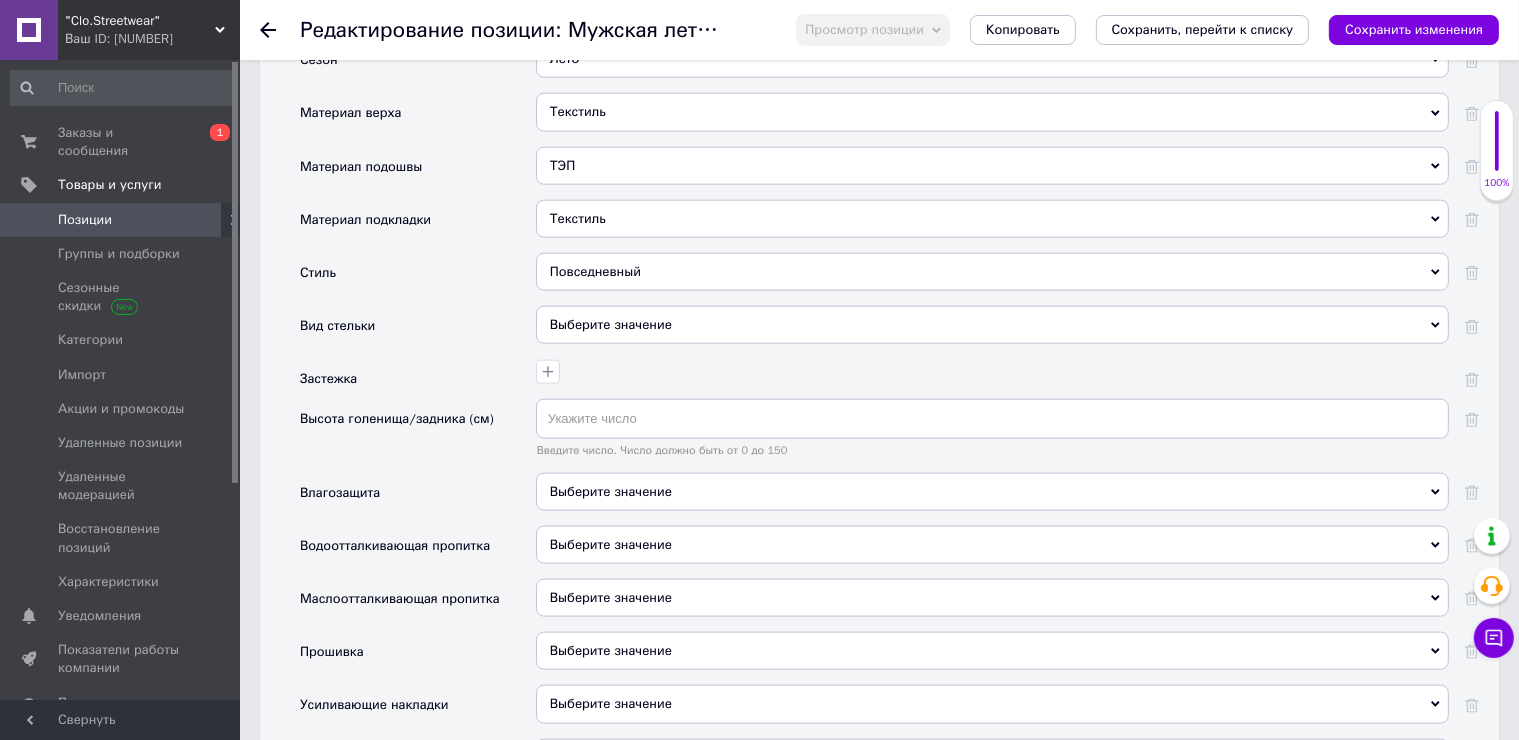 click on "Выберите значение" at bounding box center (992, 325) 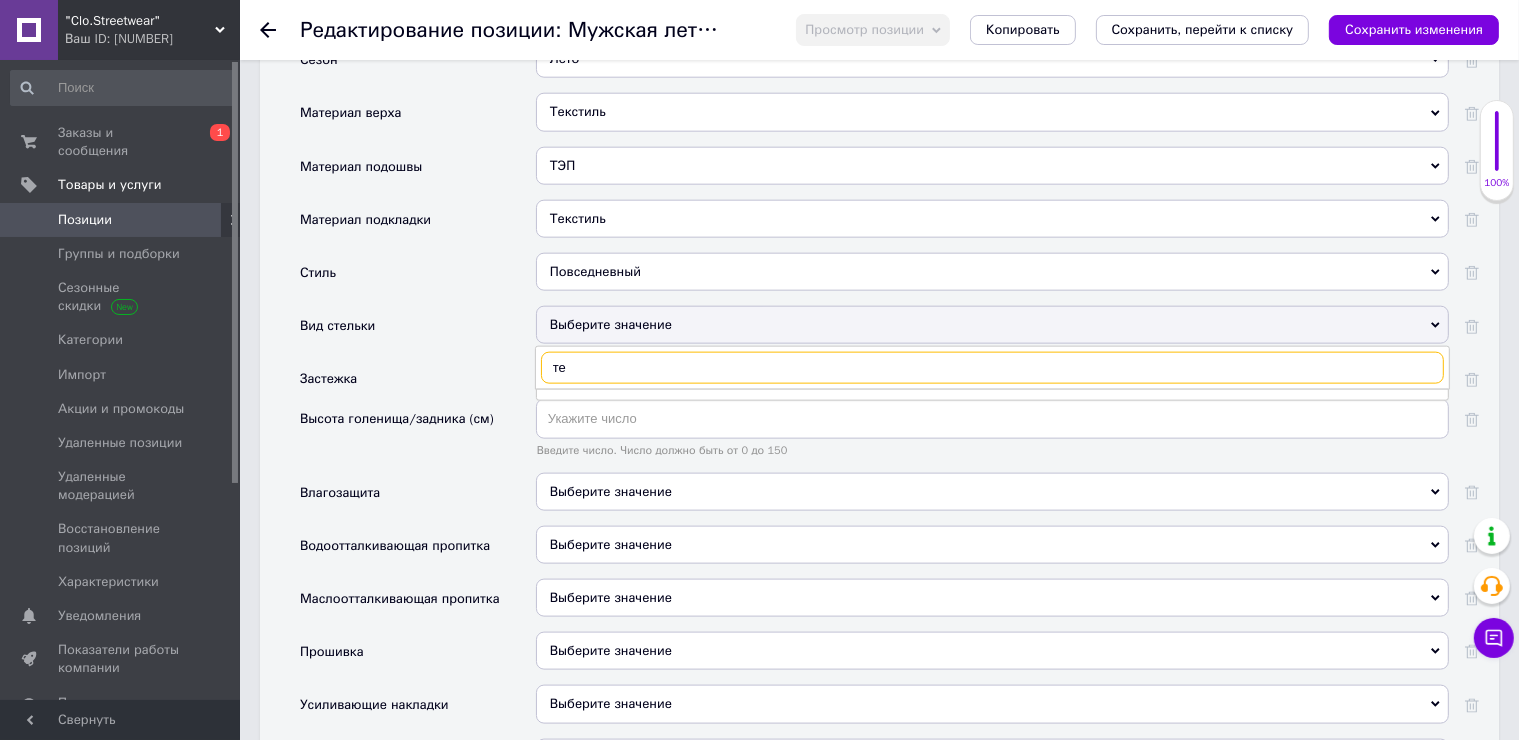 type on "тек" 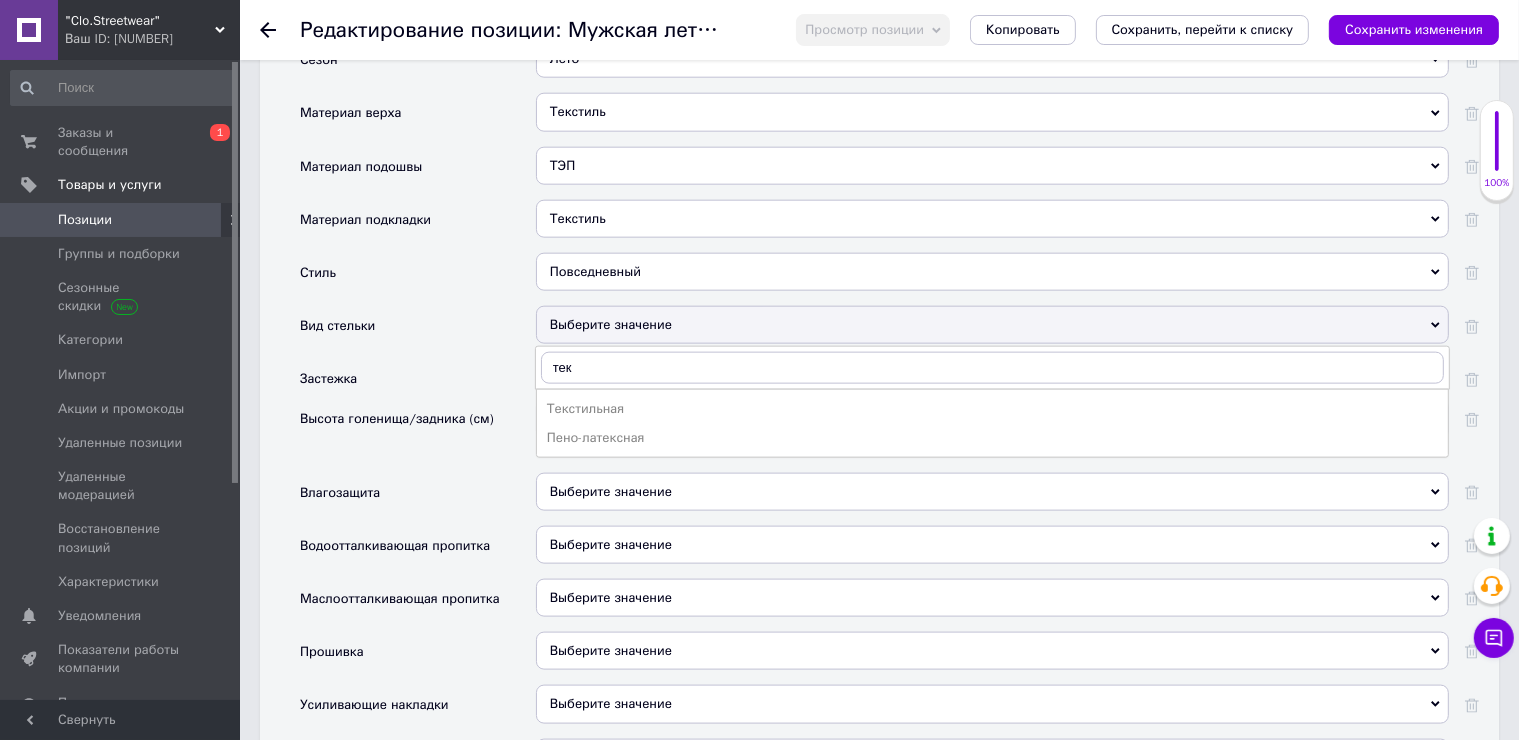 click on "Текстильная" at bounding box center (992, 409) 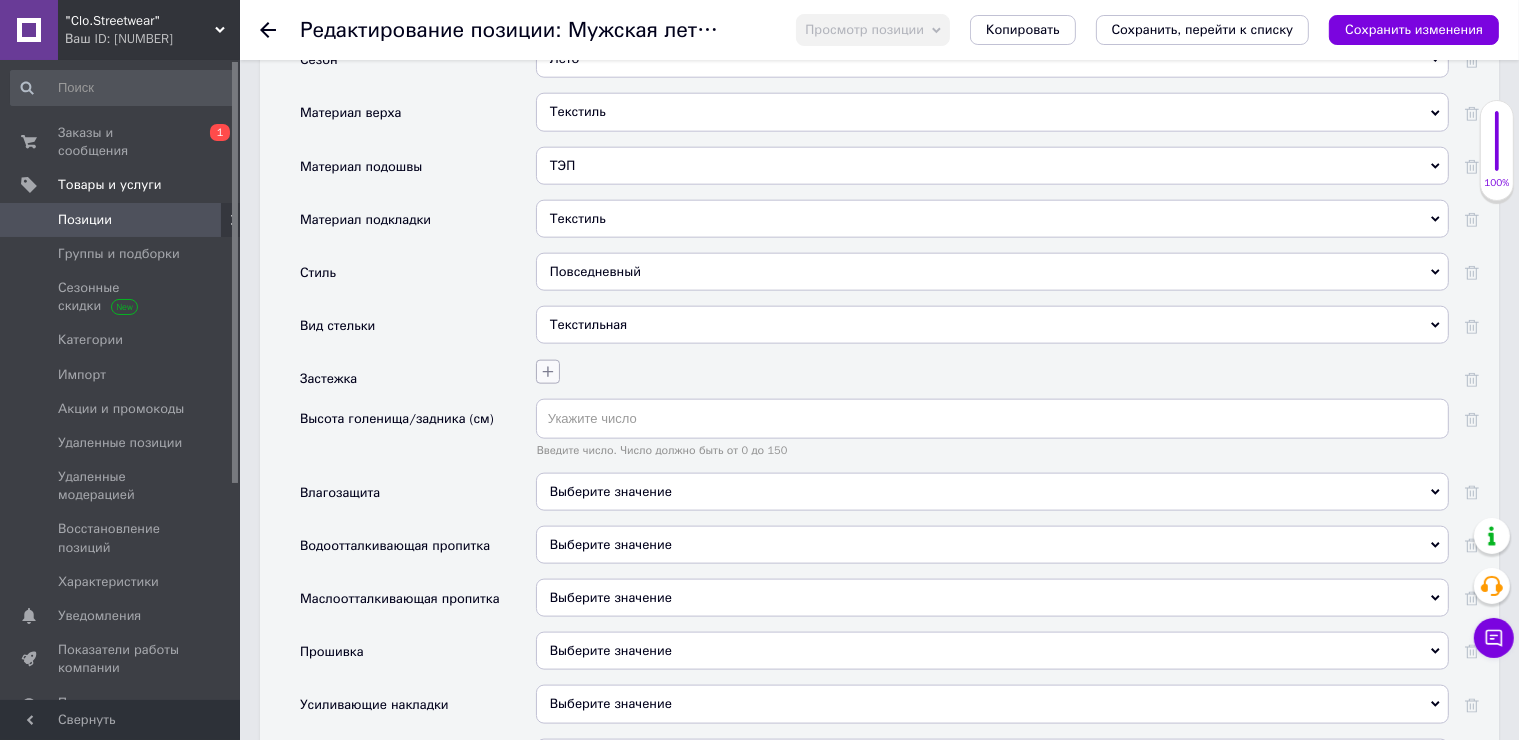 click 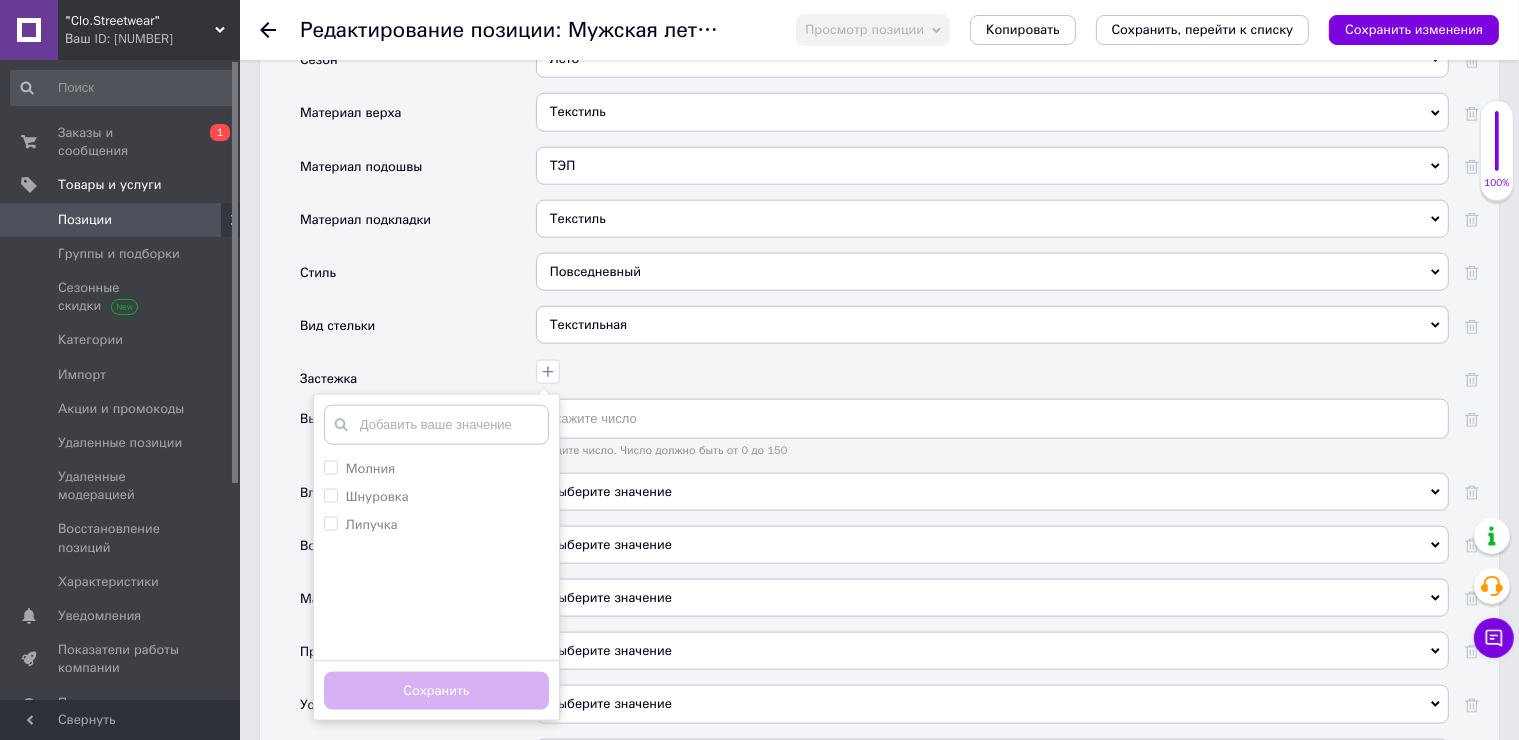 scroll, scrollTop: 2600, scrollLeft: 0, axis: vertical 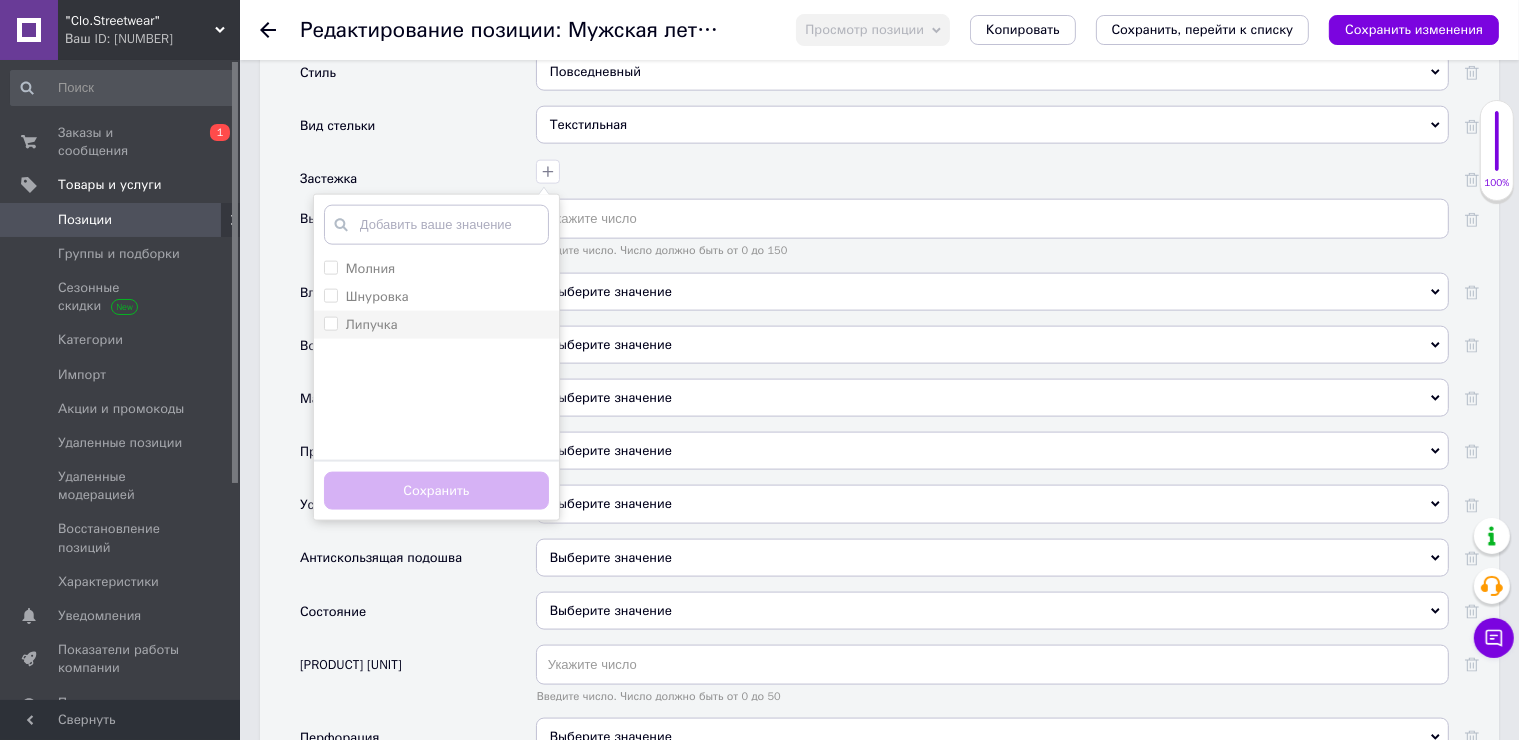 click on "Шнуровка" at bounding box center (377, 296) 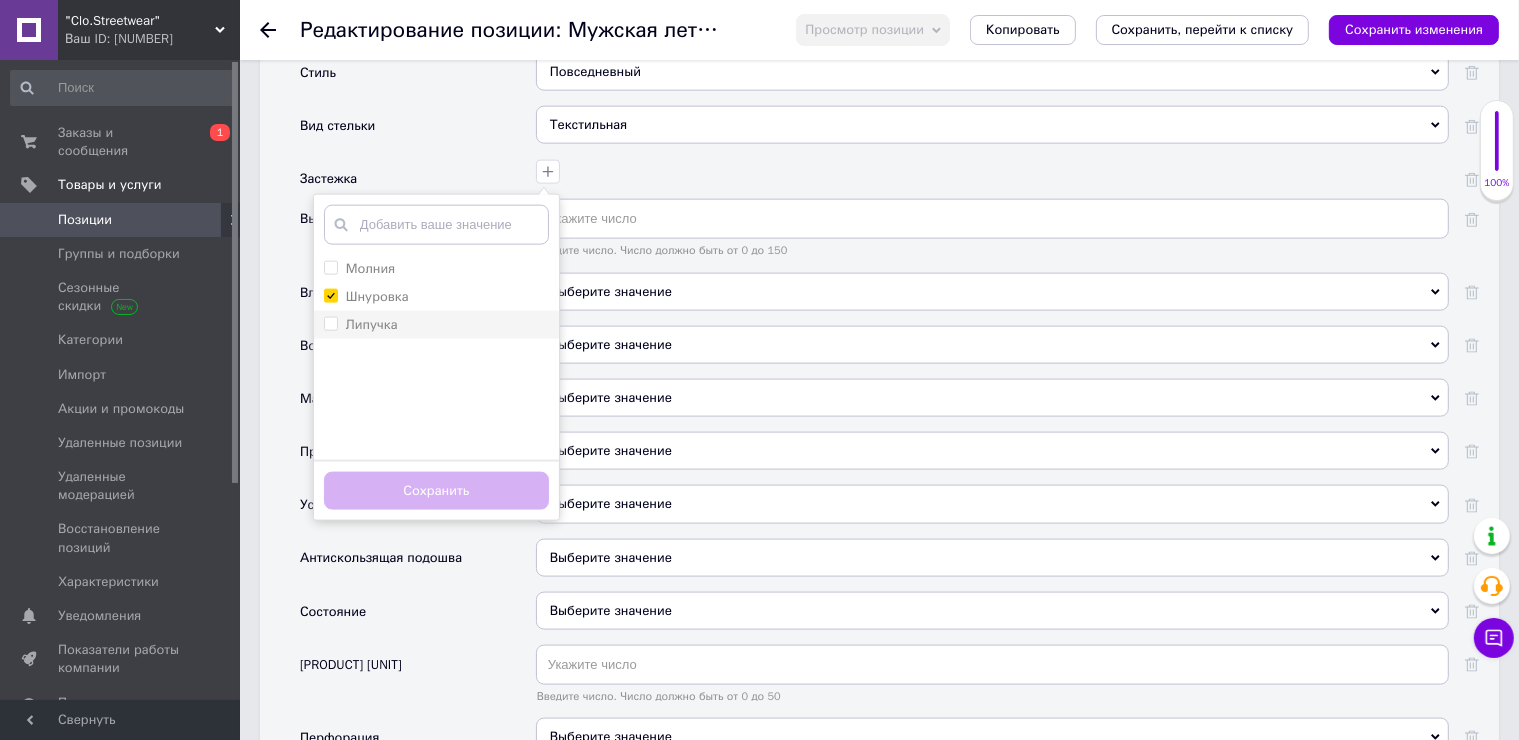 checkbox on "true" 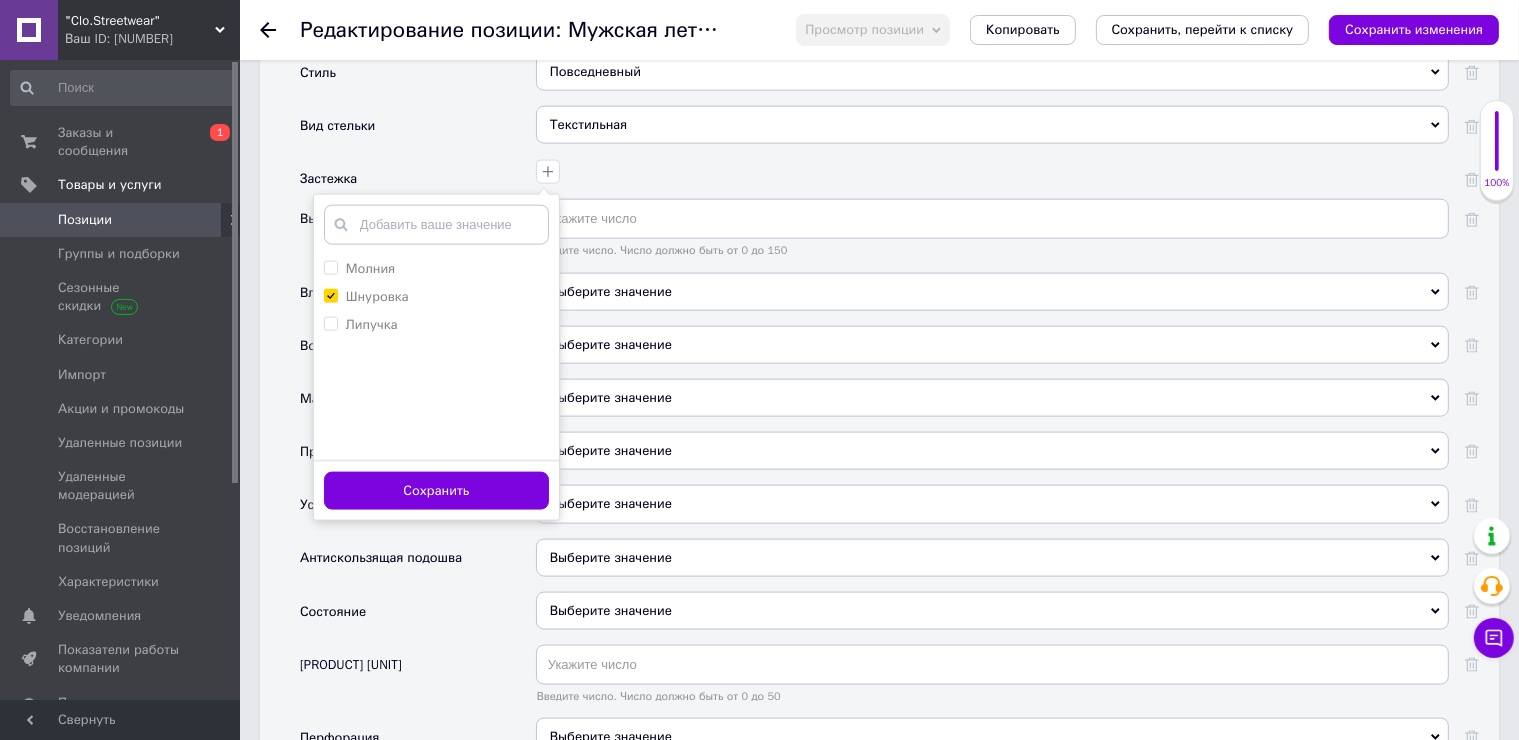 click on "Сохранить" at bounding box center (436, 491) 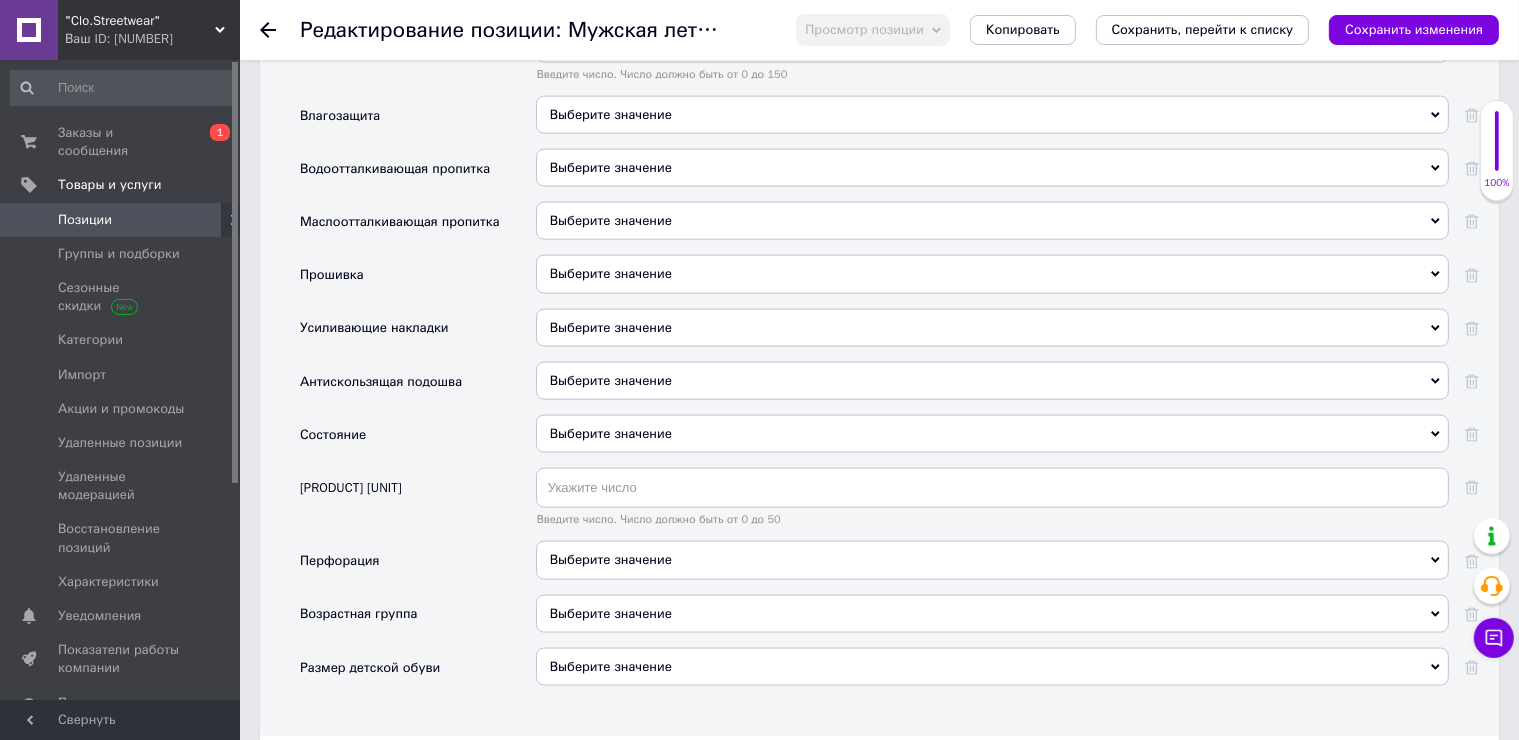 scroll, scrollTop: 3000, scrollLeft: 0, axis: vertical 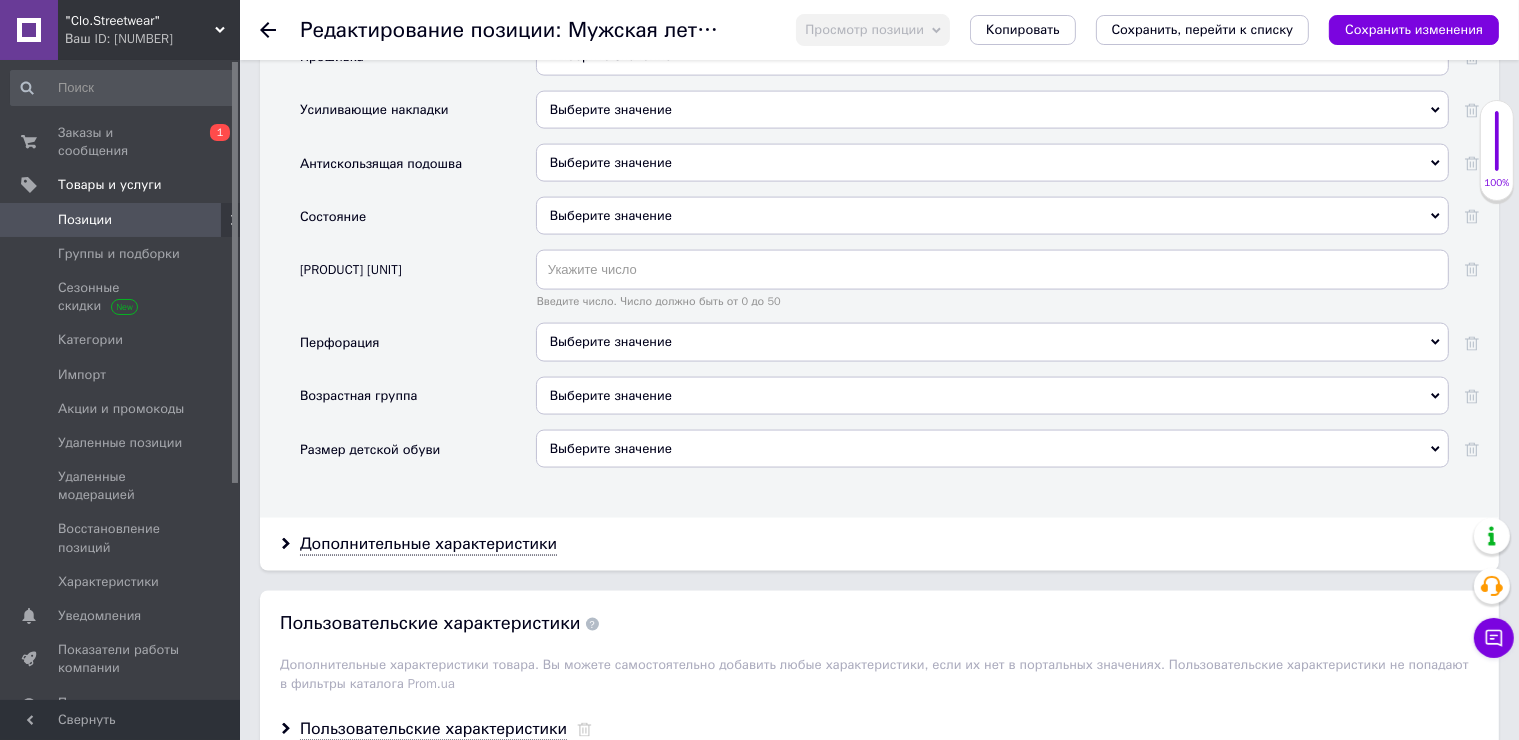 click on "Выберите значение" at bounding box center (992, 396) 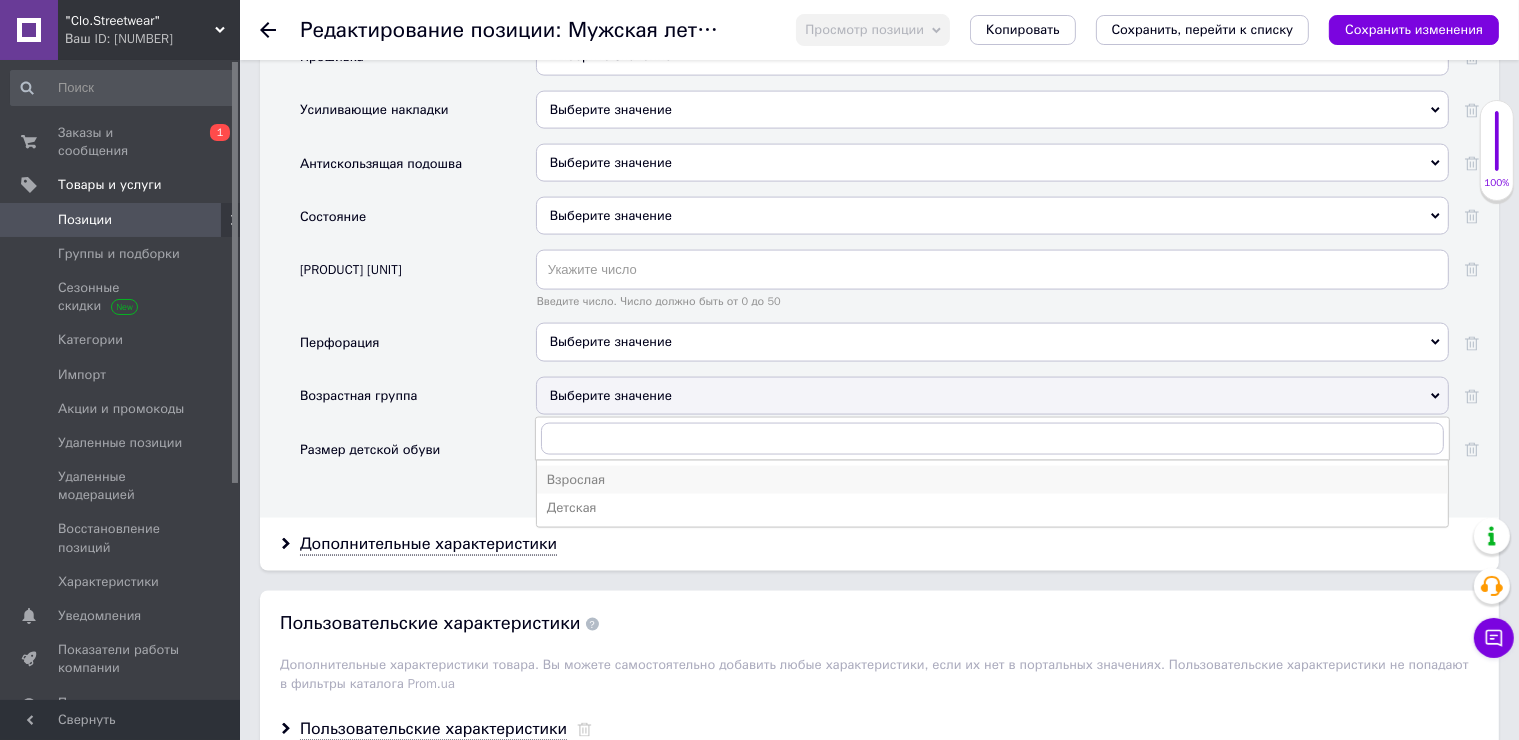 click on "Взрослая" at bounding box center [992, 480] 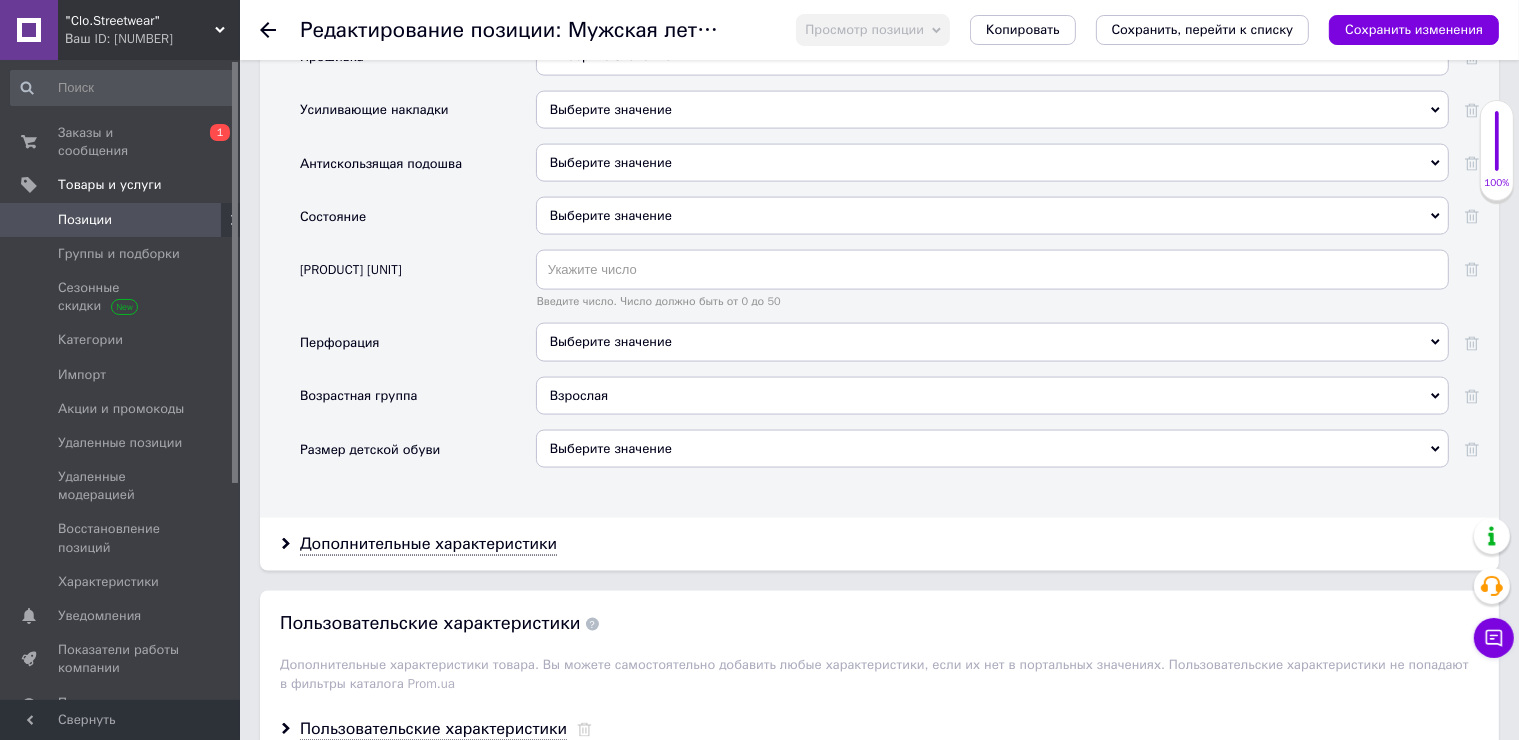 click on "Выберите значение" at bounding box center [992, 216] 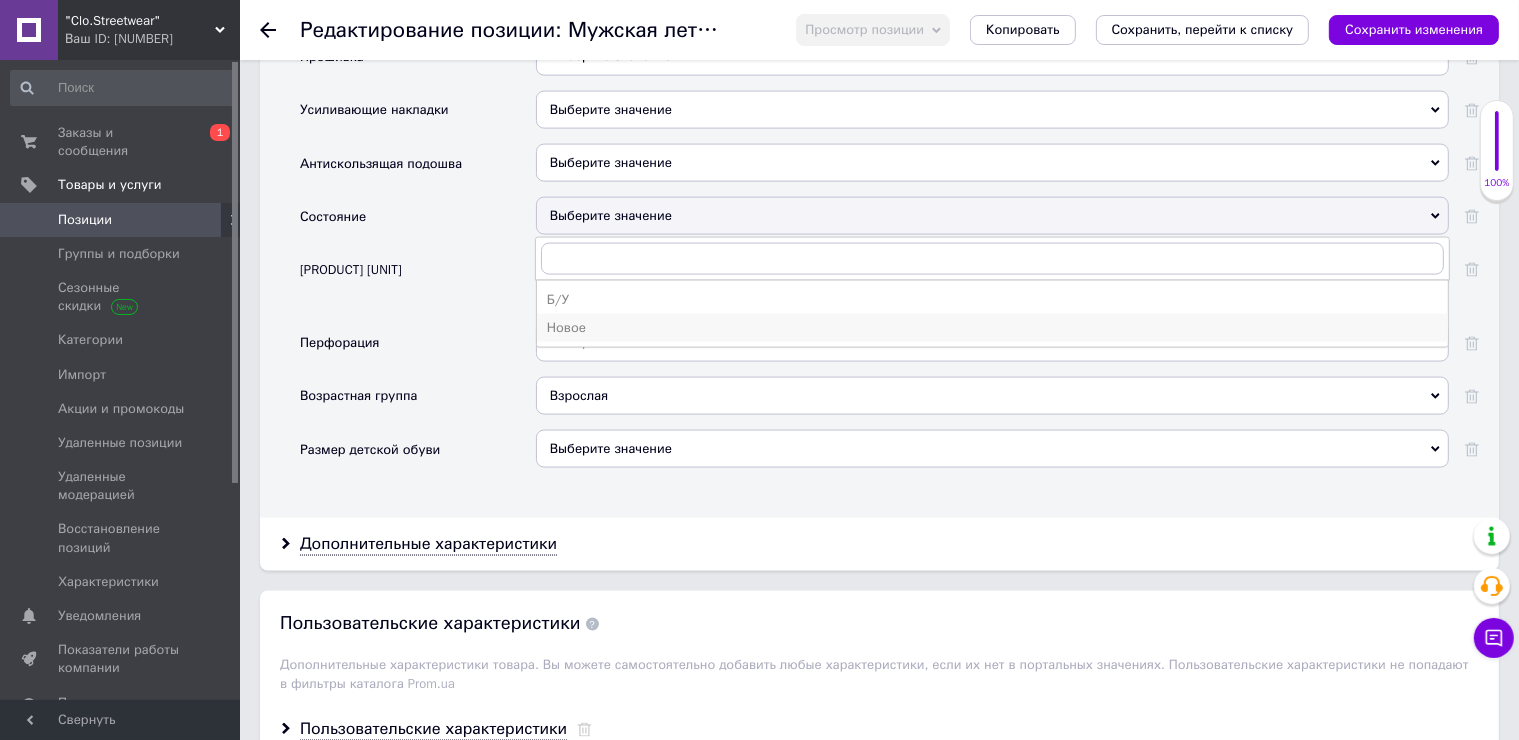 click on "Новое" at bounding box center (992, 328) 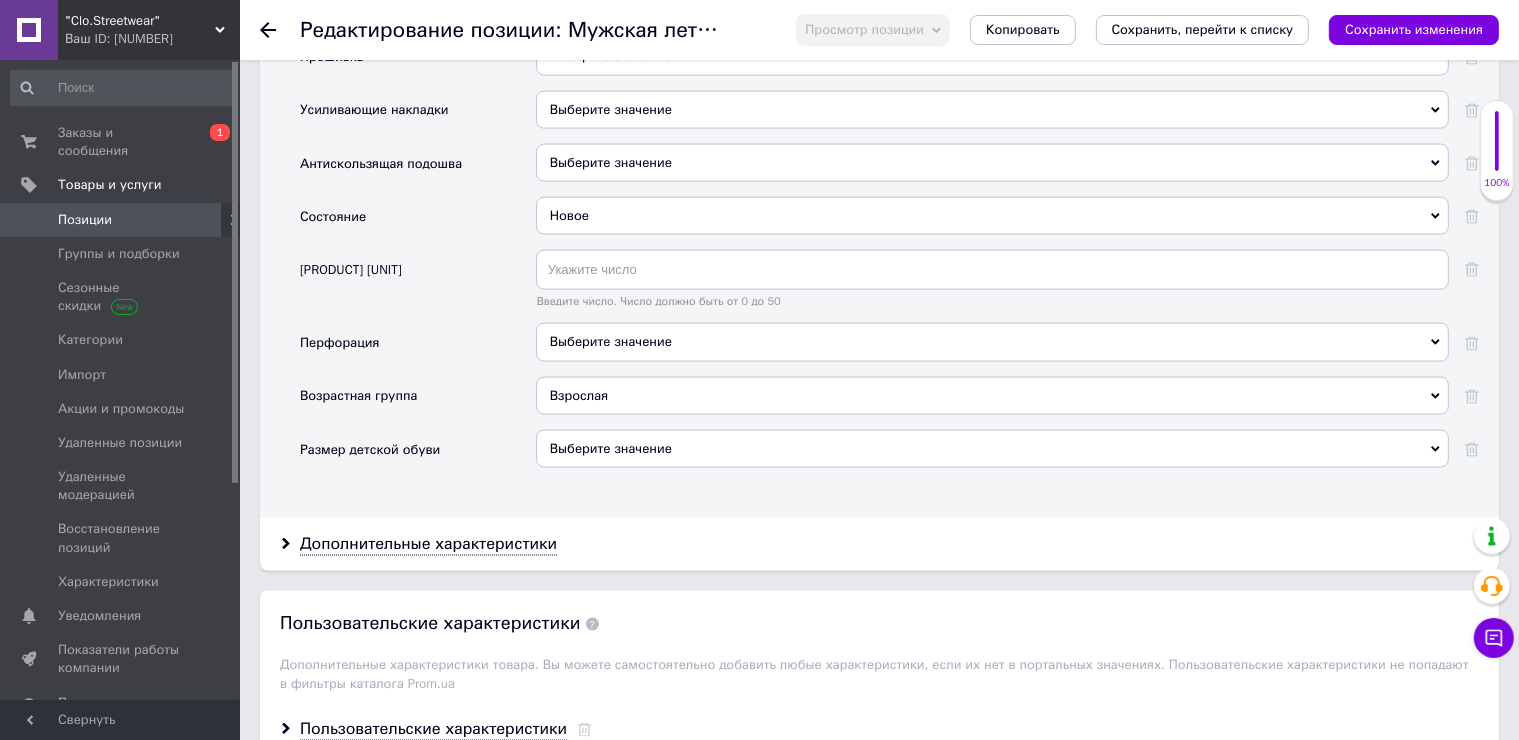 click on "Взрослая" at bounding box center [992, 396] 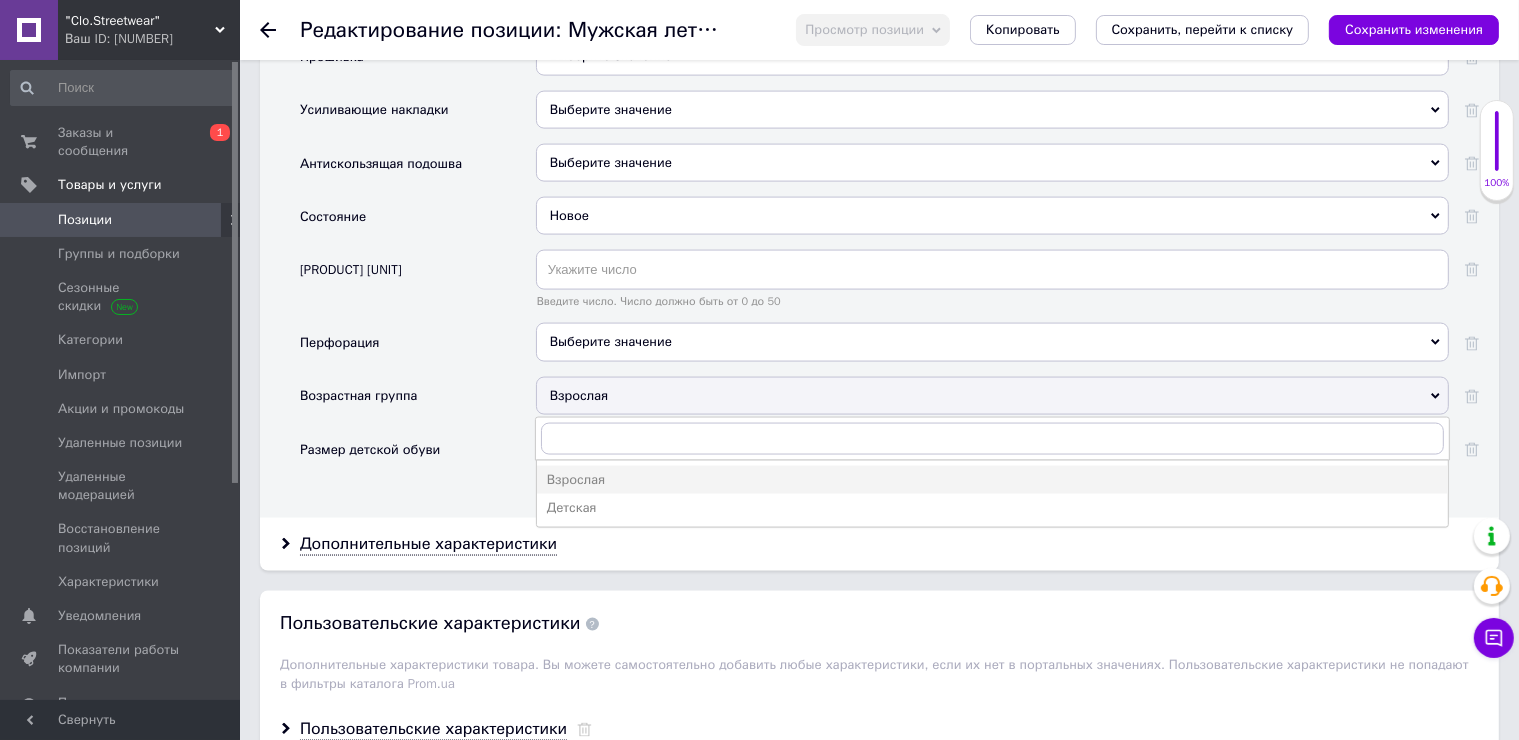 click on "Перфорация" at bounding box center [418, 349] 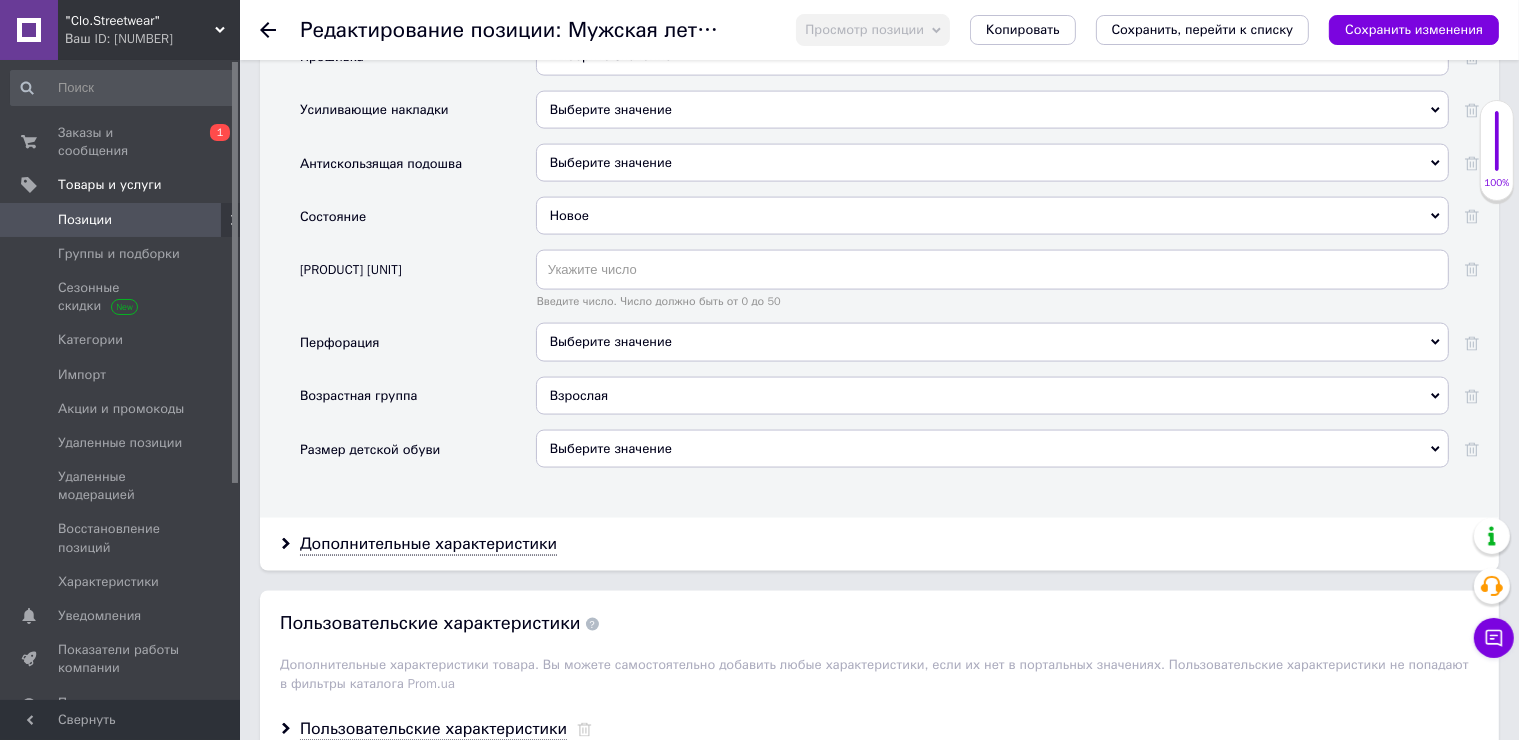 drag, startPoint x: 582, startPoint y: 328, endPoint x: 582, endPoint y: 339, distance: 11 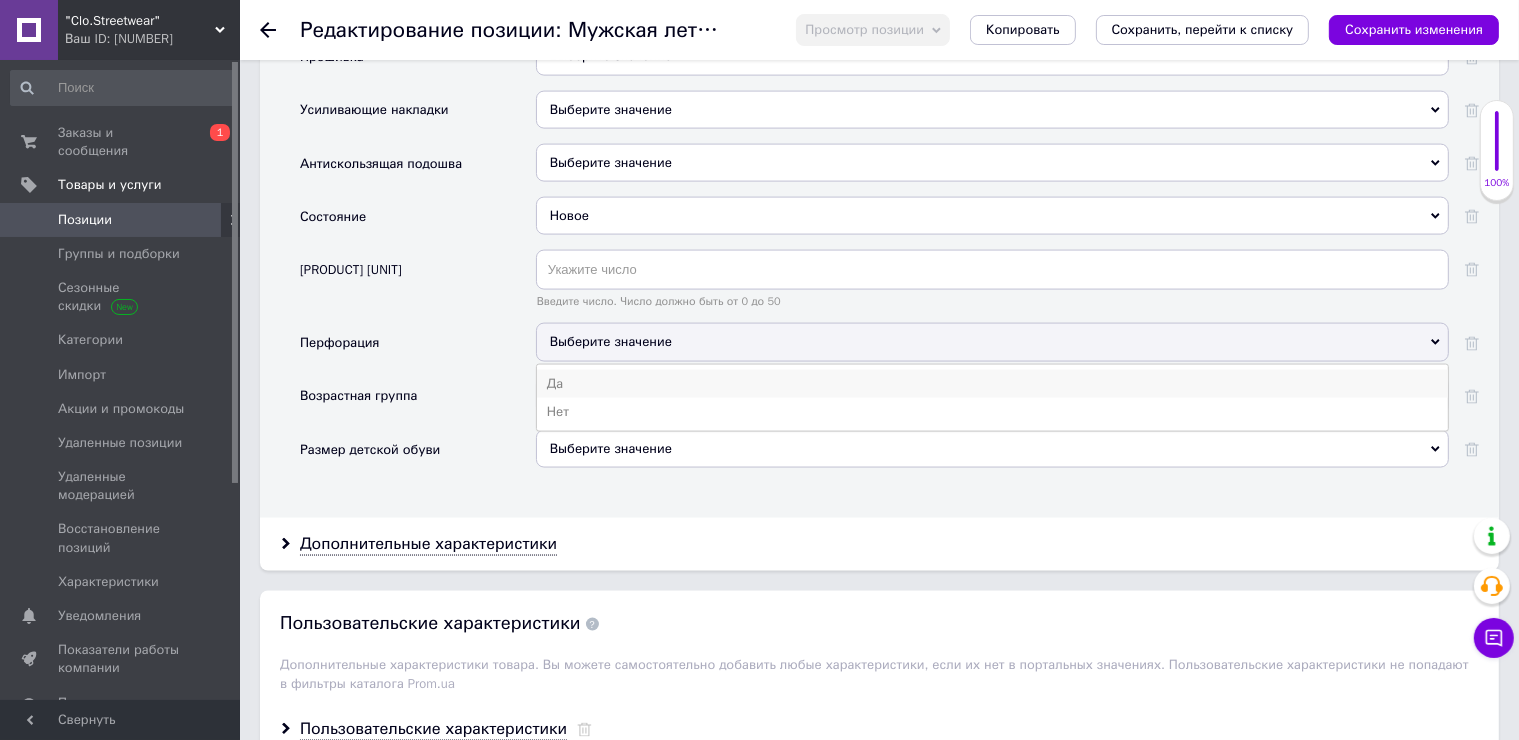 click on "Да" at bounding box center (992, 384) 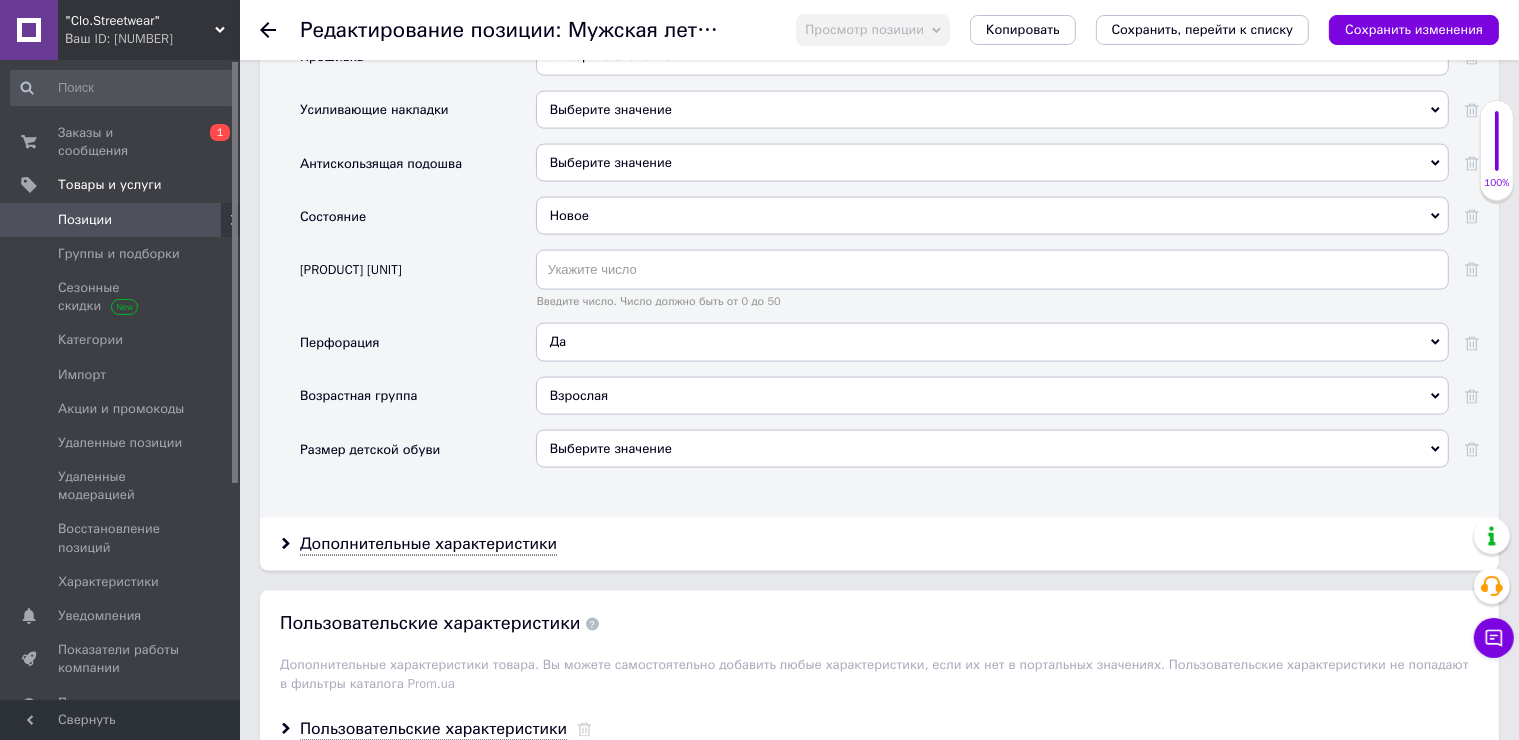 click on "Выберите значение" at bounding box center (992, 163) 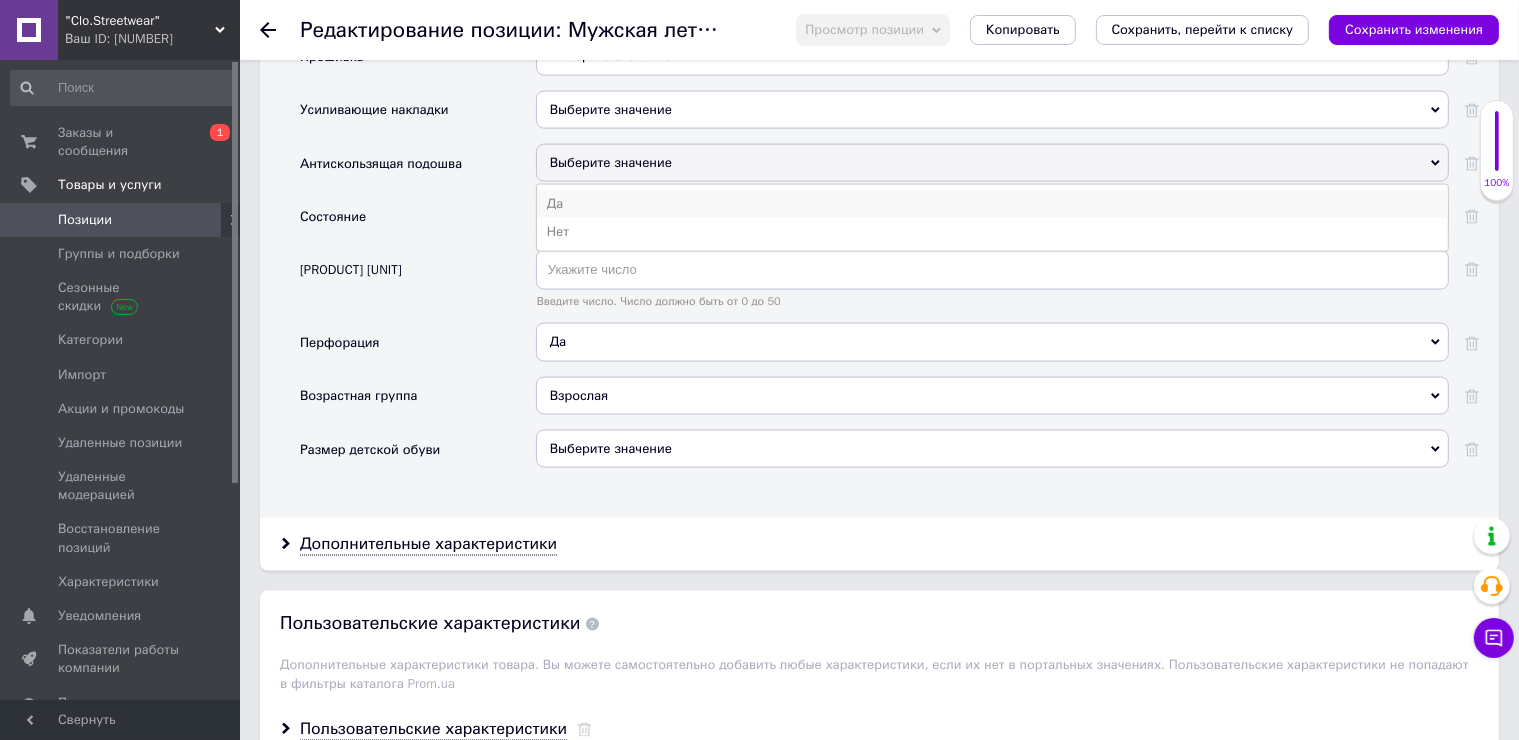 click on "Да" at bounding box center [992, 204] 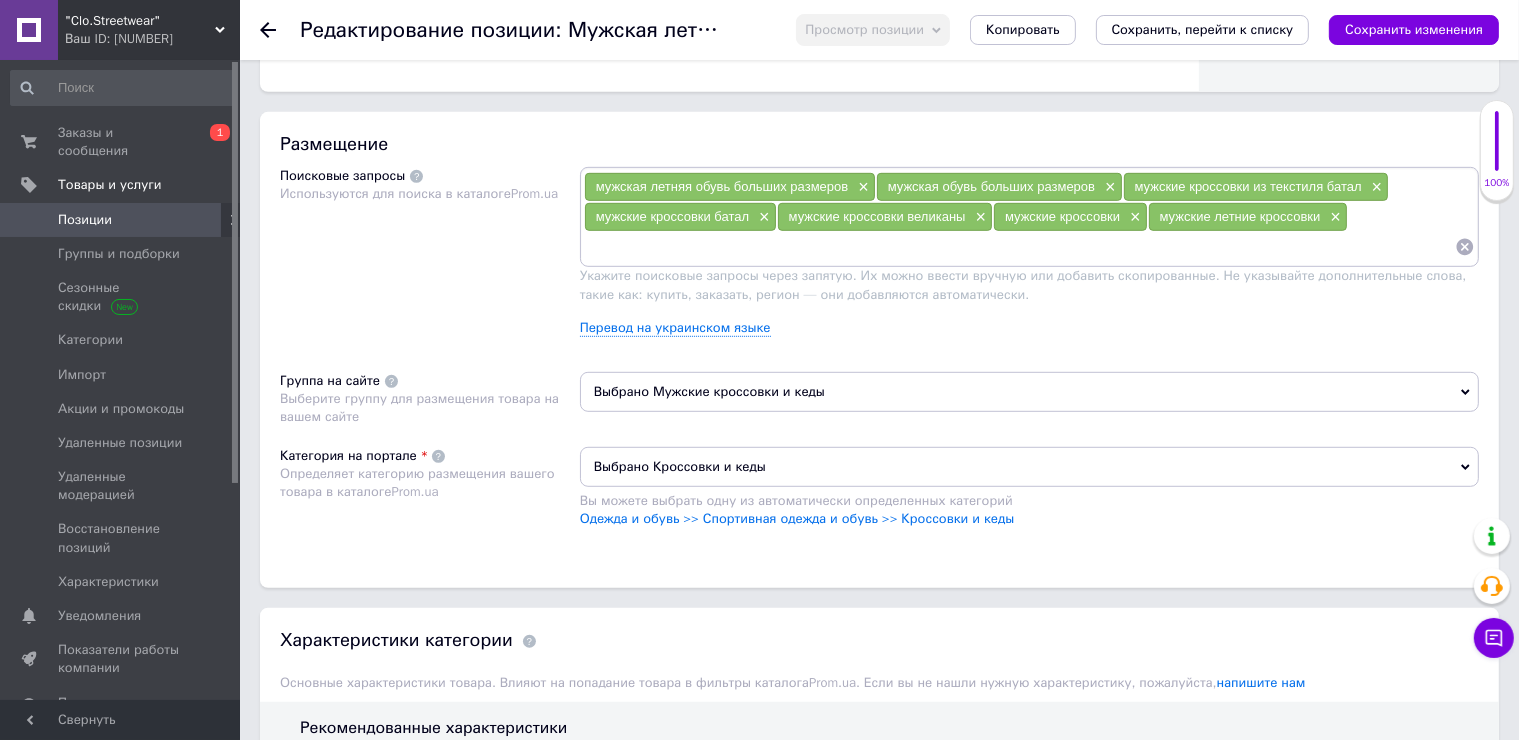 scroll, scrollTop: 1100, scrollLeft: 0, axis: vertical 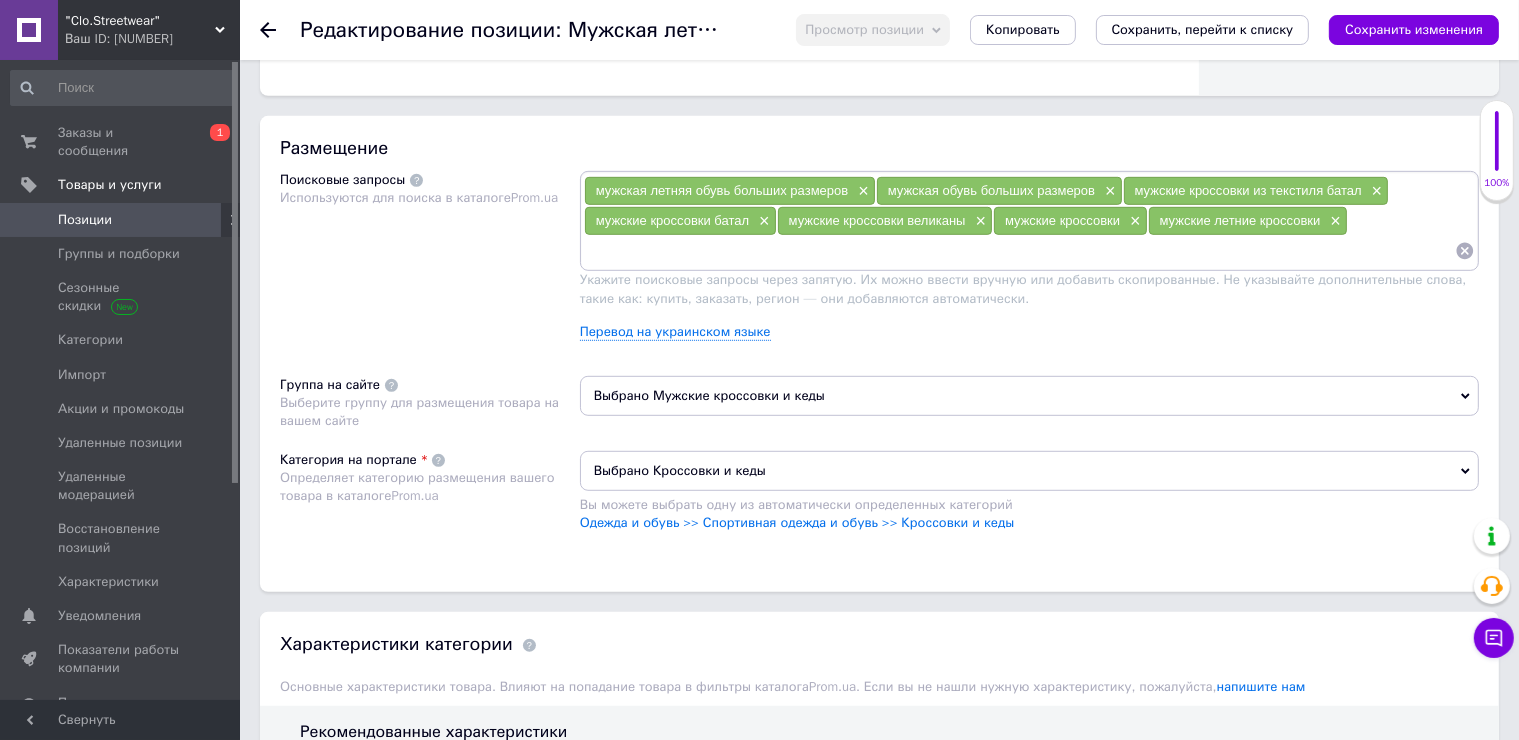 click at bounding box center [1019, 251] 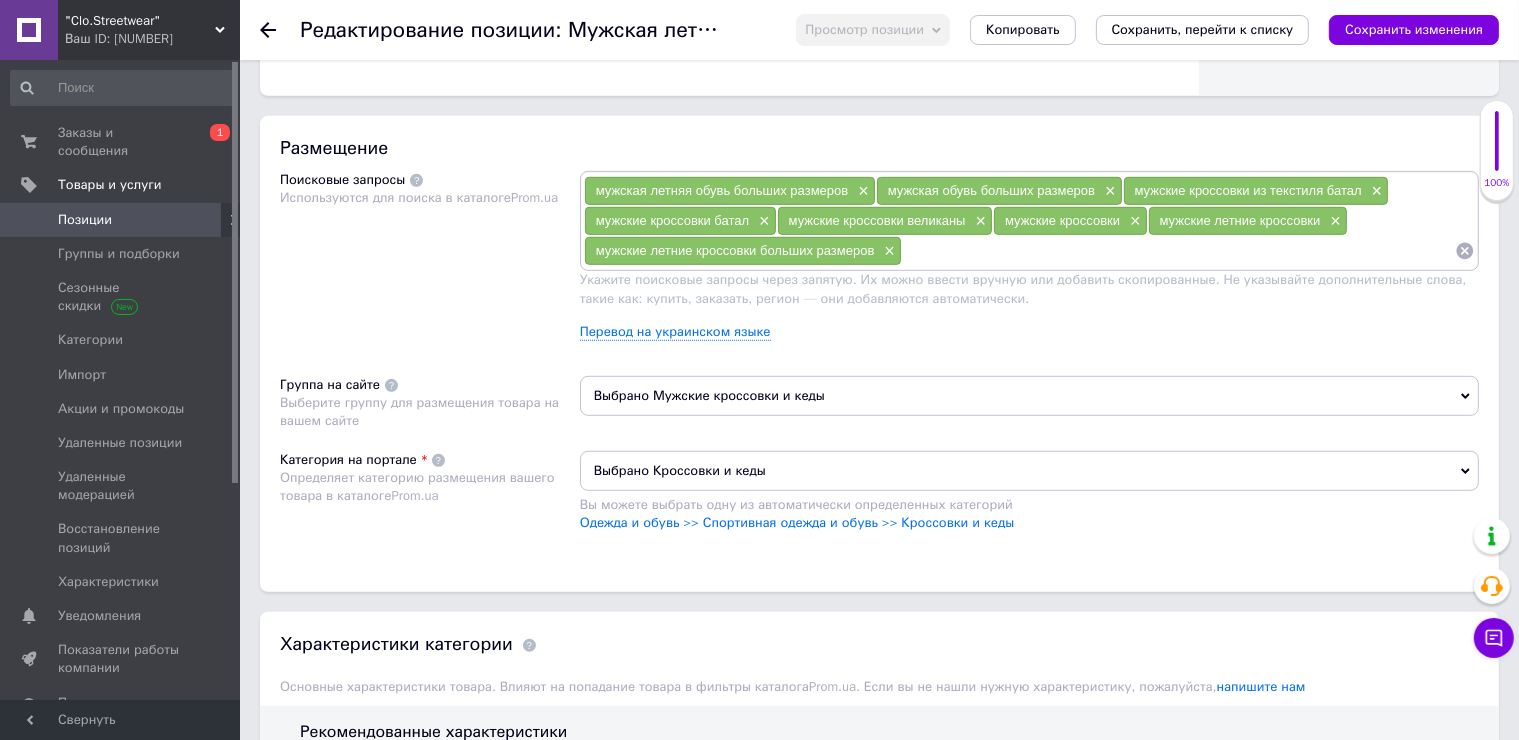 paste on "мужские летние кроссовки батал" 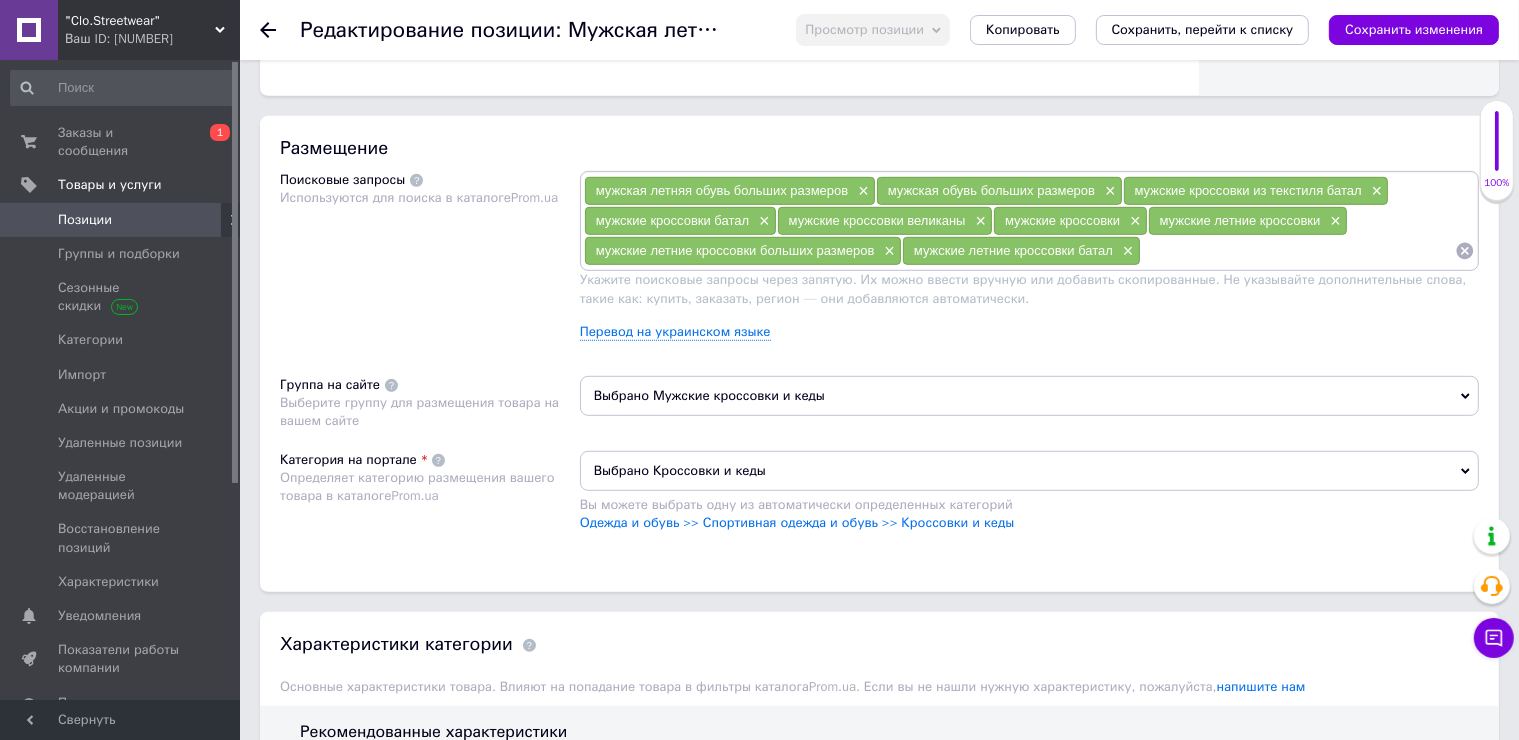 paste on "мужские летние кроссовки великаны" 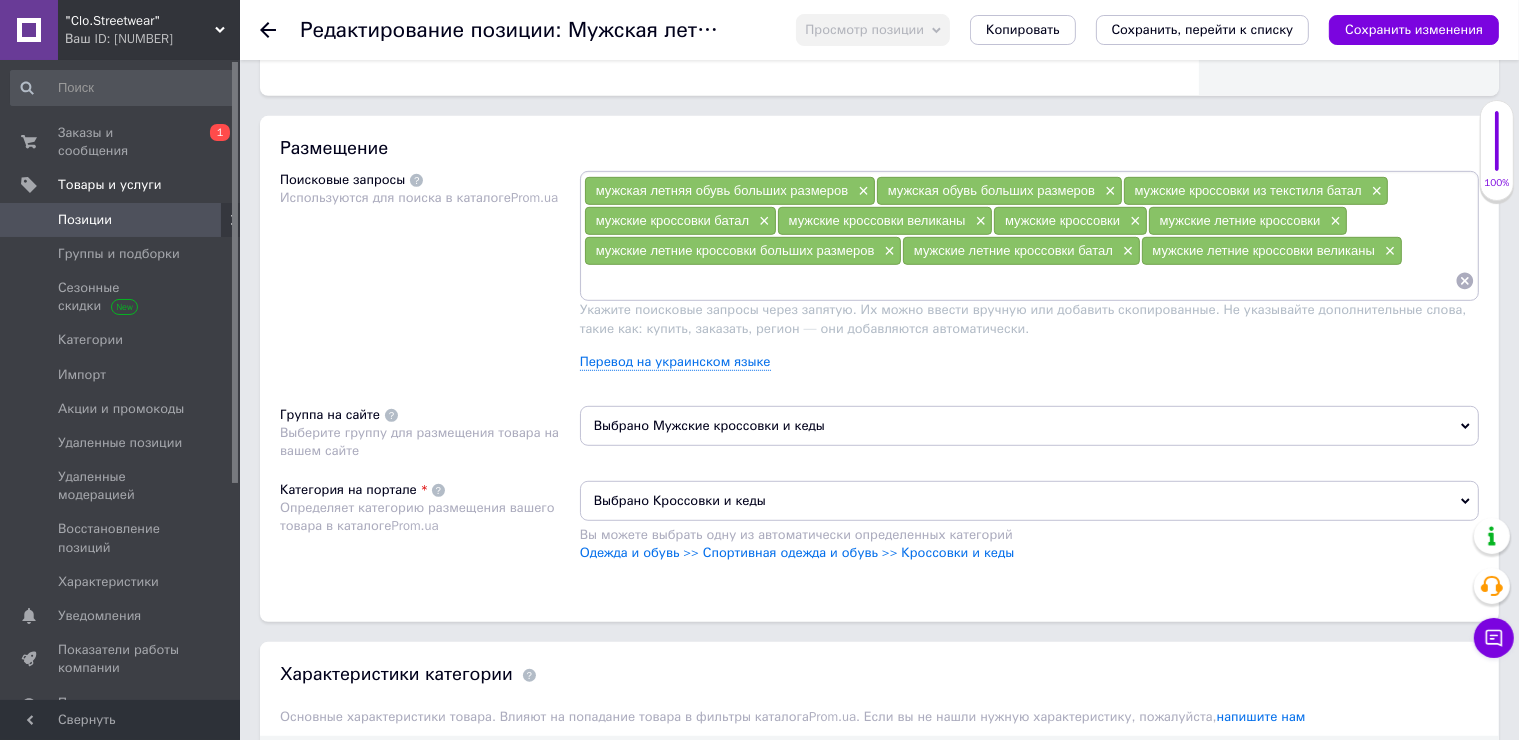 paste on "кроссовки больших размеров" 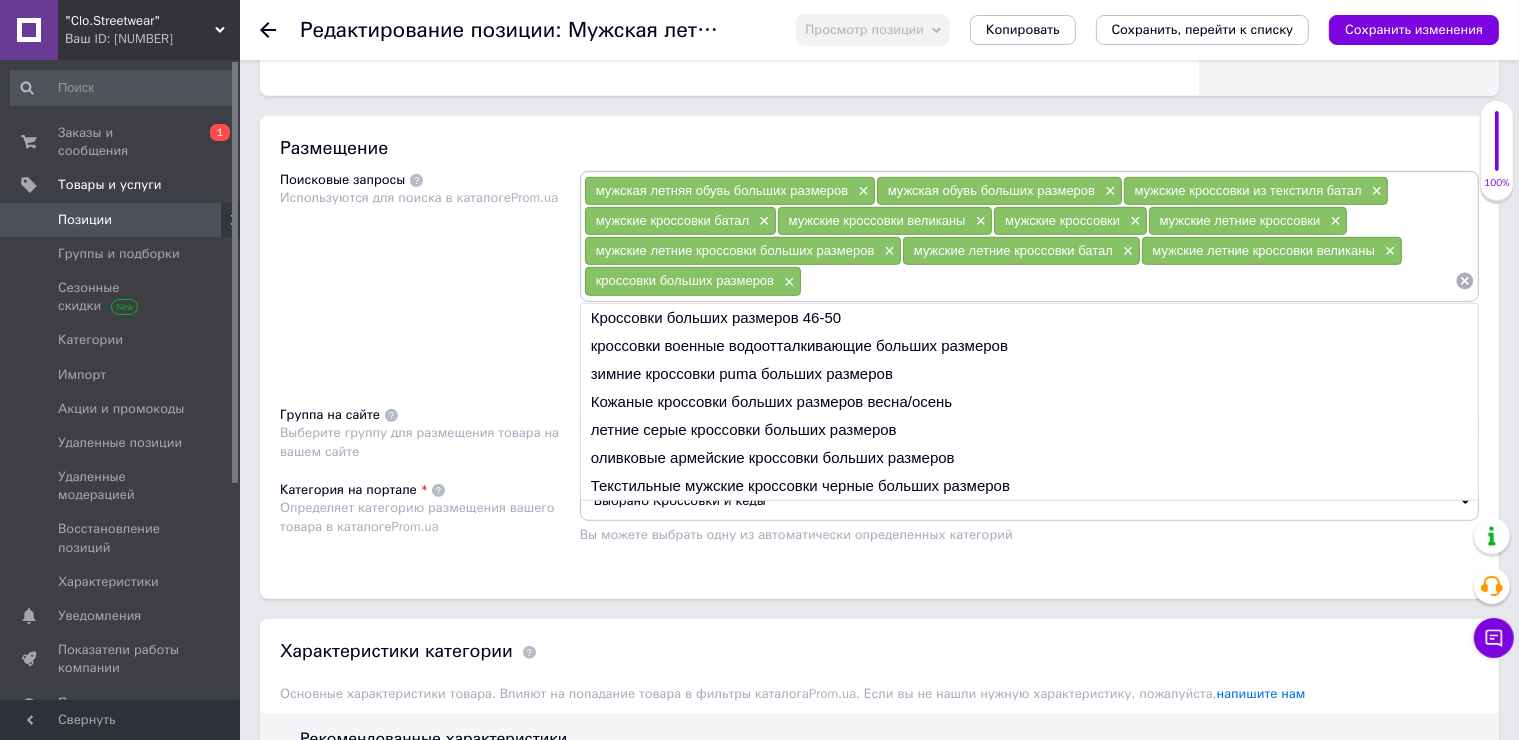 paste on "мужские кроссовки больших размеров" 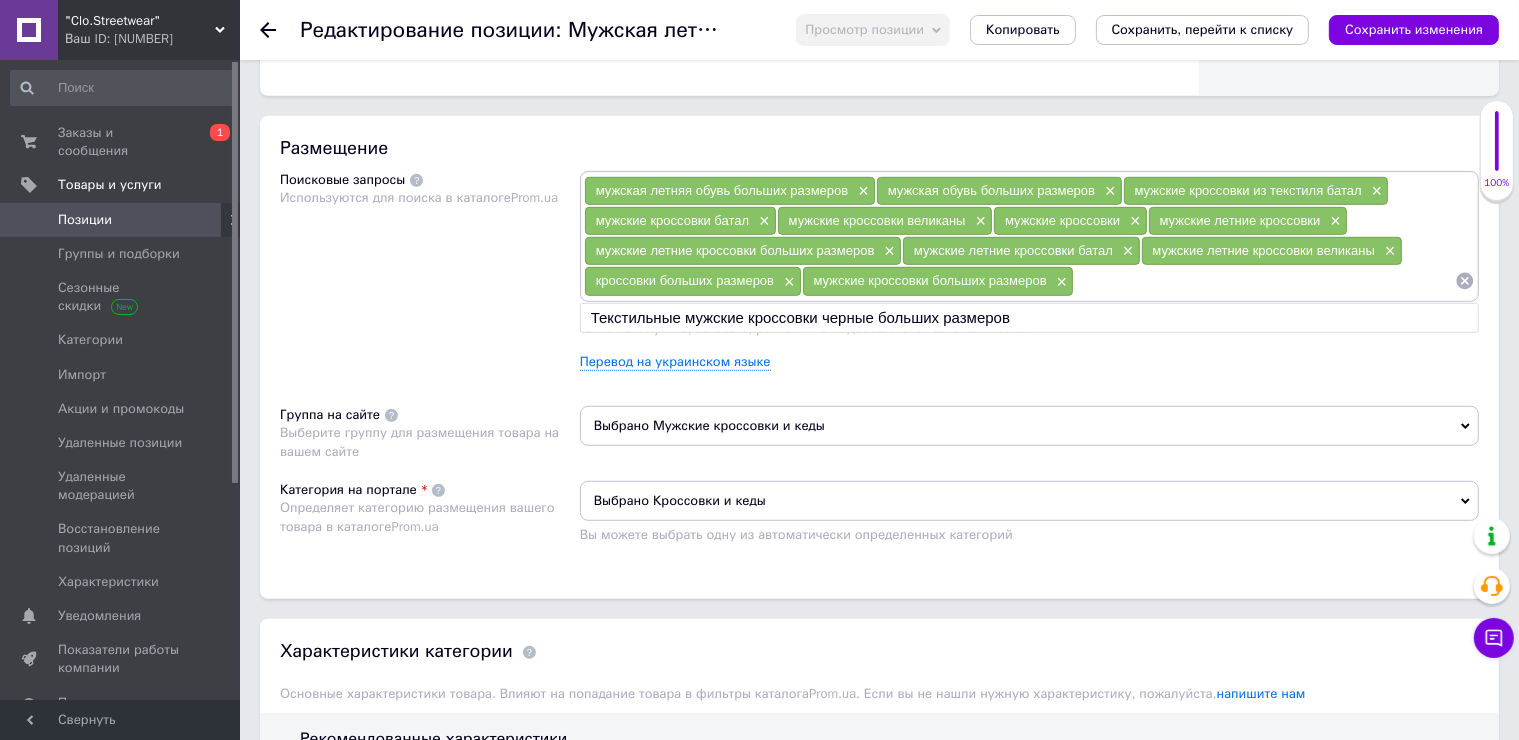 paste on "мужские кроссовки" 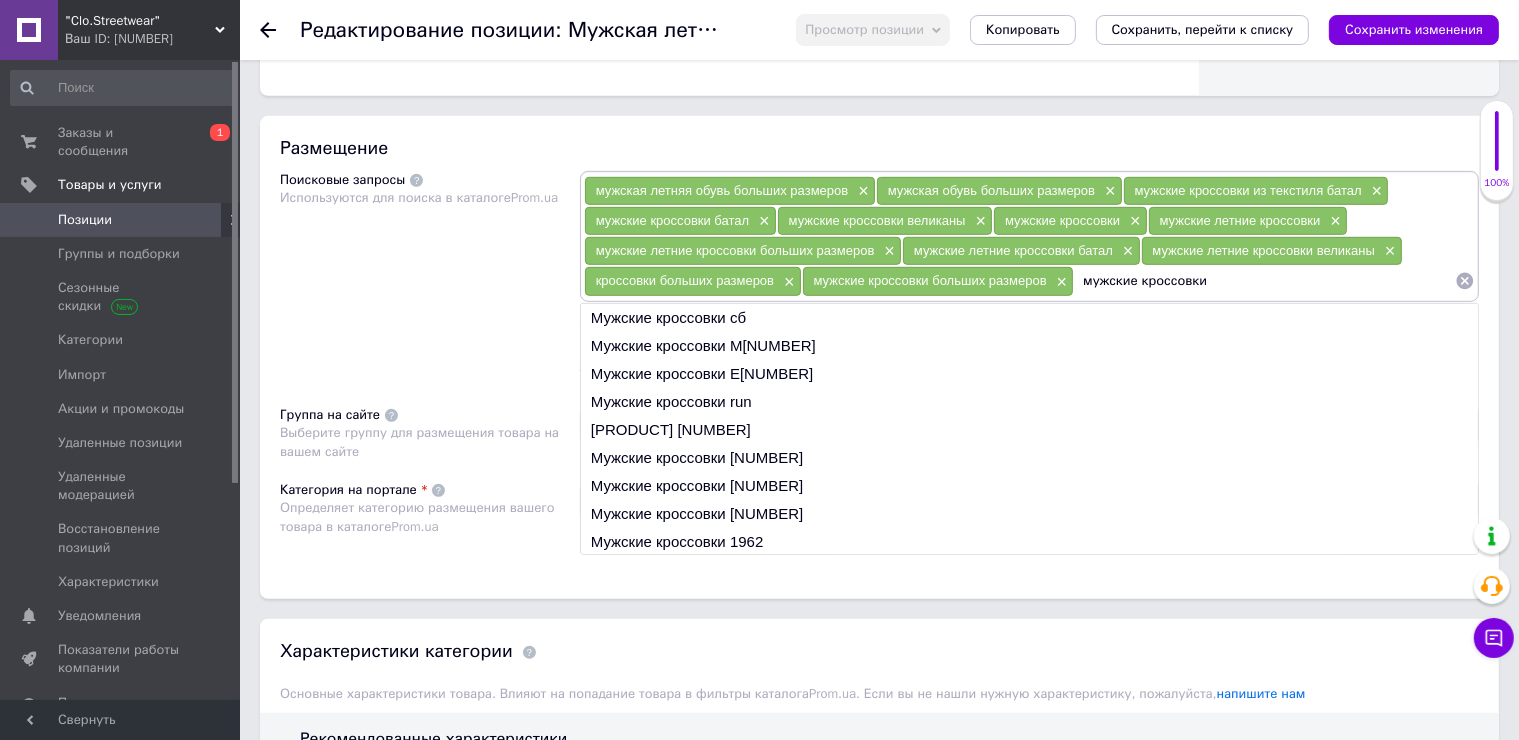 drag, startPoint x: 1229, startPoint y: 276, endPoint x: 1016, endPoint y: 277, distance: 213.00235 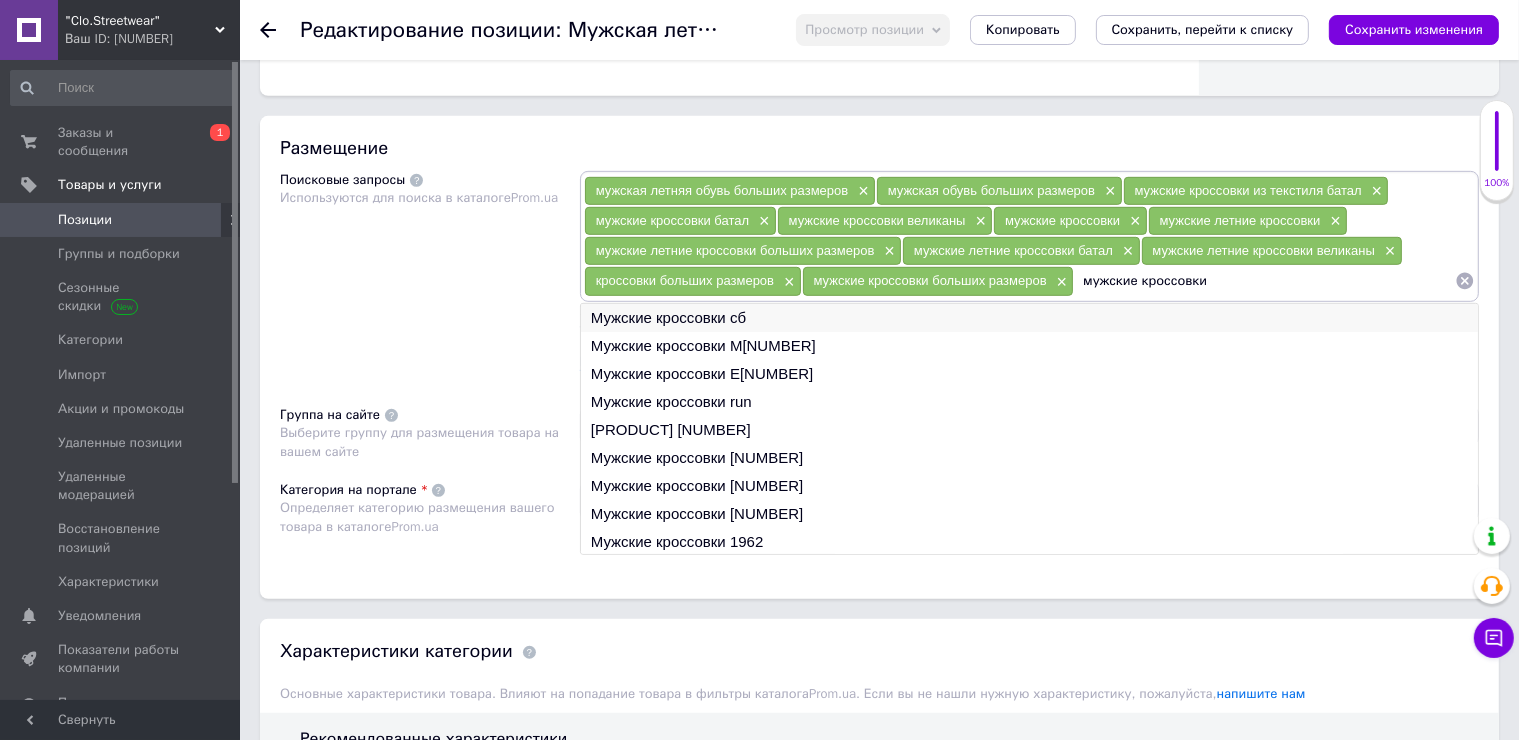 paste on "сетка" 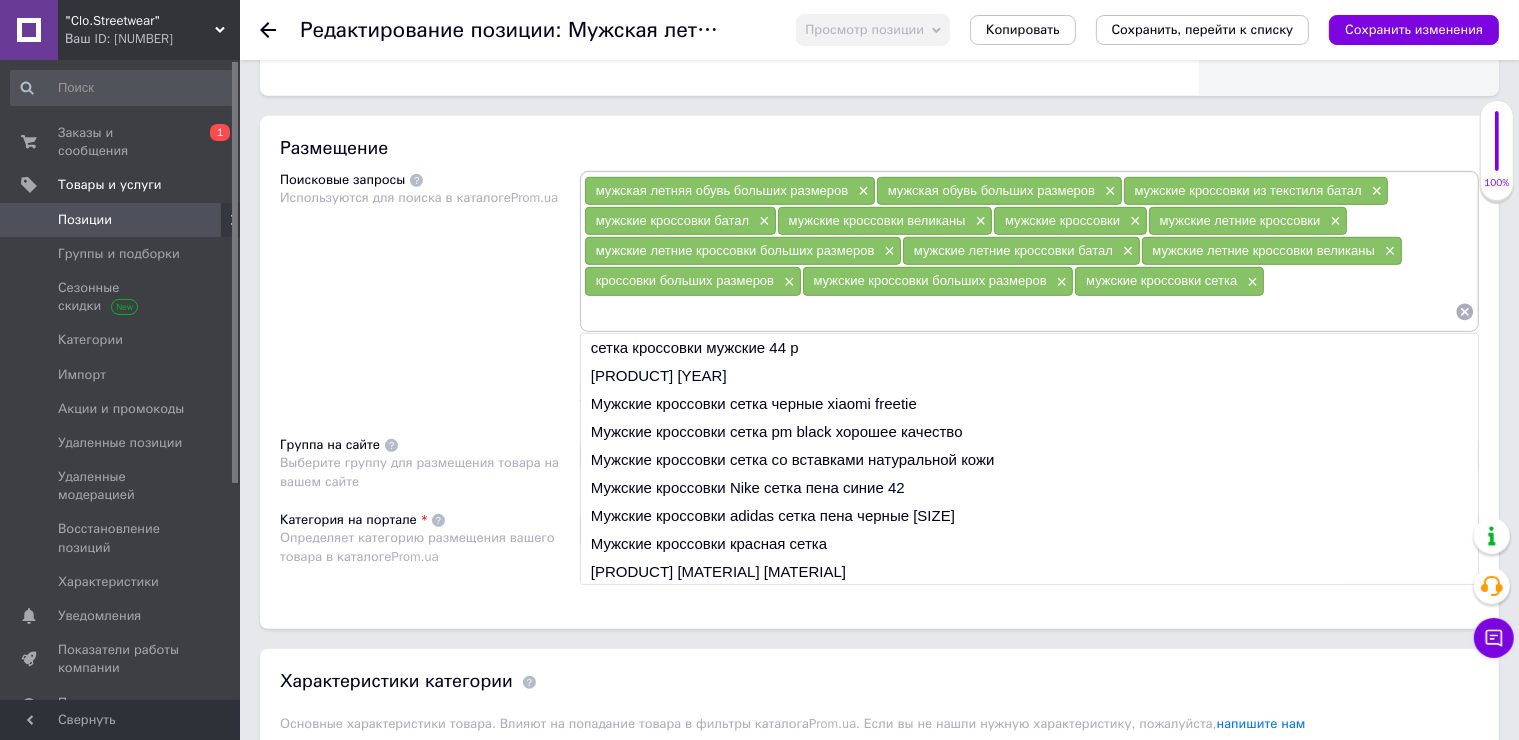 paste on "мужские кроссовки сетка бетал великаны" 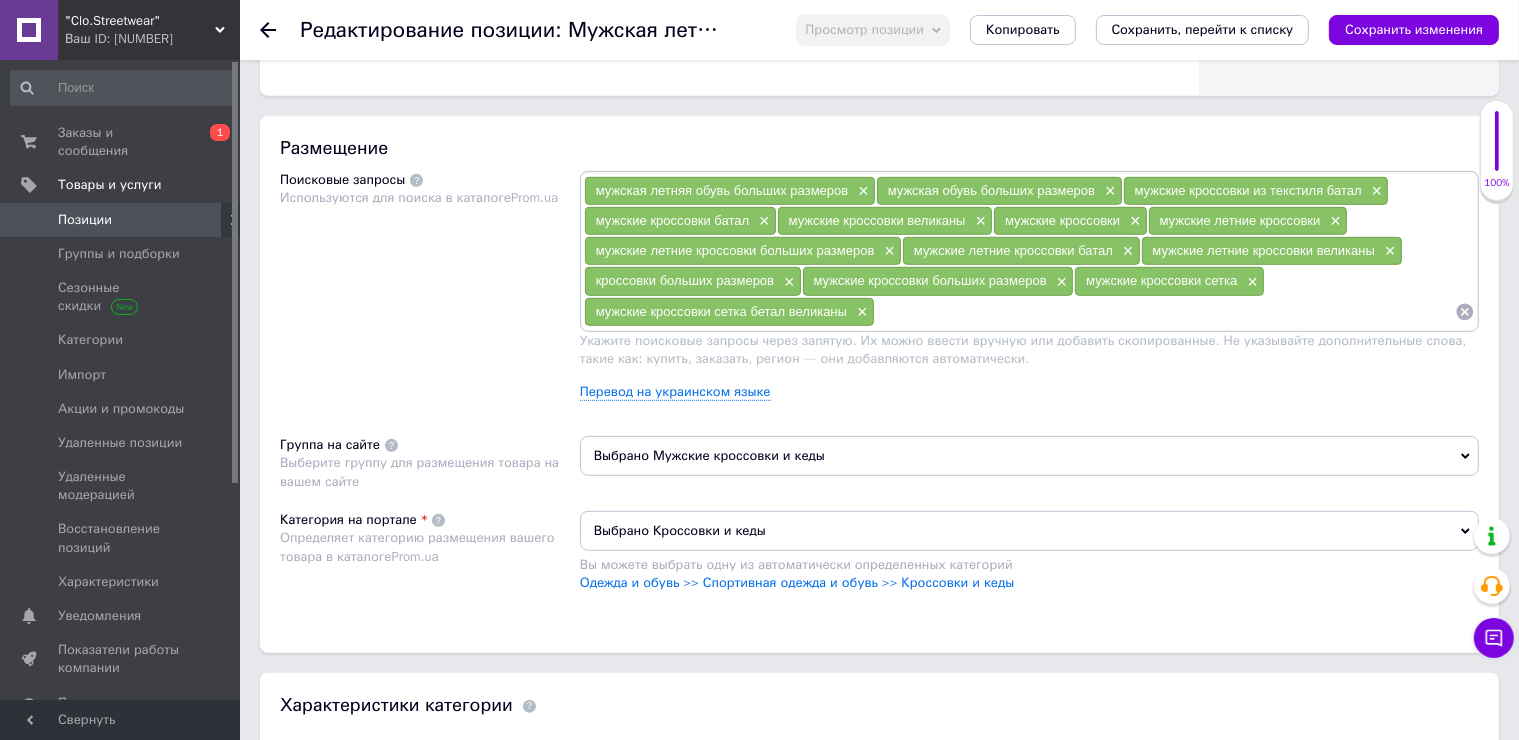paste on "мужские текстильные кроссовки" 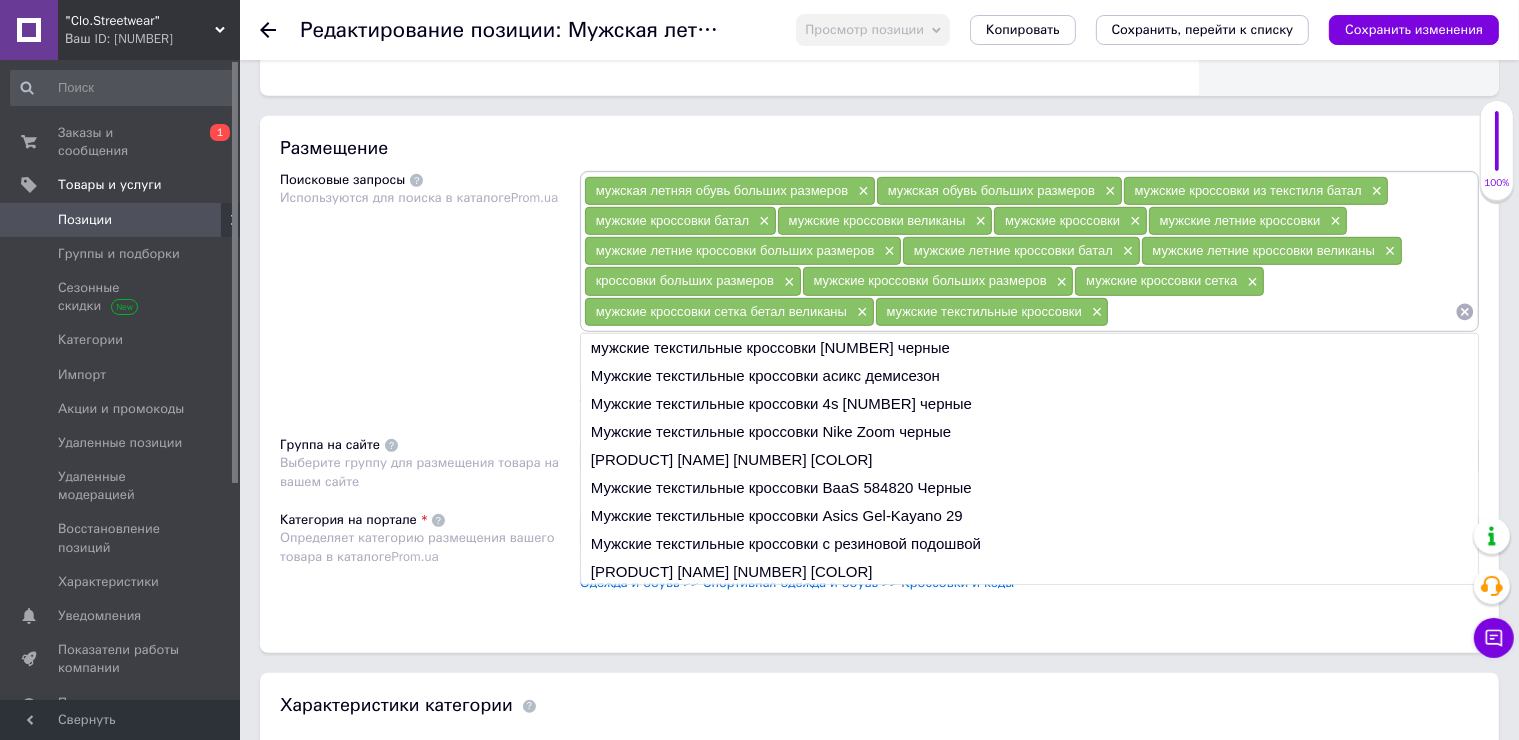 paste on "мужские кроссовки великаны батал" 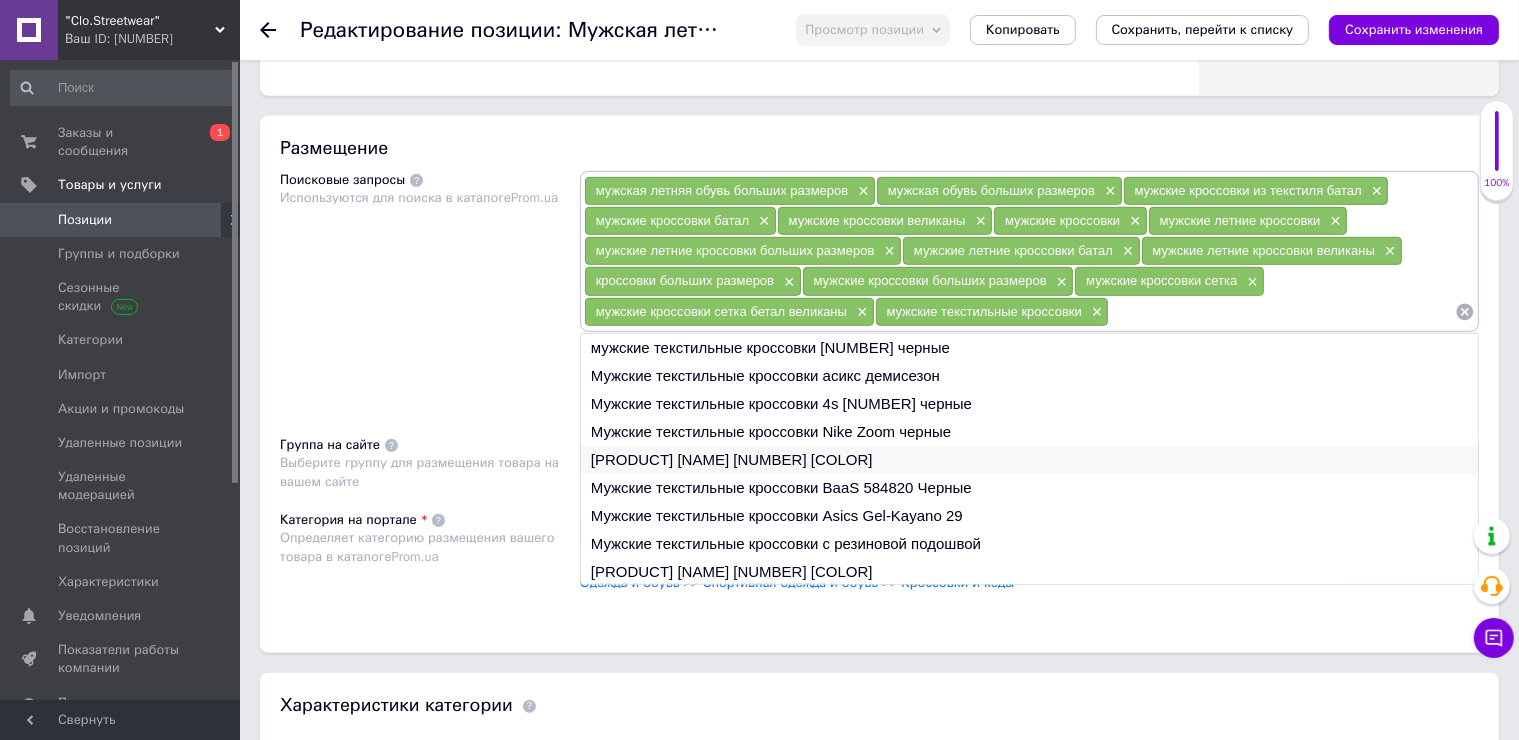 type on "мужские кроссовки великаны батал" 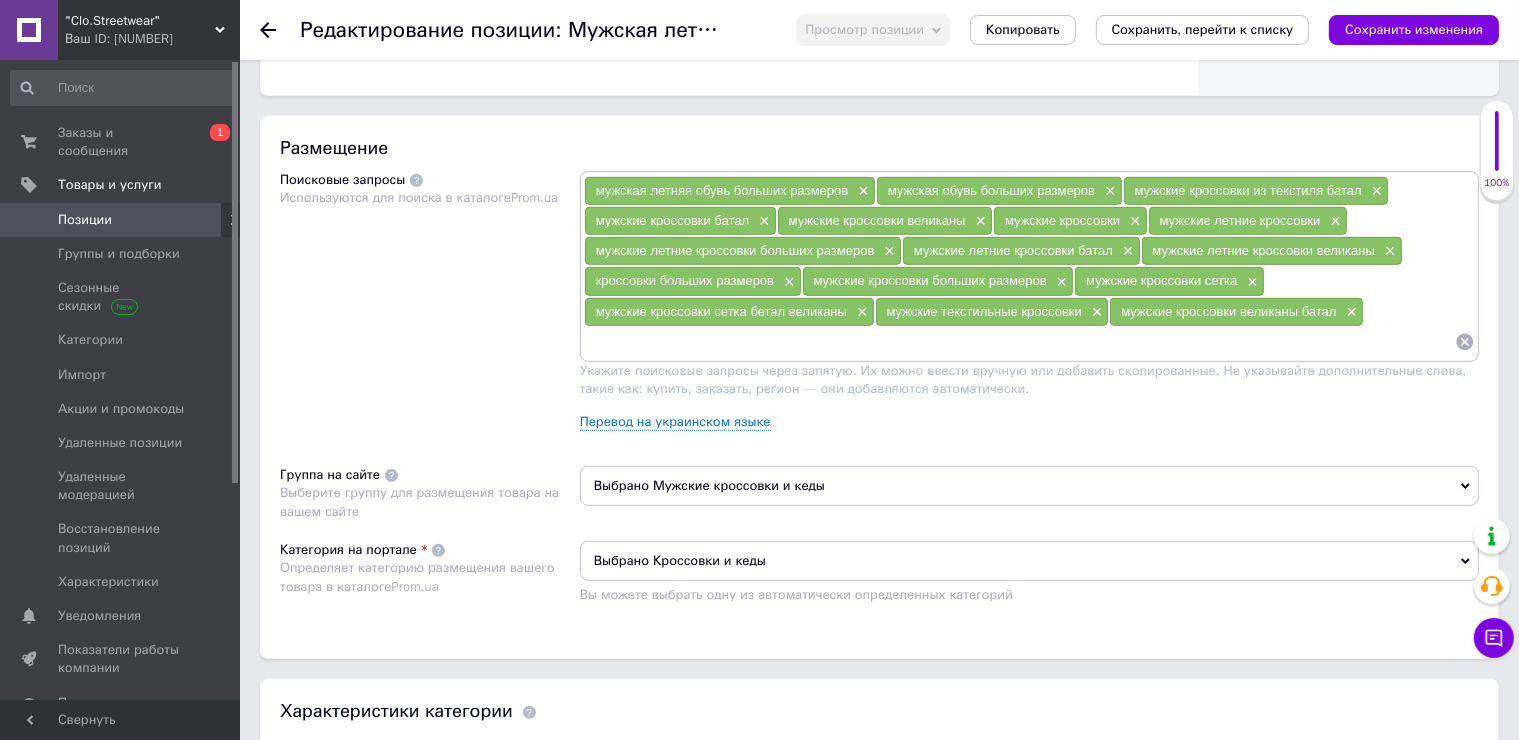 paste on "мужские текстильные кроссовки великаны батал" 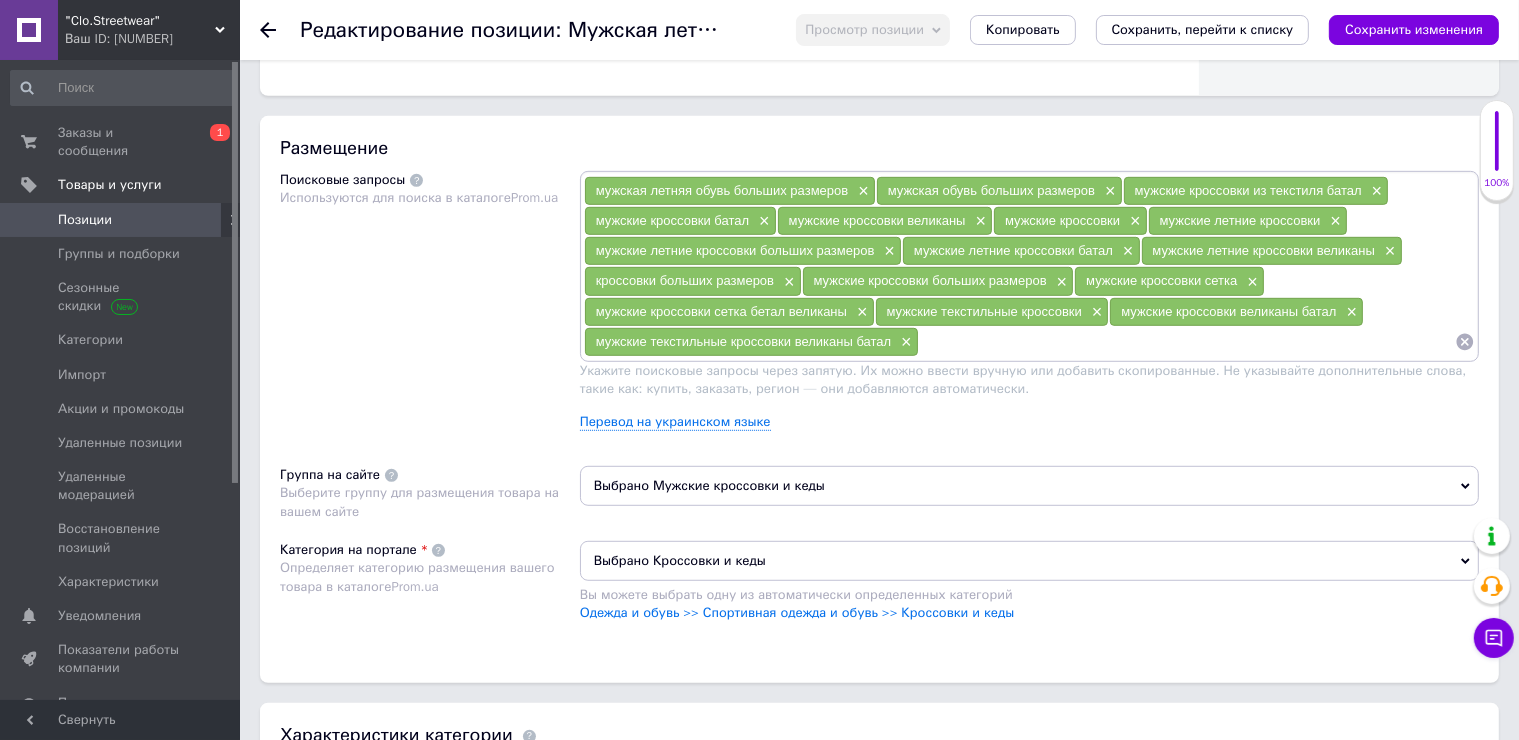 paste on "мужские текстильные кроссовки великаны" 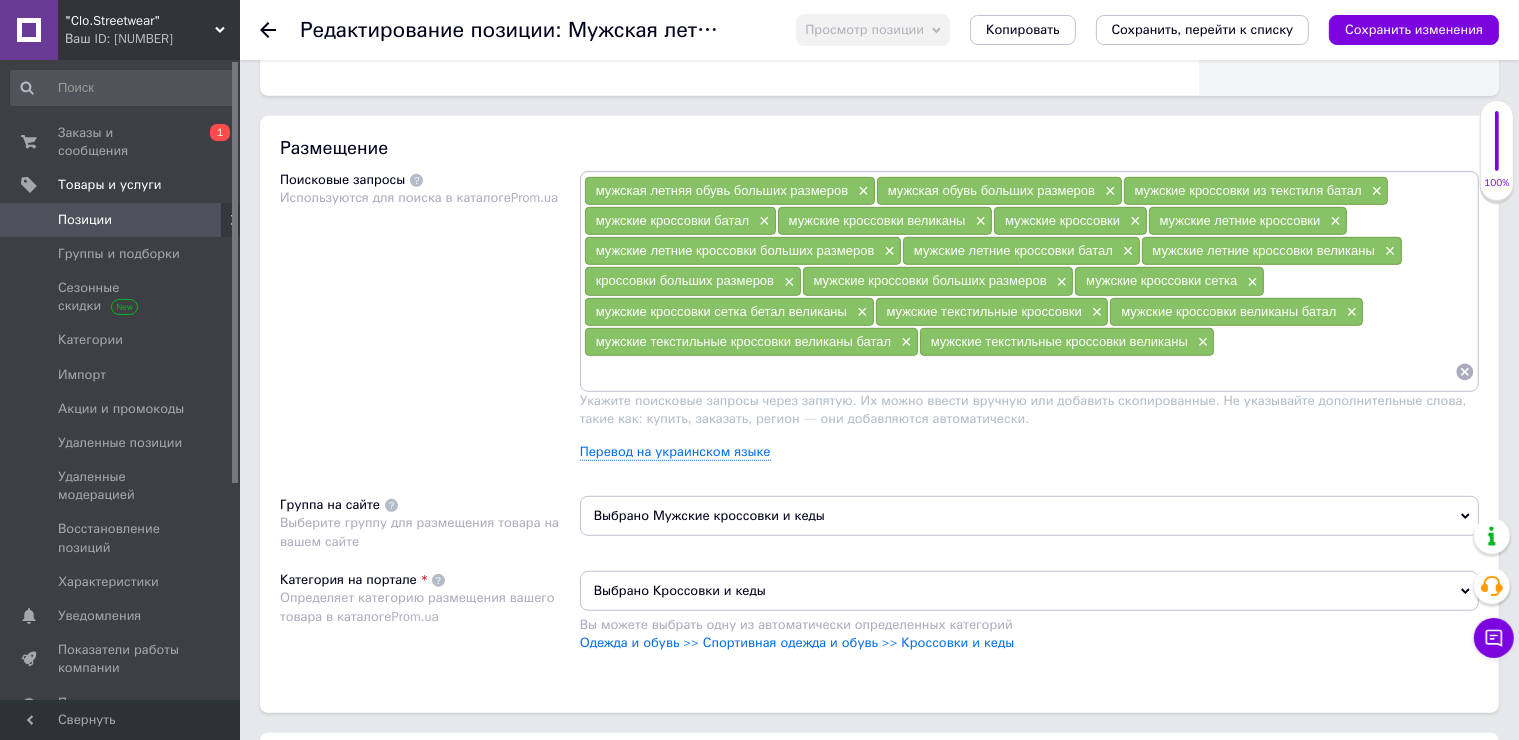 paste on "мужские летние кроссовки" 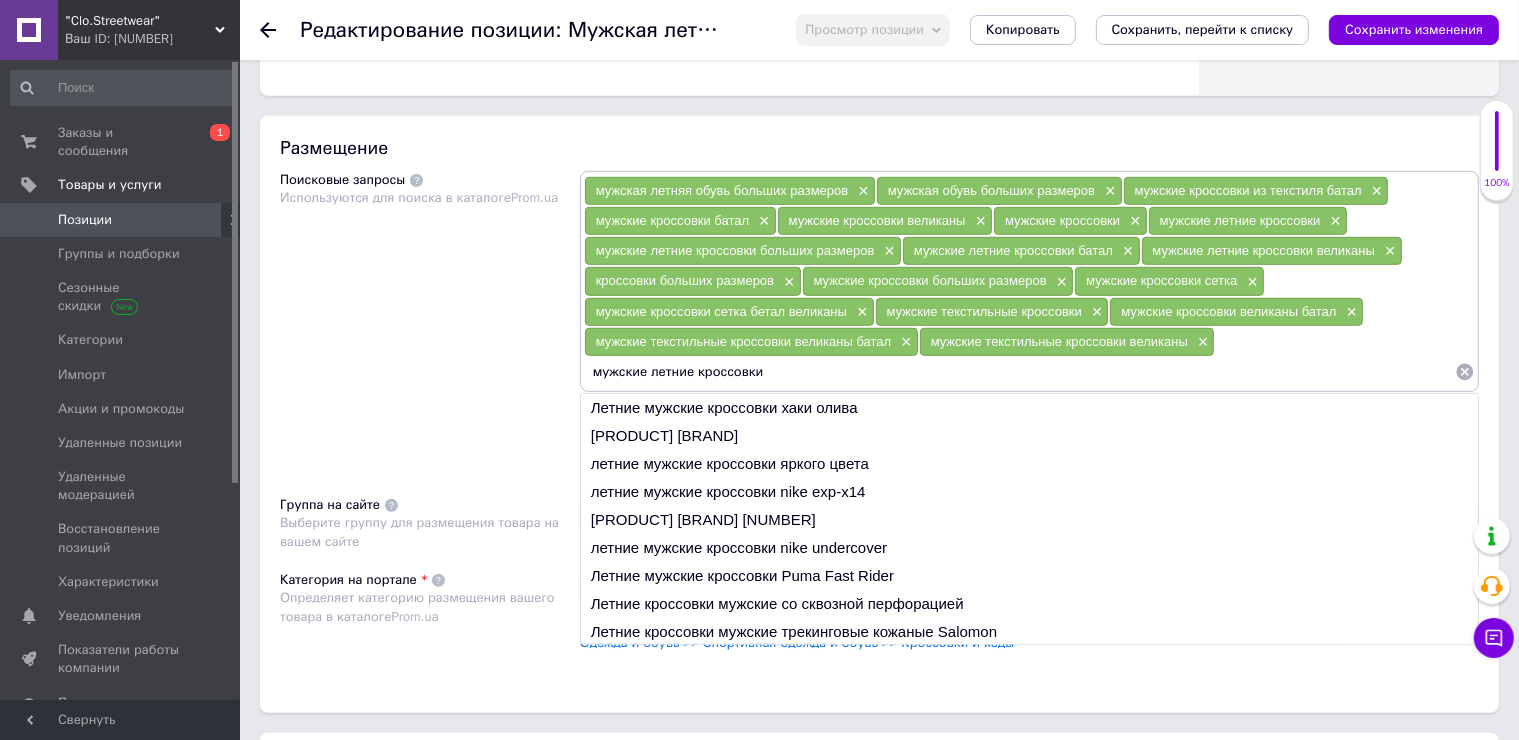 drag, startPoint x: 768, startPoint y: 371, endPoint x: 435, endPoint y: 370, distance: 333.0015 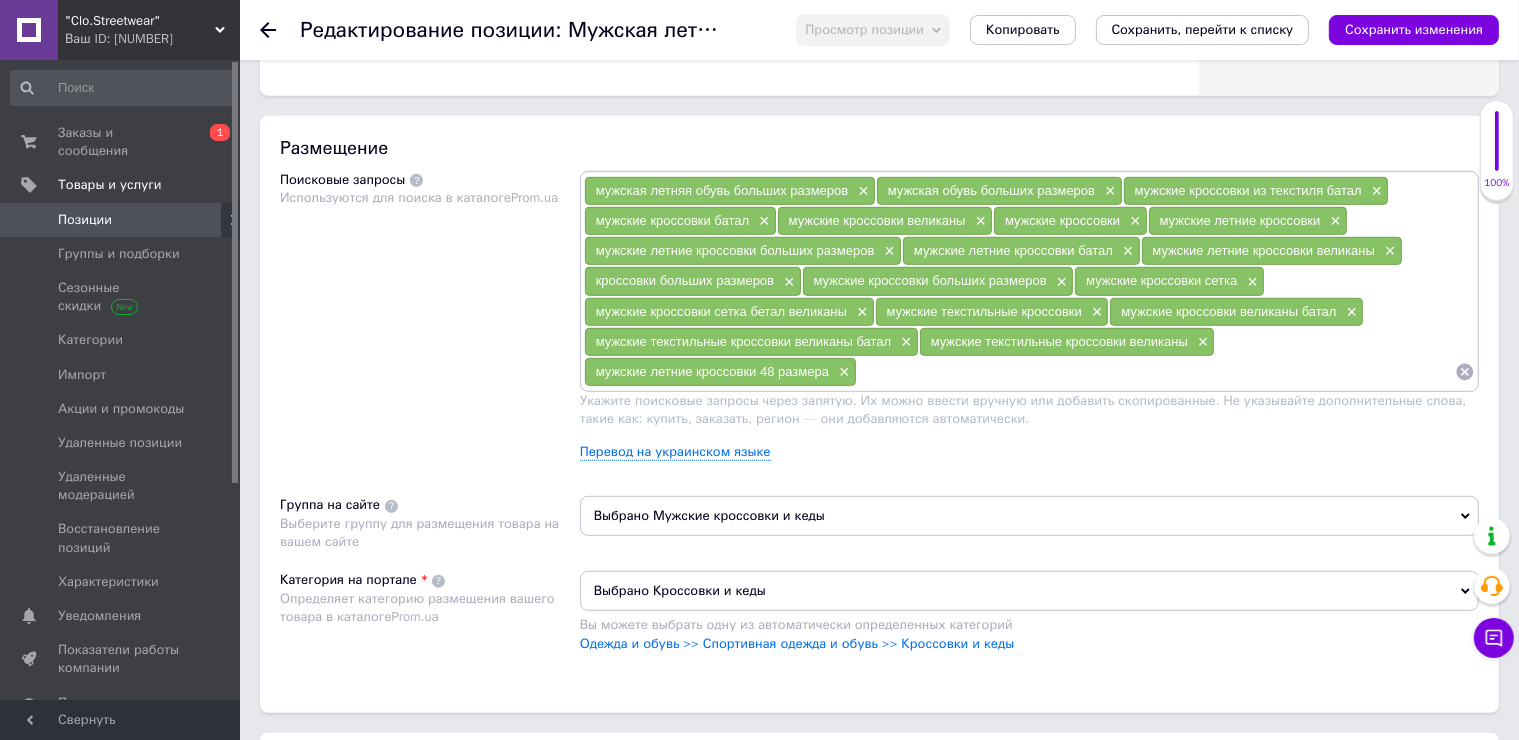 paste on "мужские летние кроссовки 48 размера" 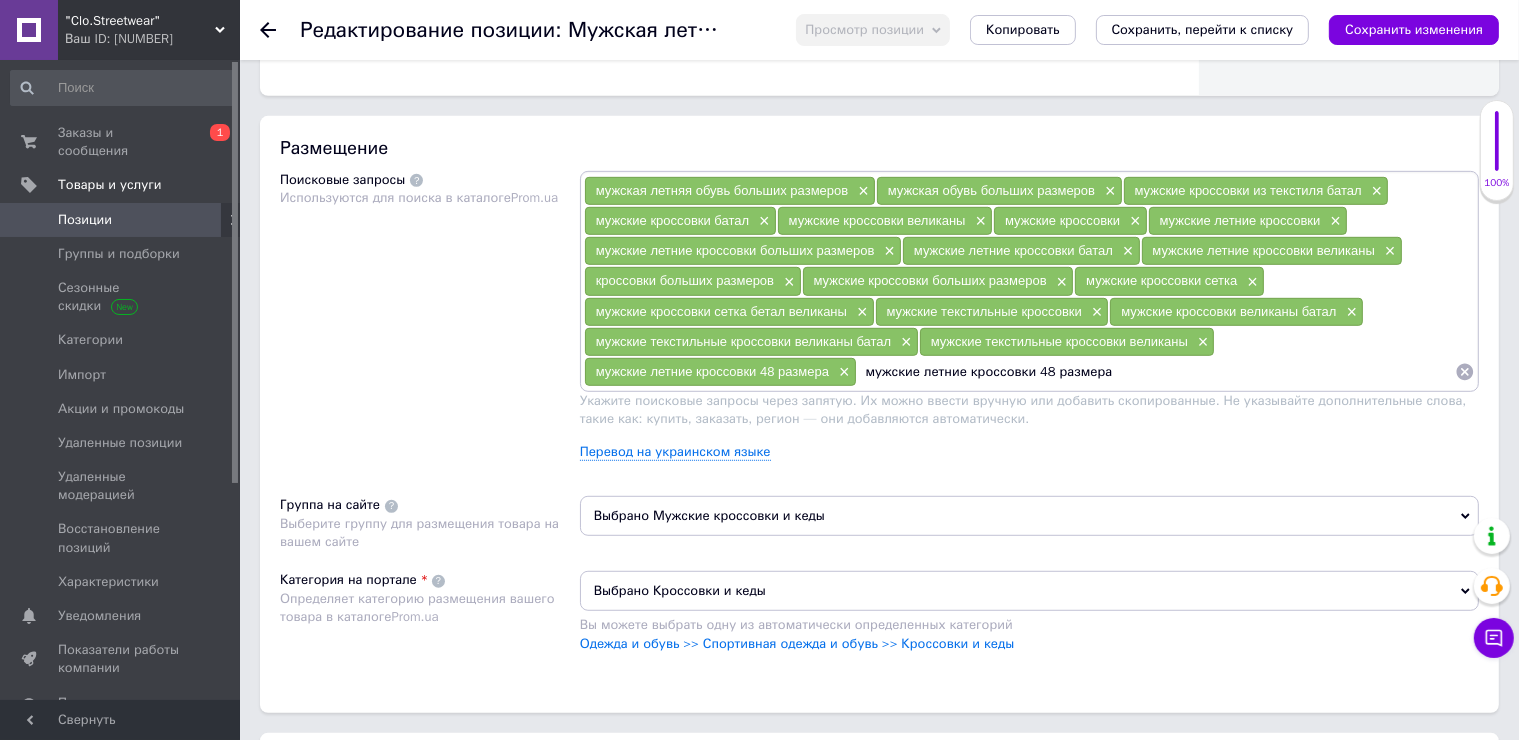 click on "мужские летние кроссовки 48 размера" at bounding box center (1156, 372) 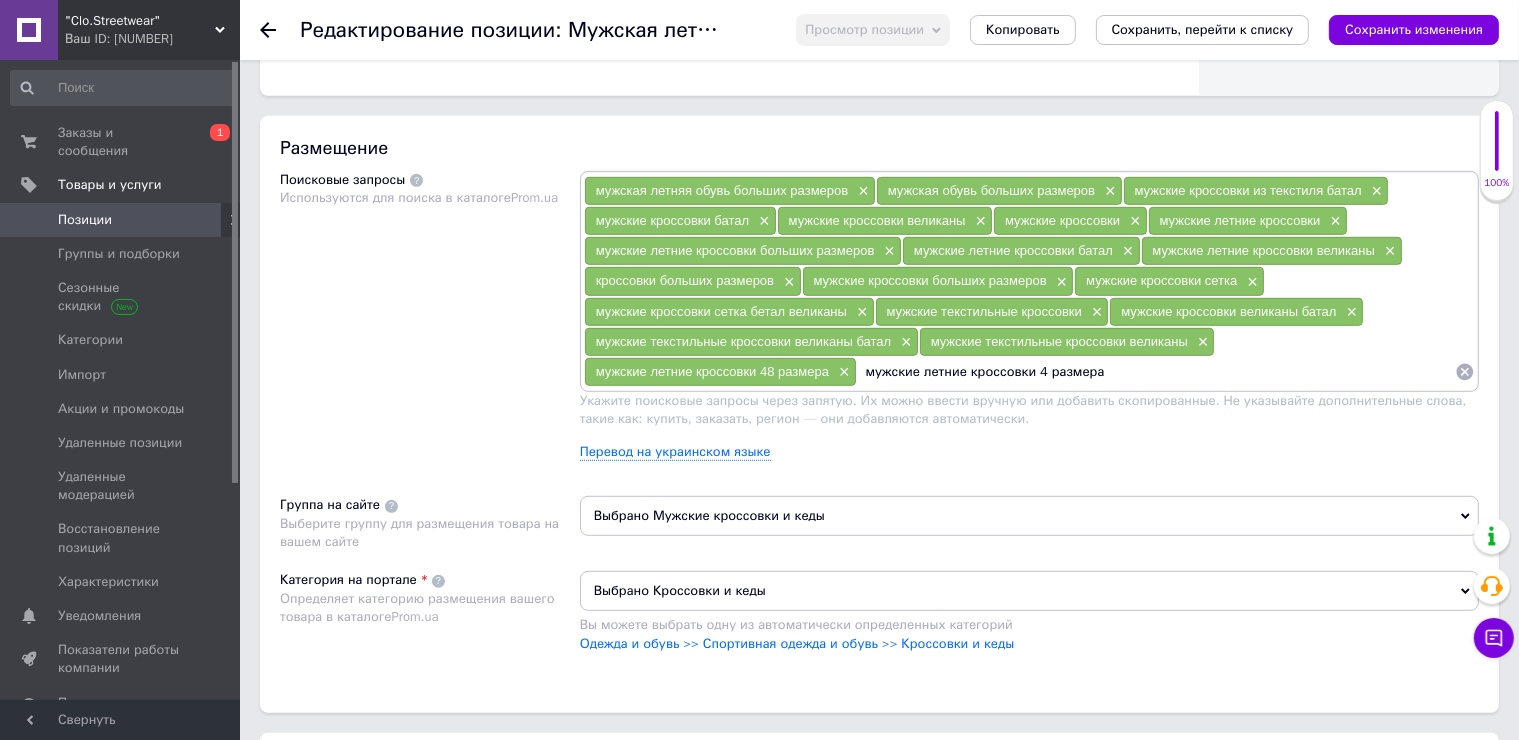 type on "мужские летние кроссовки [NUMBER] размера" 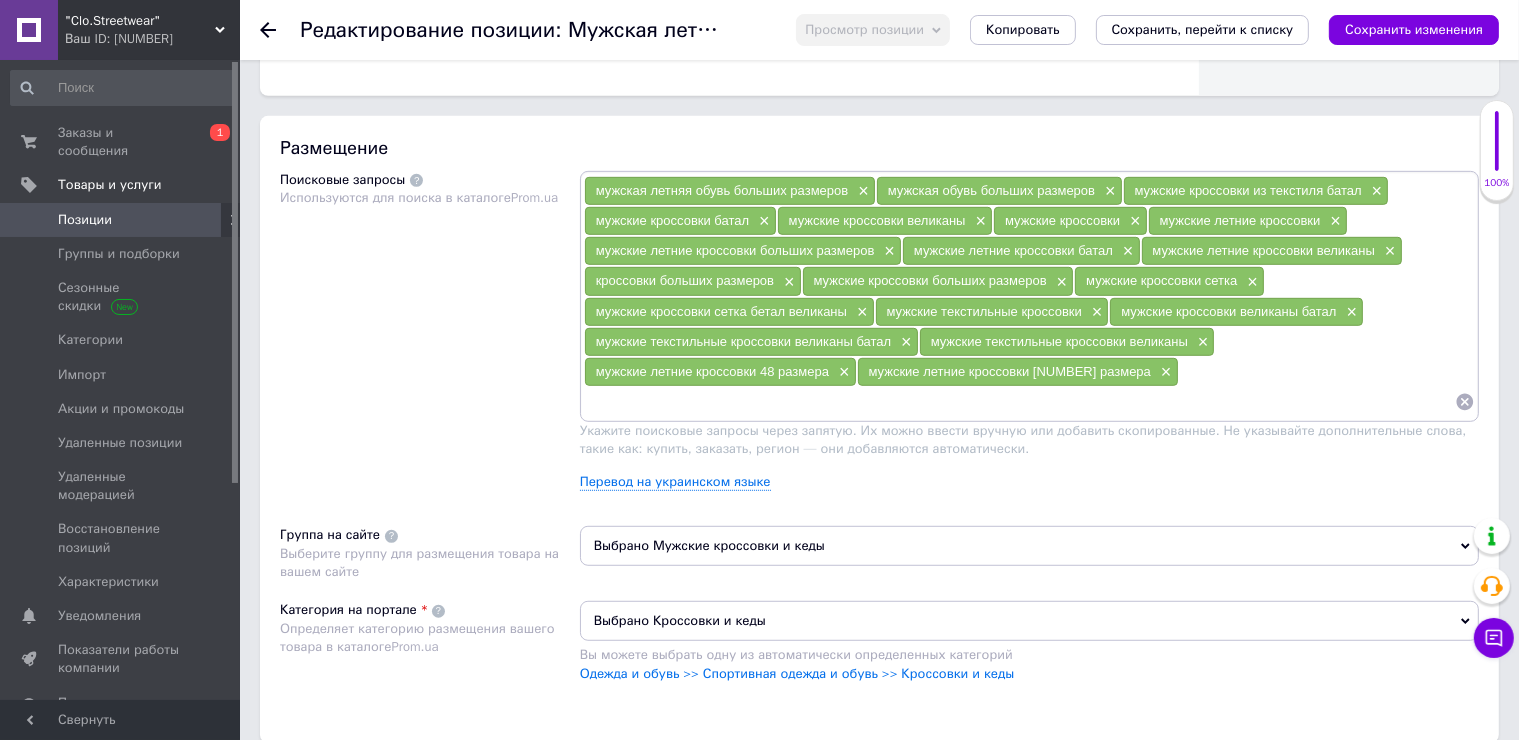 paste on "мужские летние кроссовки 48 размера" 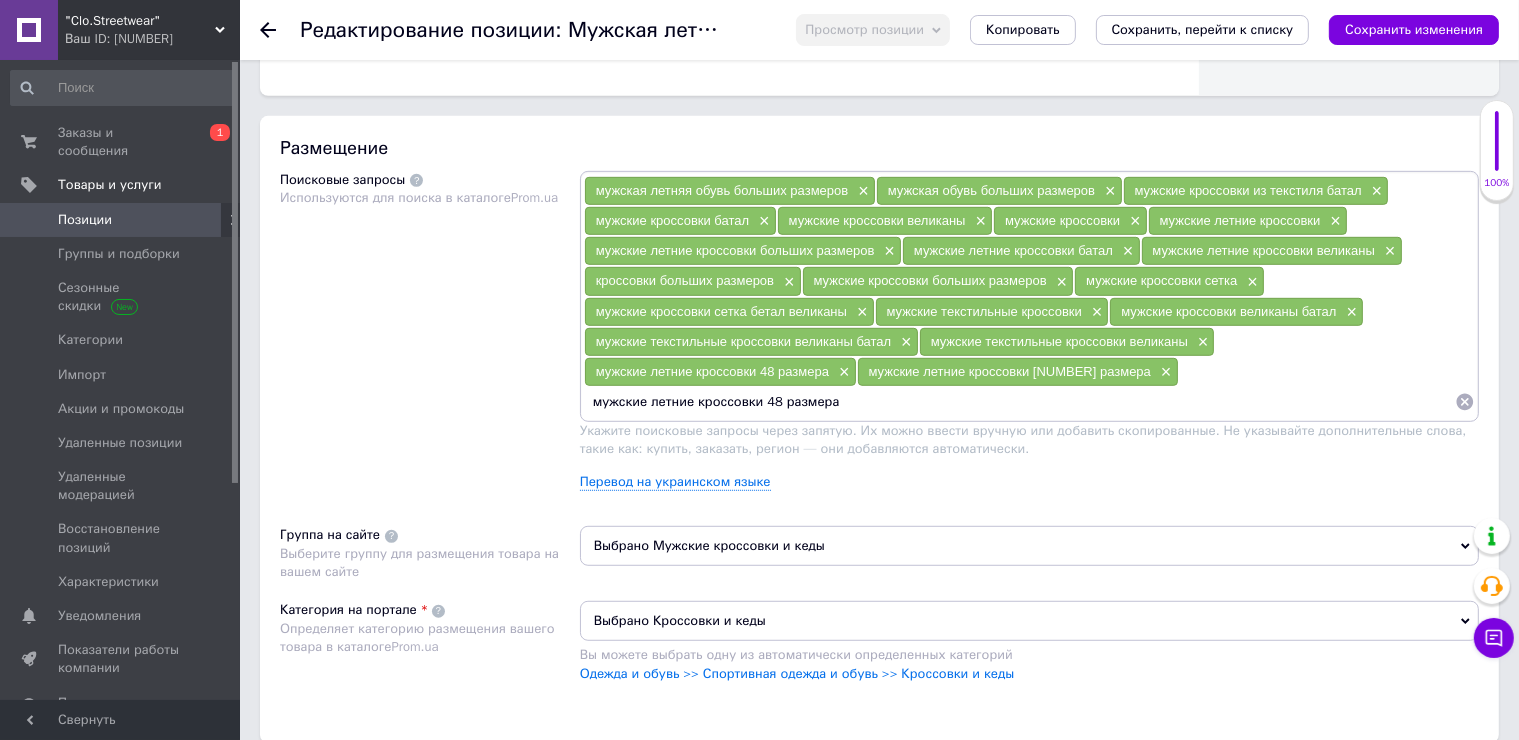 click on "мужские летние кроссовки 48 размера" at bounding box center [1019, 402] 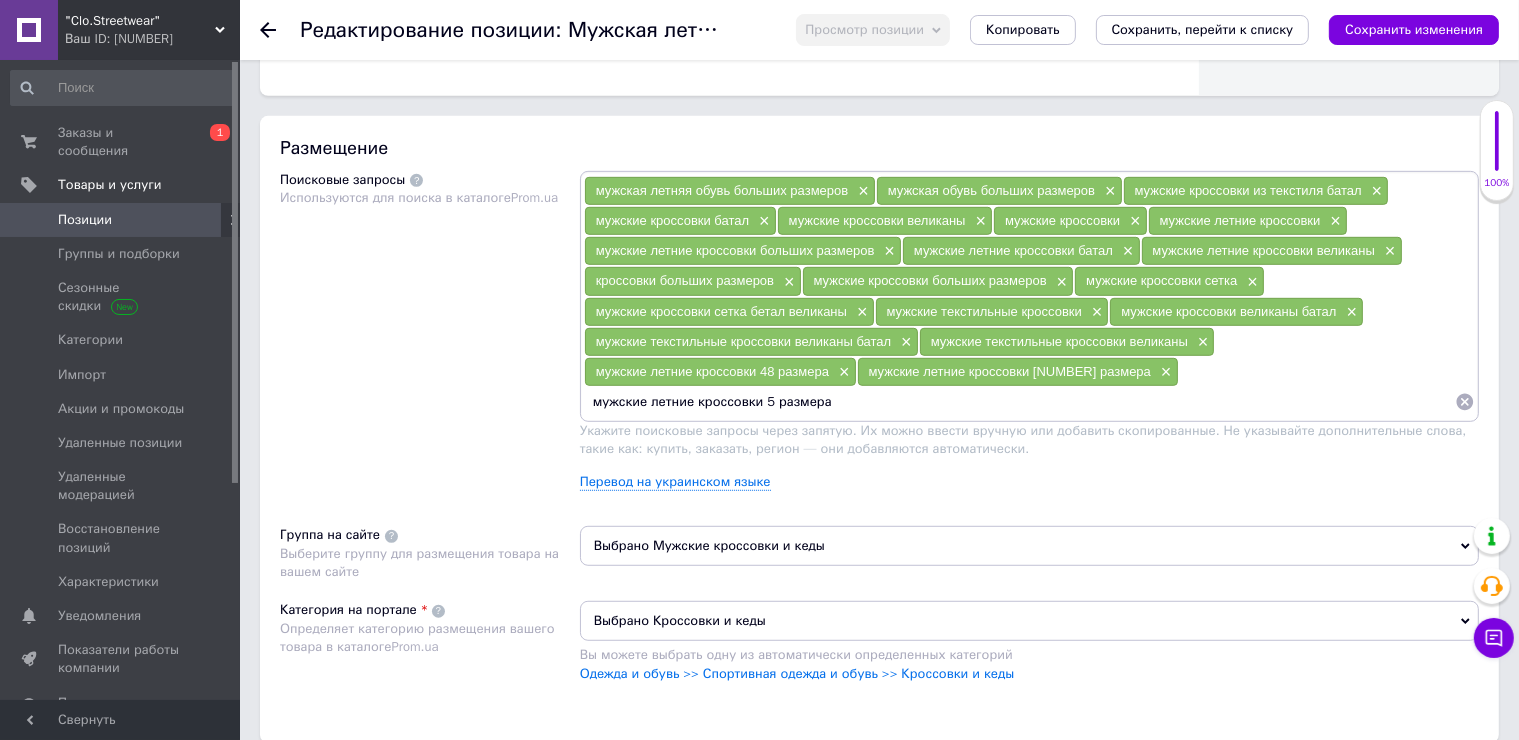 type on "мужские летние кроссовки 50 размера" 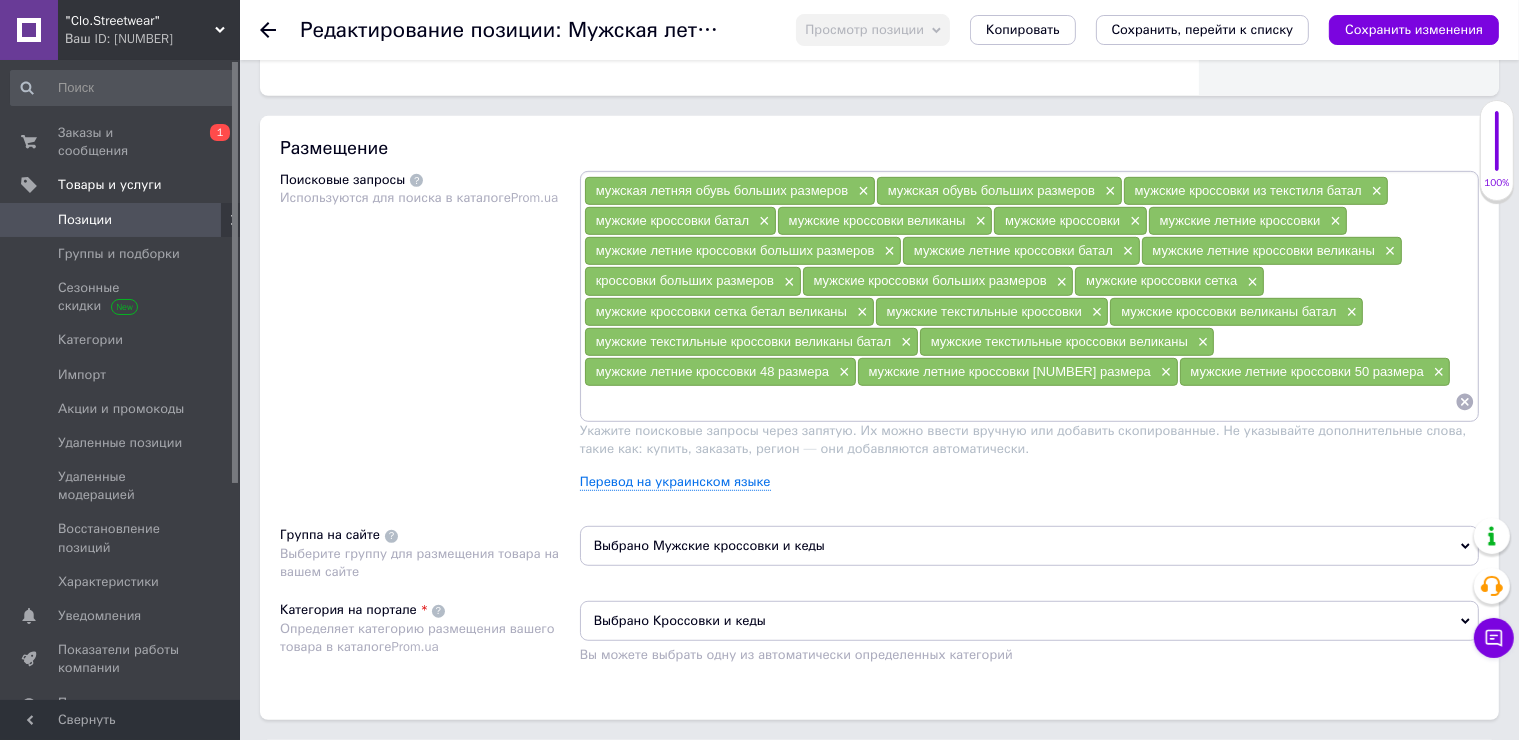 paste on "обувь мужская кроссовки больших размеров" 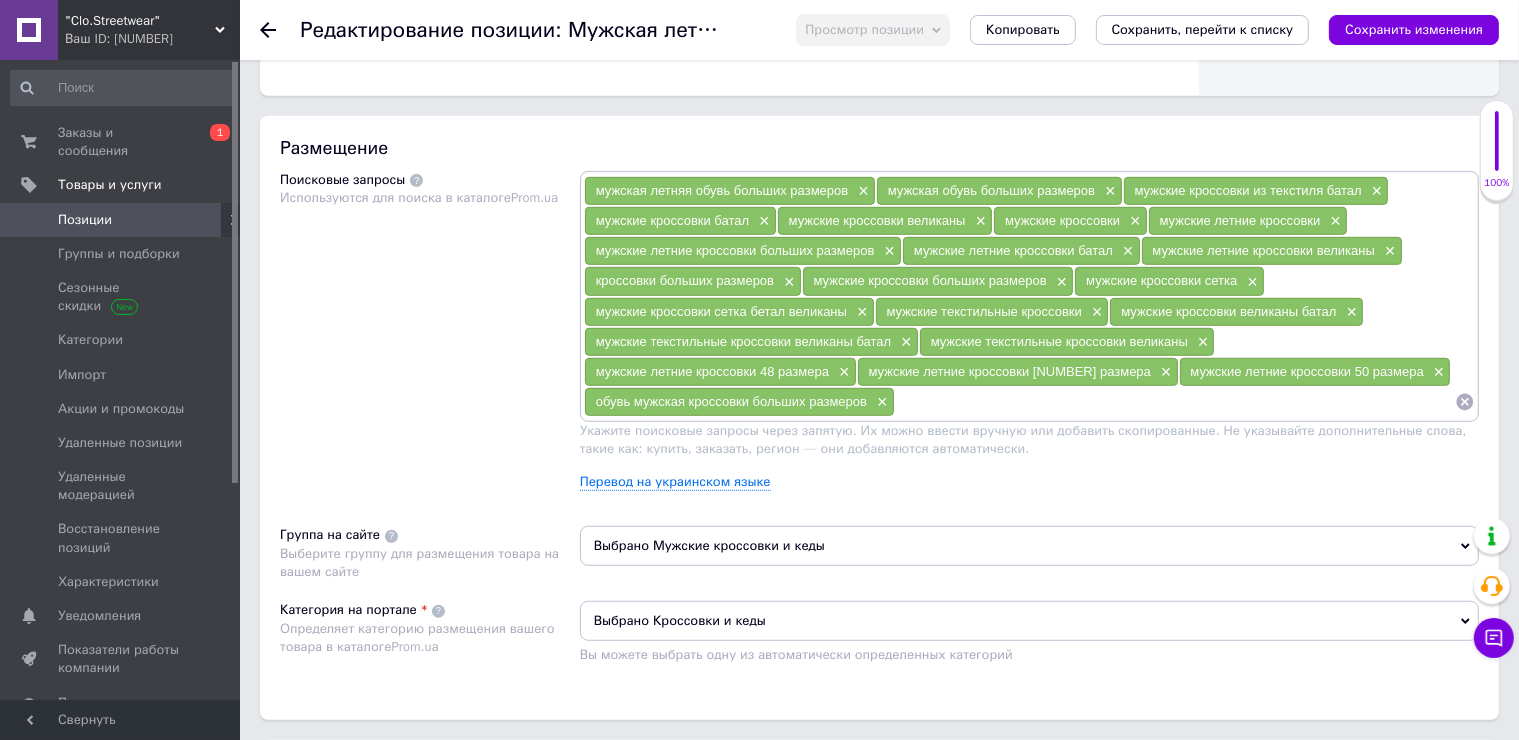 click on "Укажите поисковые запросы через запятую.
Их можно ввести вручную или добавить скопированные.
Не указывайте дополнительные слова,
такие как: купить, заказать, регион — они добавляются автоматически." at bounding box center [1023, 439] 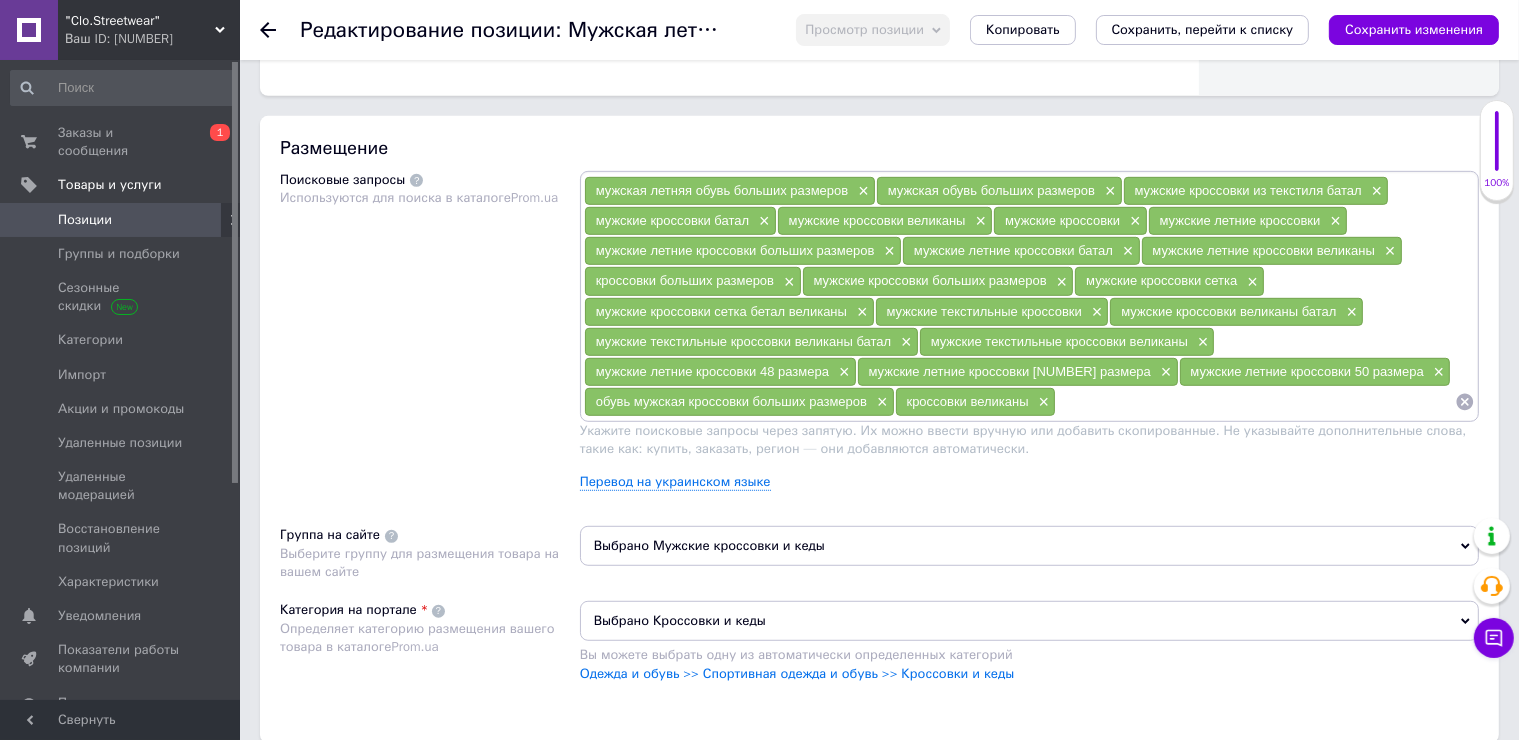 paste on "кроссовки летние 49 размера" 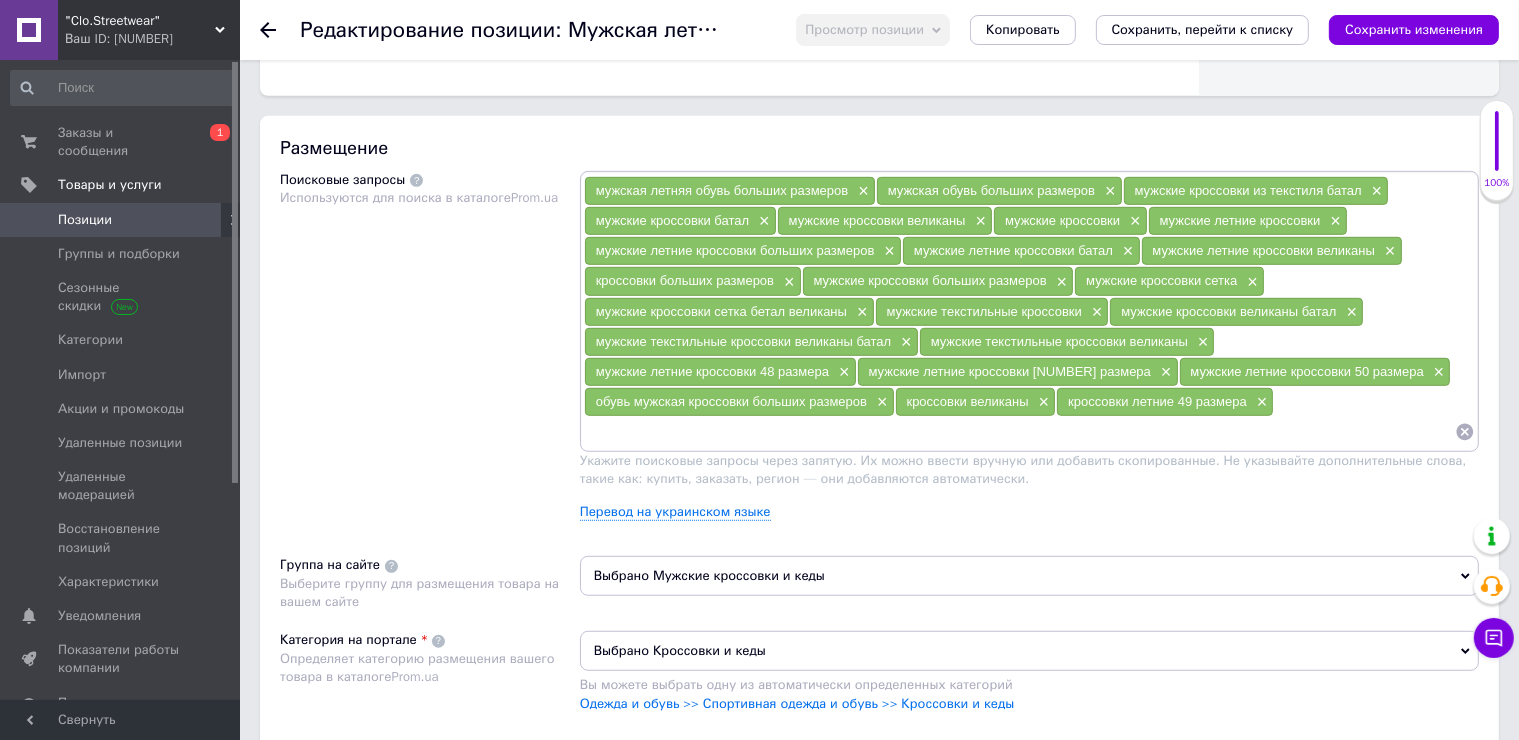 paste on "кроссовки летние [NUMBER] размера" 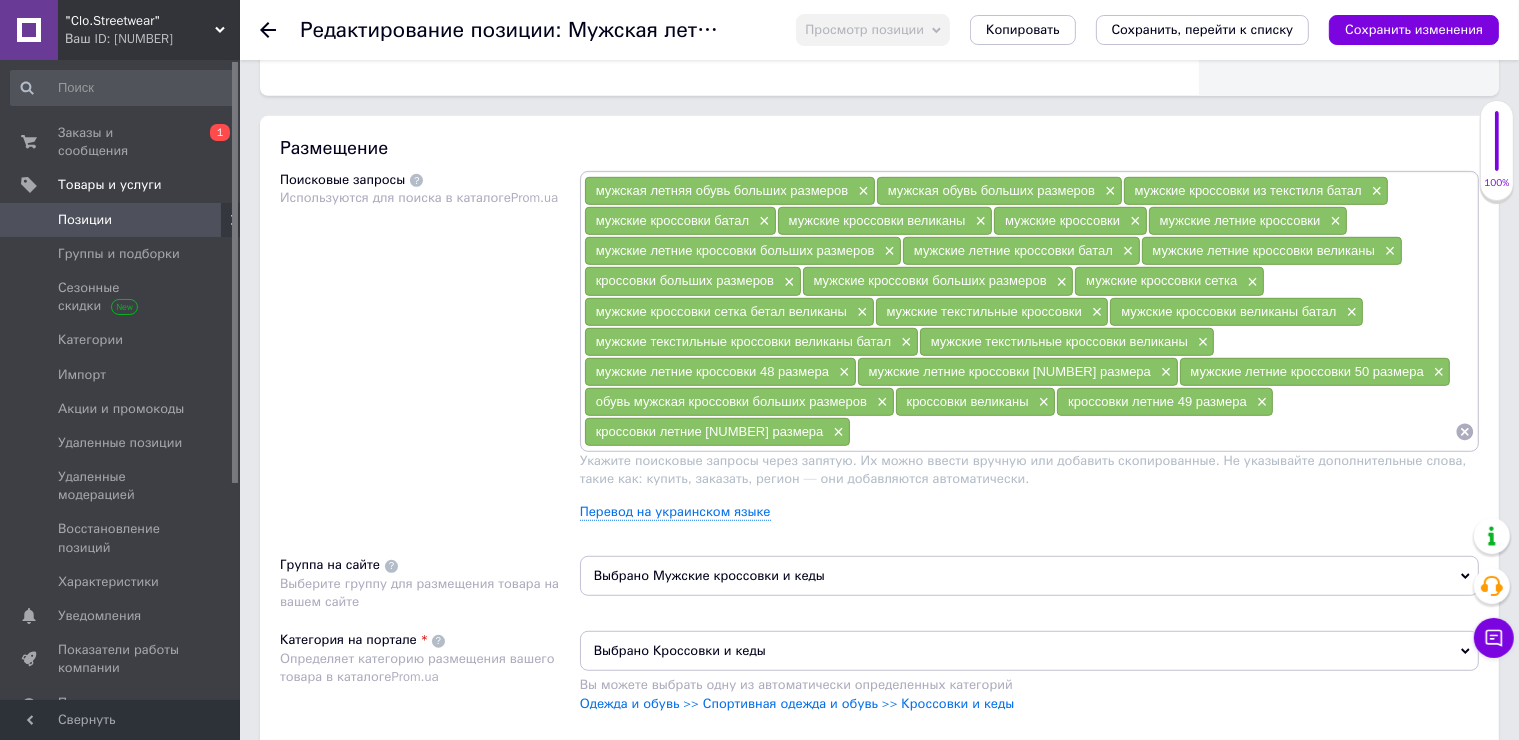 paste on "мужская обувь больших размеров" 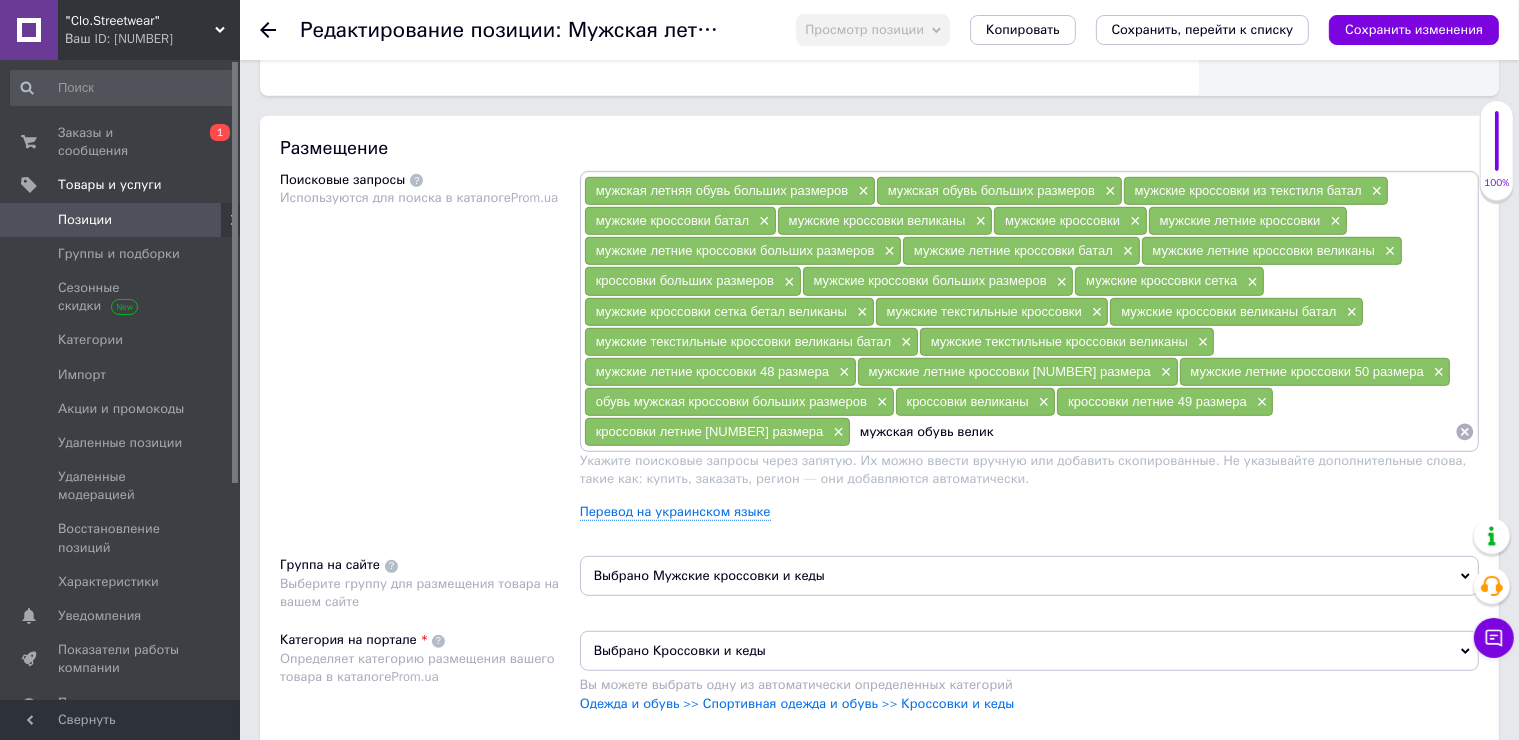 type on "мужская обувь велика" 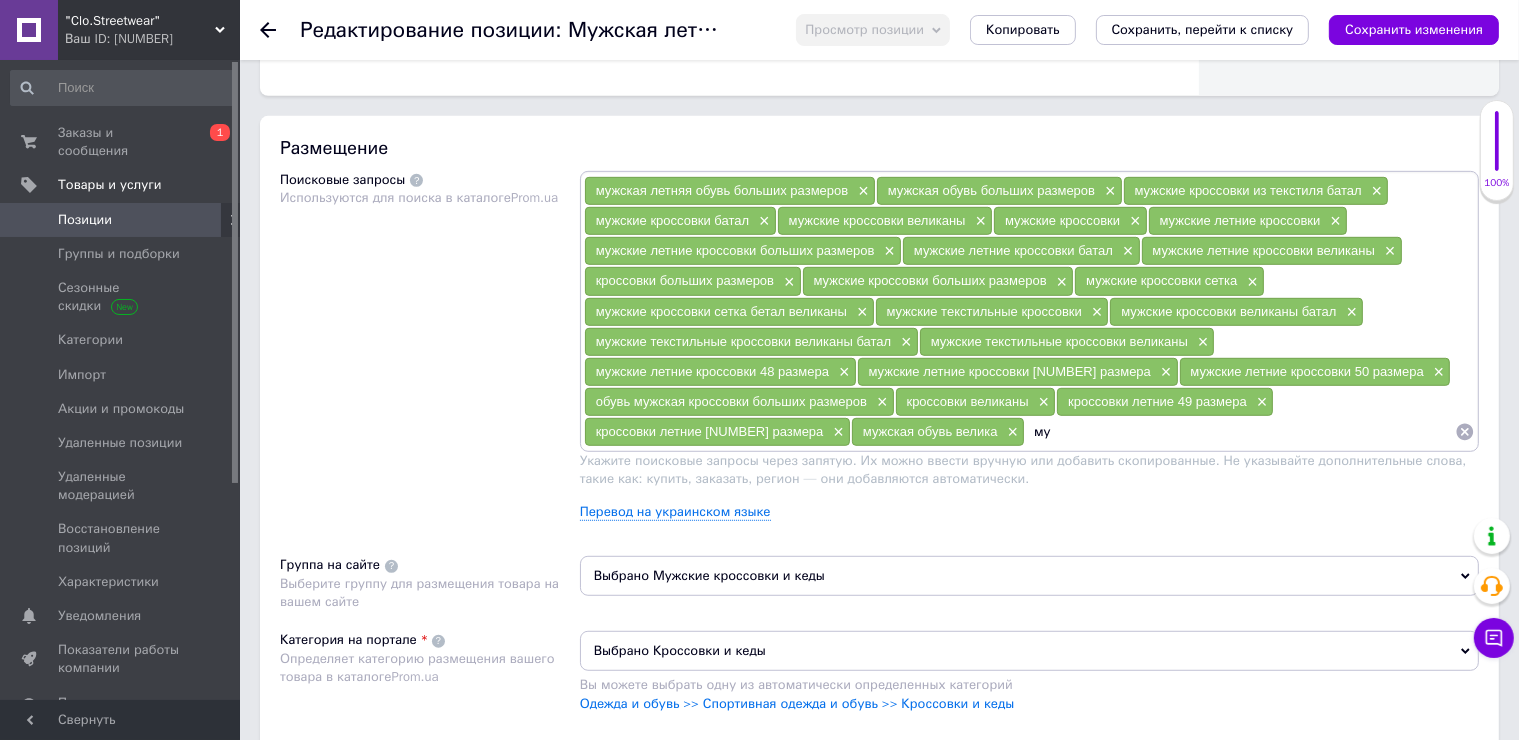 type on "м" 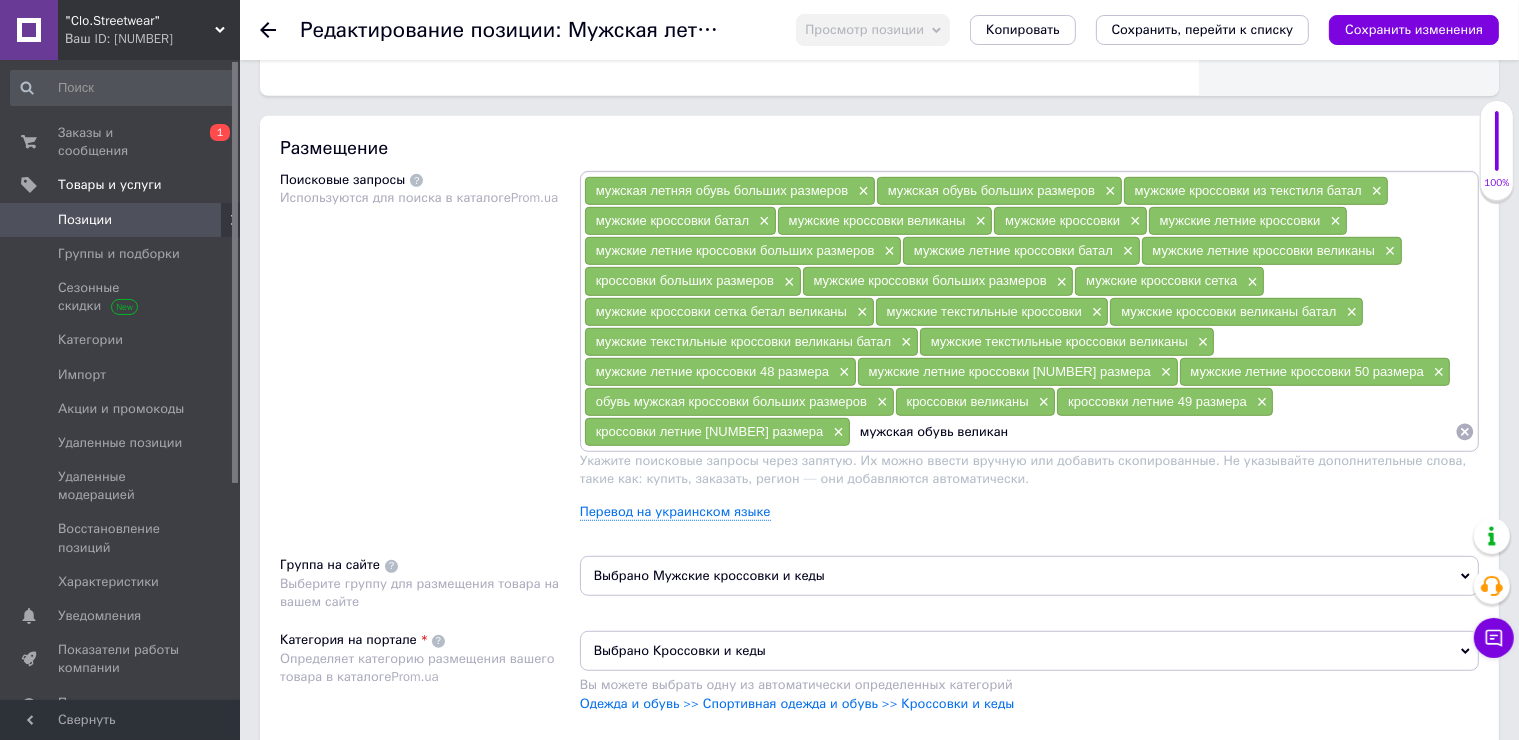 type on "мужская обувь великаны" 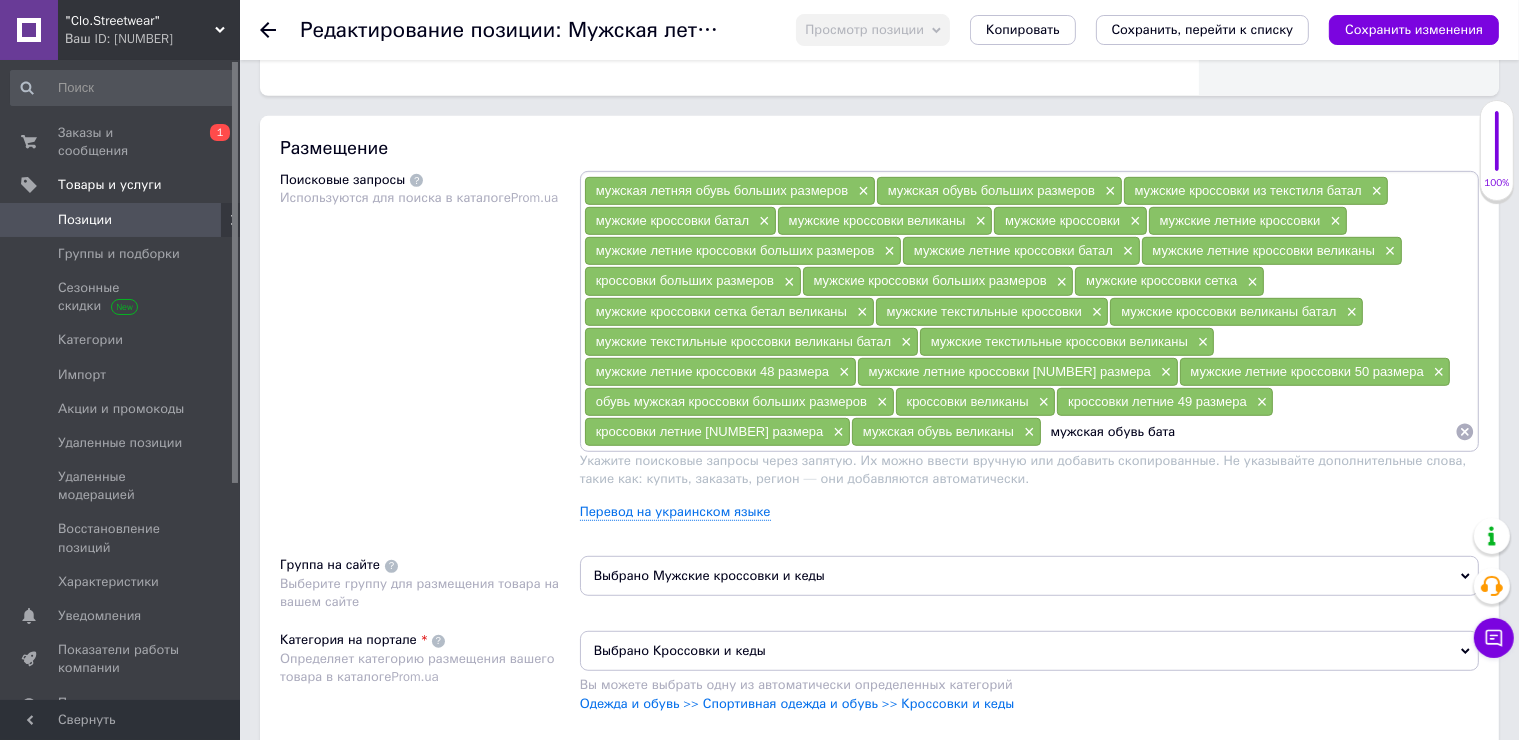 type on "мужская обувь батал" 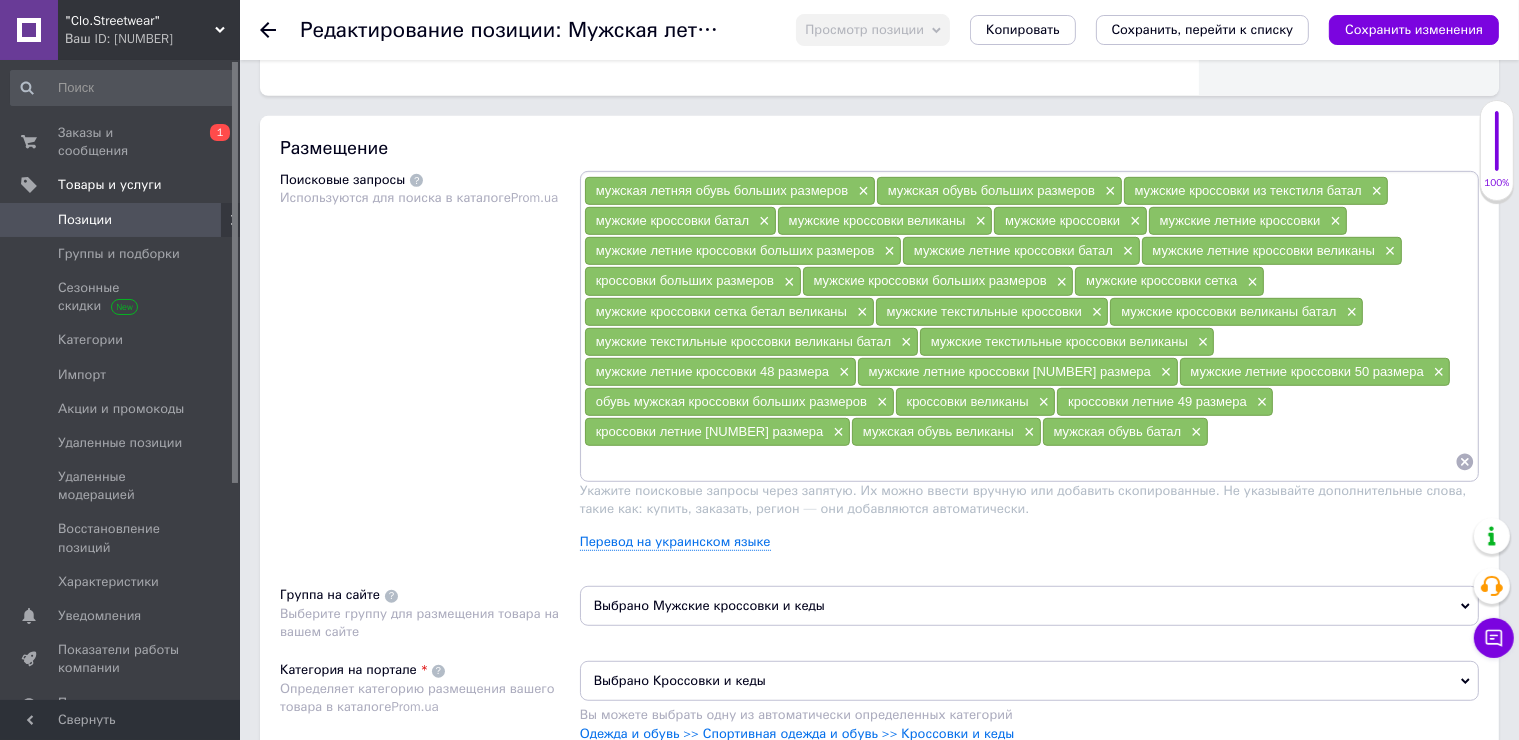 paste on "[PRODUCT] [NUMBER]" 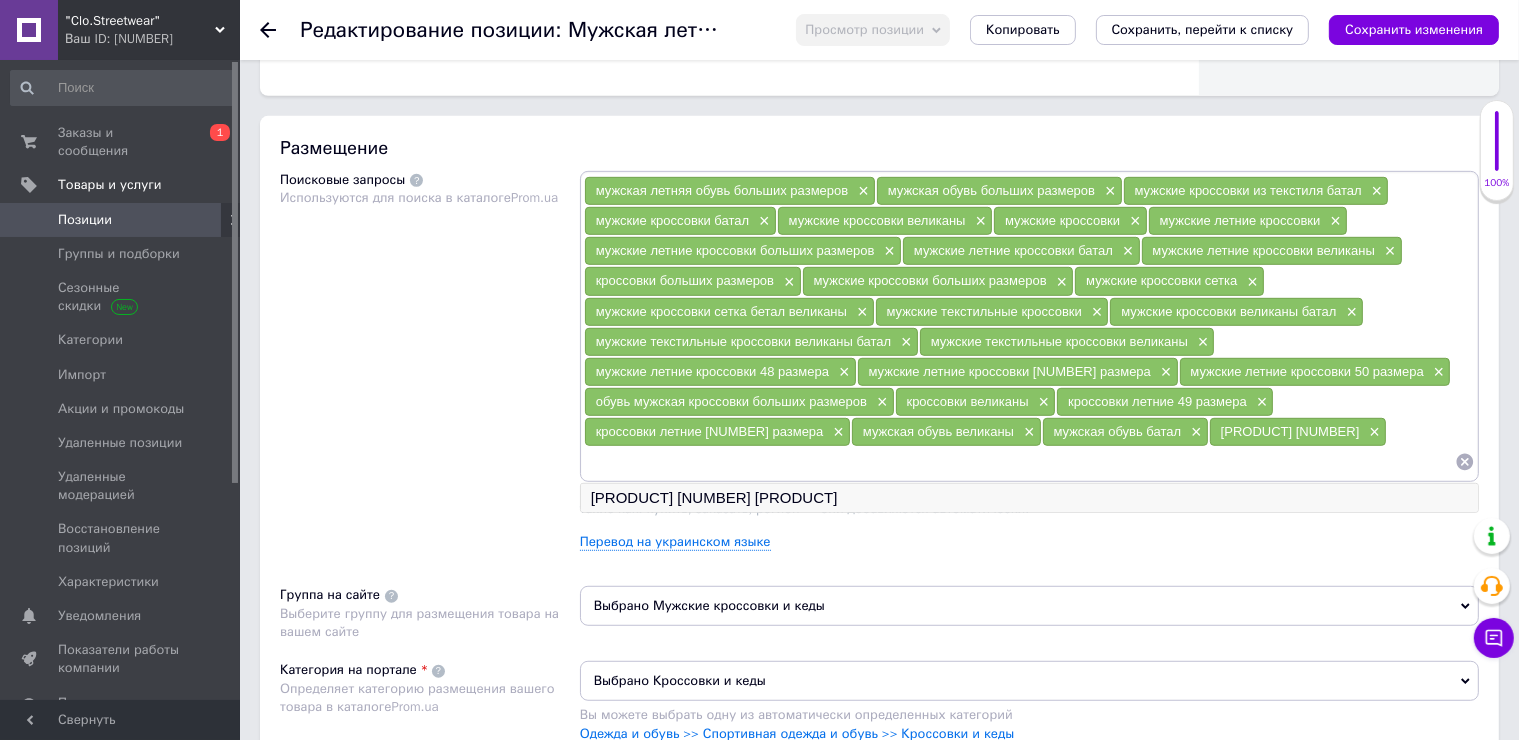 paste on "кроссовки для мужчин больших размеров" 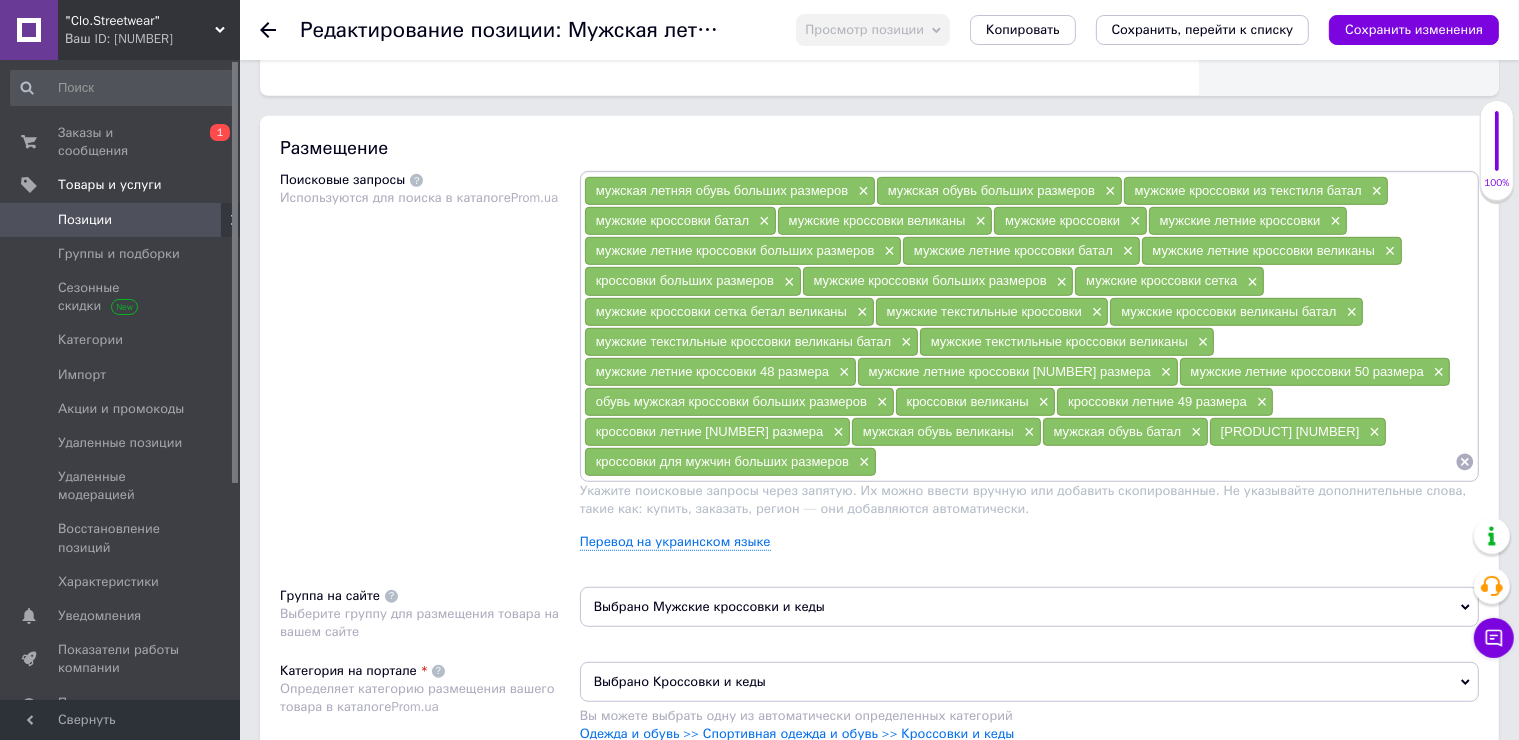 paste on "мужская летняя обувь великаны" 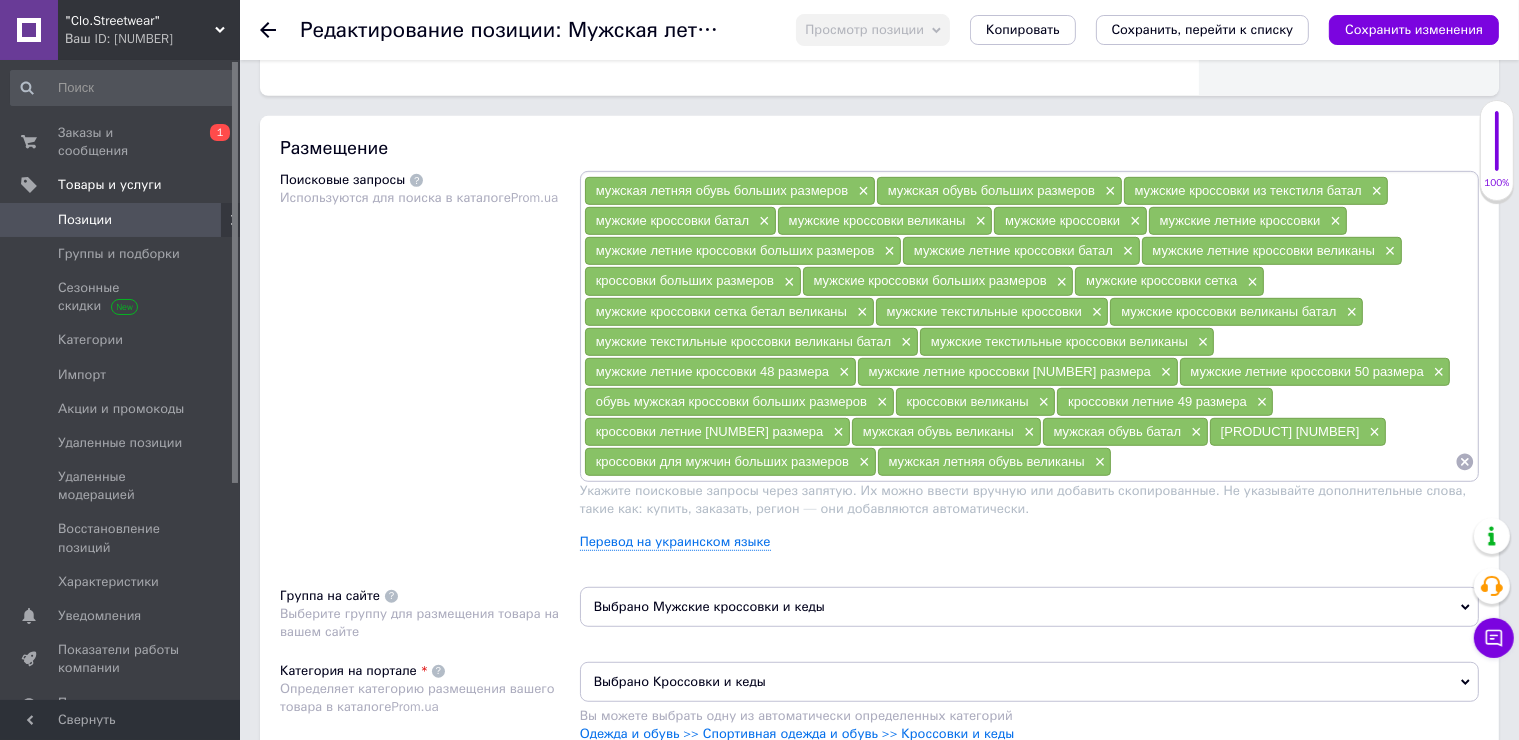 click on "Сохранить изменения" at bounding box center (1414, 30) 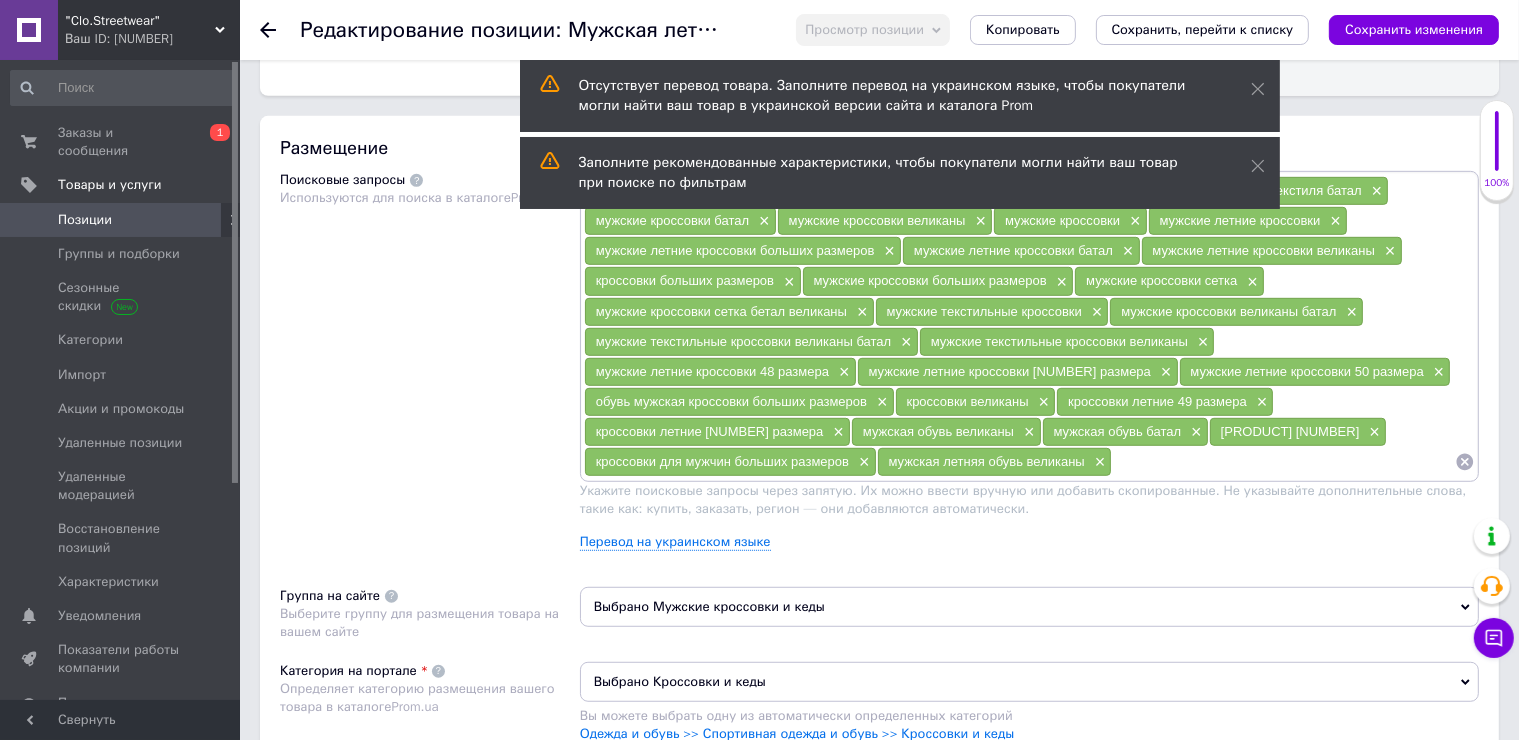 click at bounding box center [1283, 462] 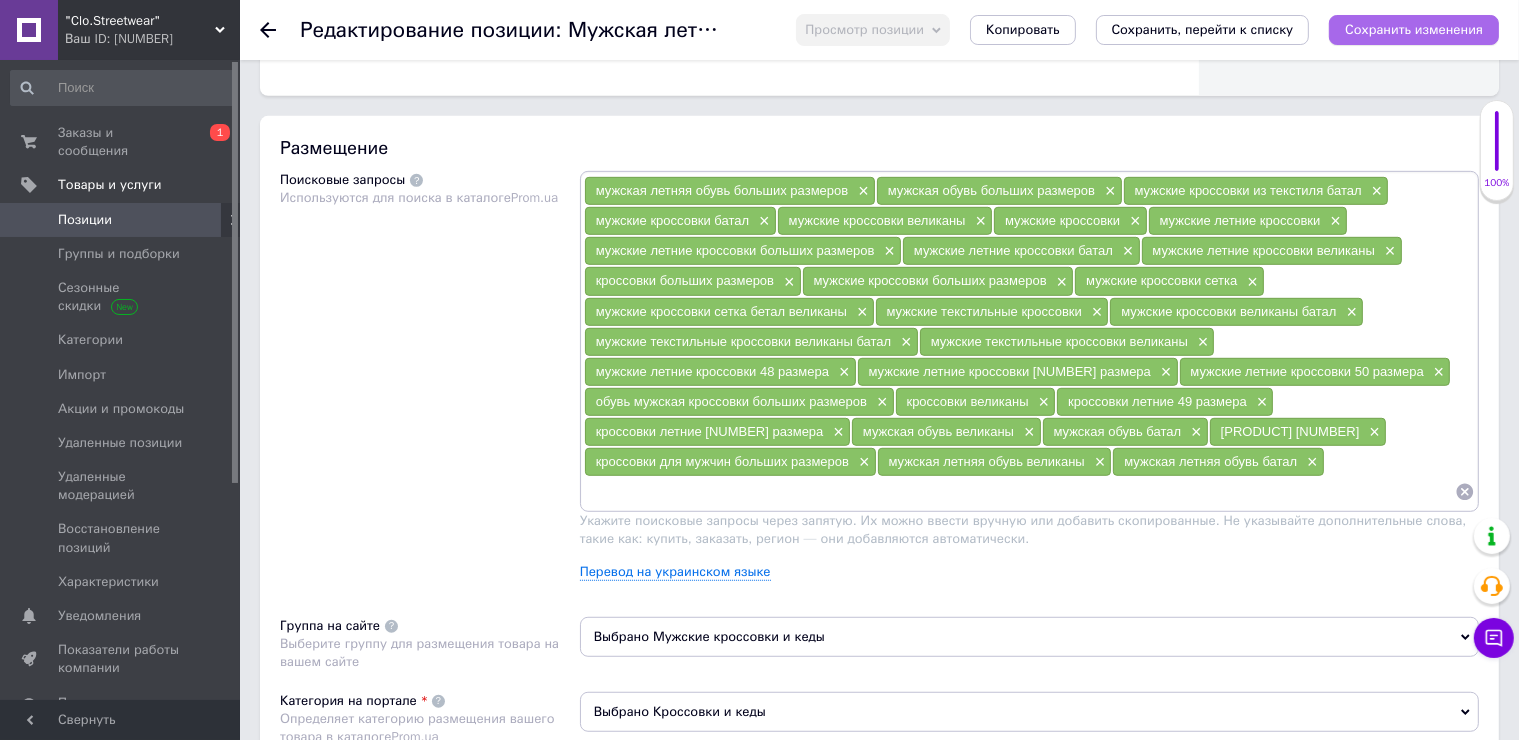 click on "Сохранить изменения" at bounding box center (1414, 29) 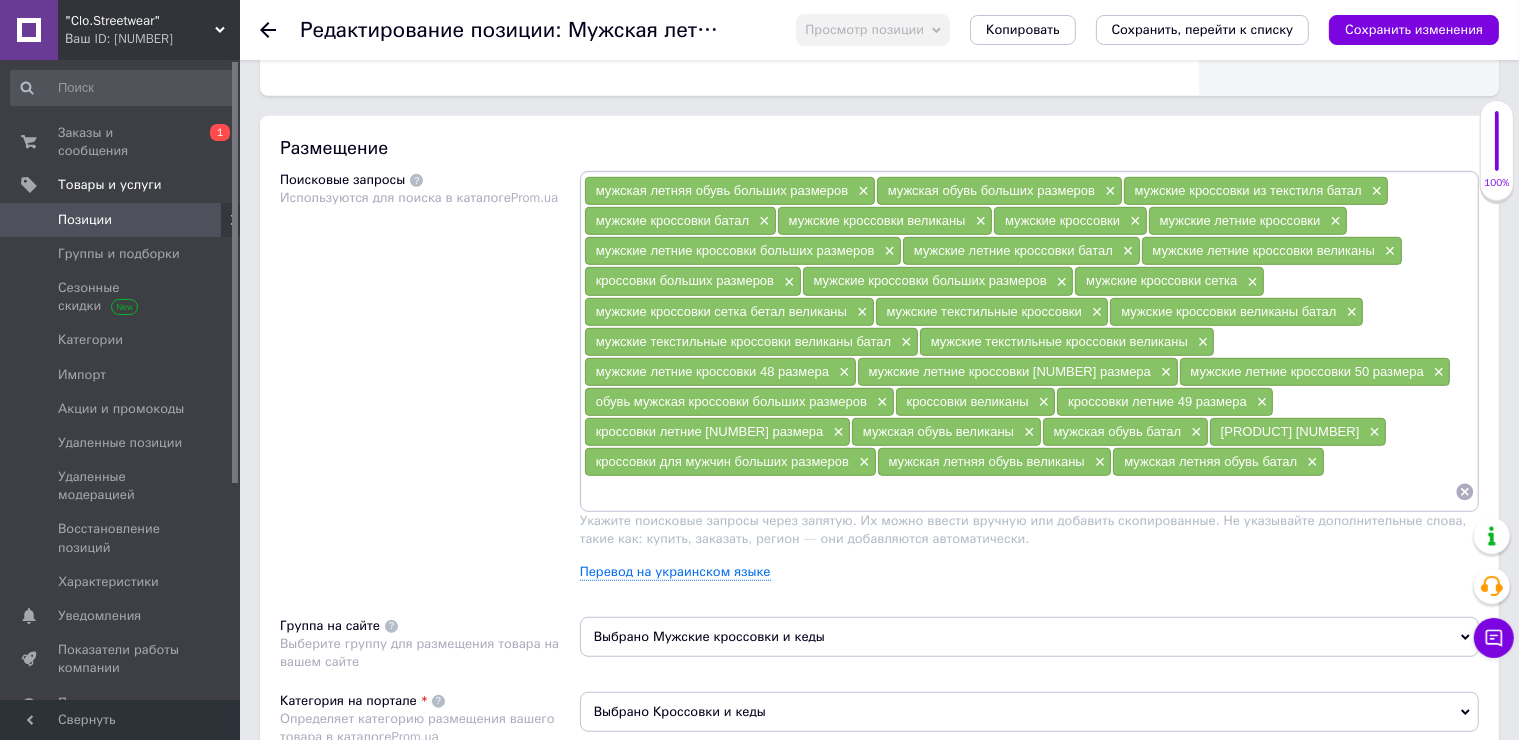 click at bounding box center [1019, 492] 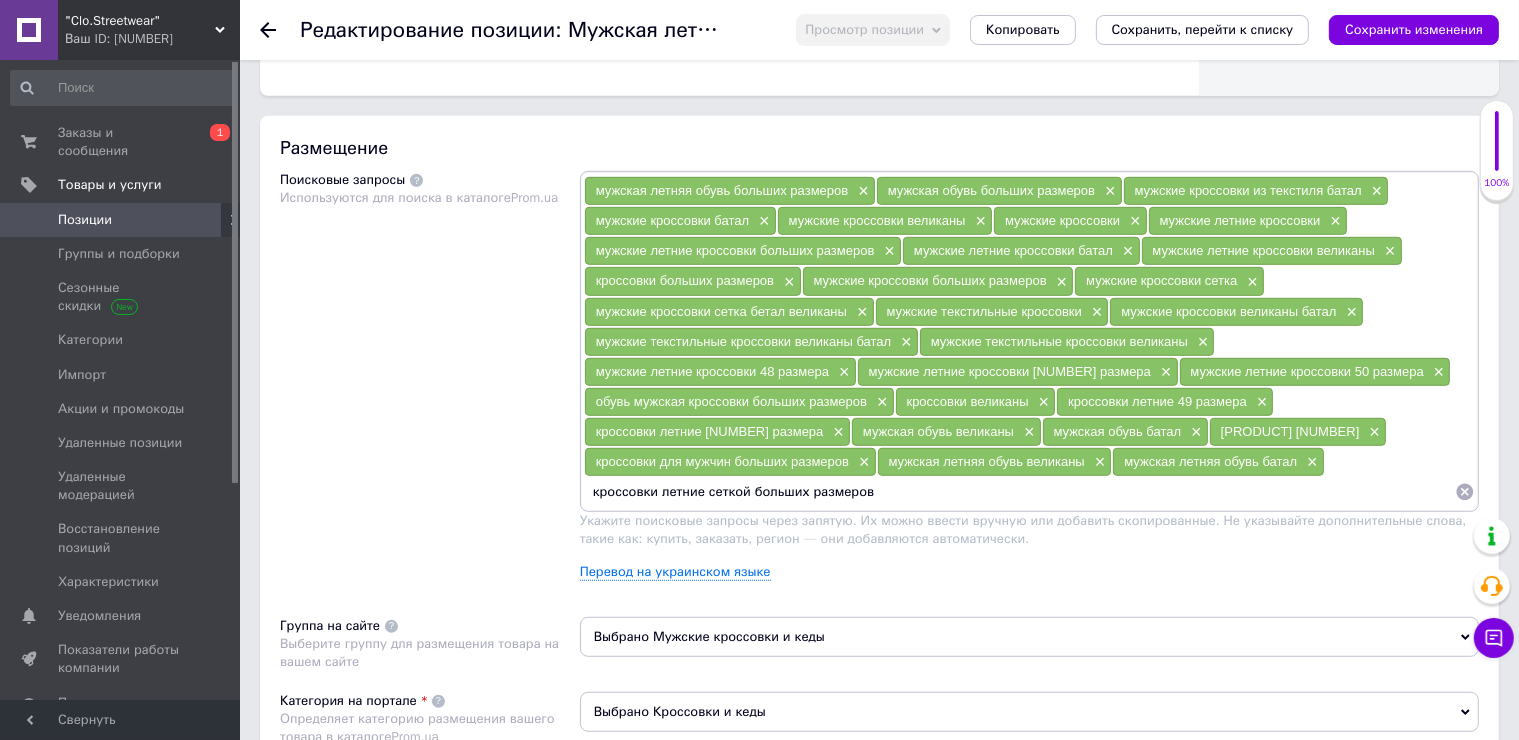 type 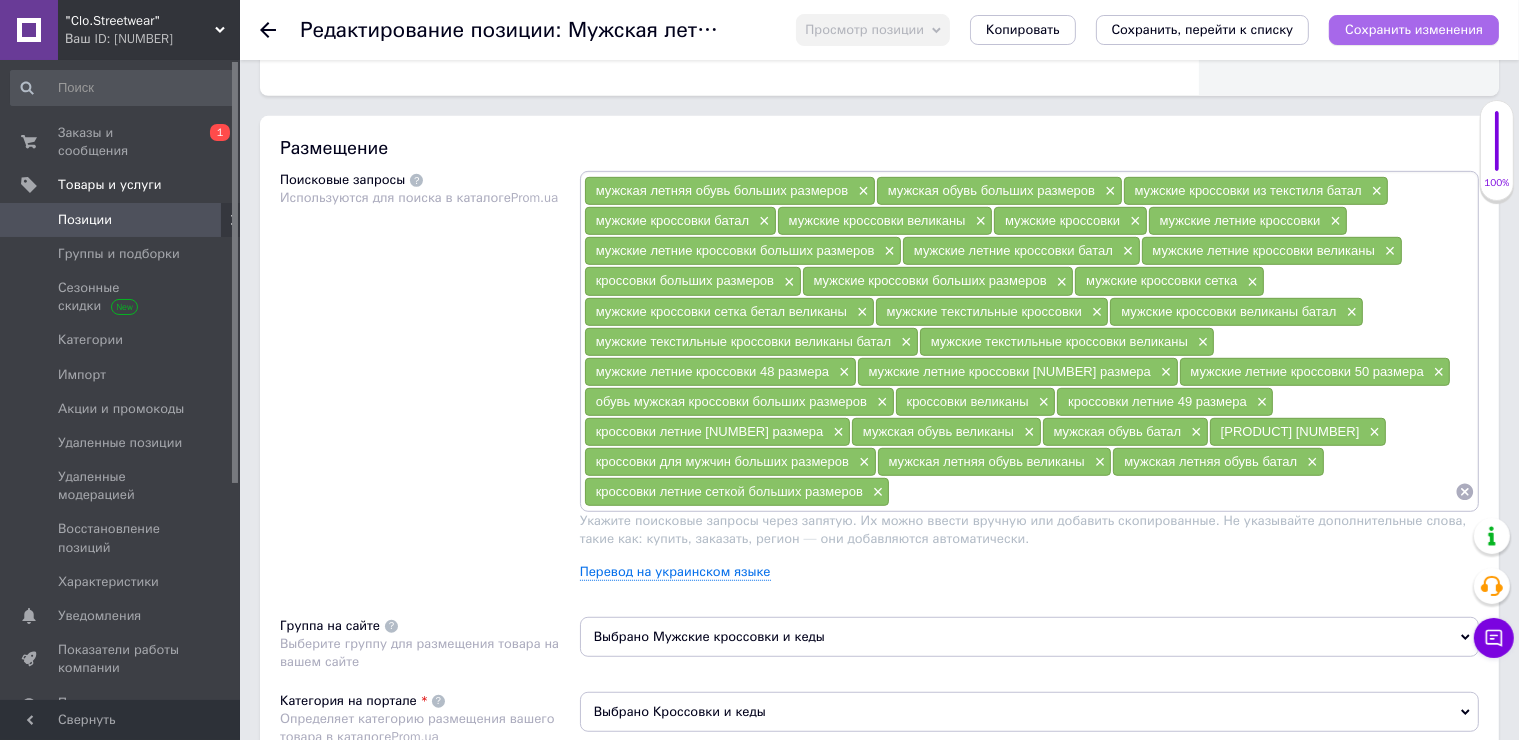 click on "Сохранить изменения" at bounding box center [1414, 29] 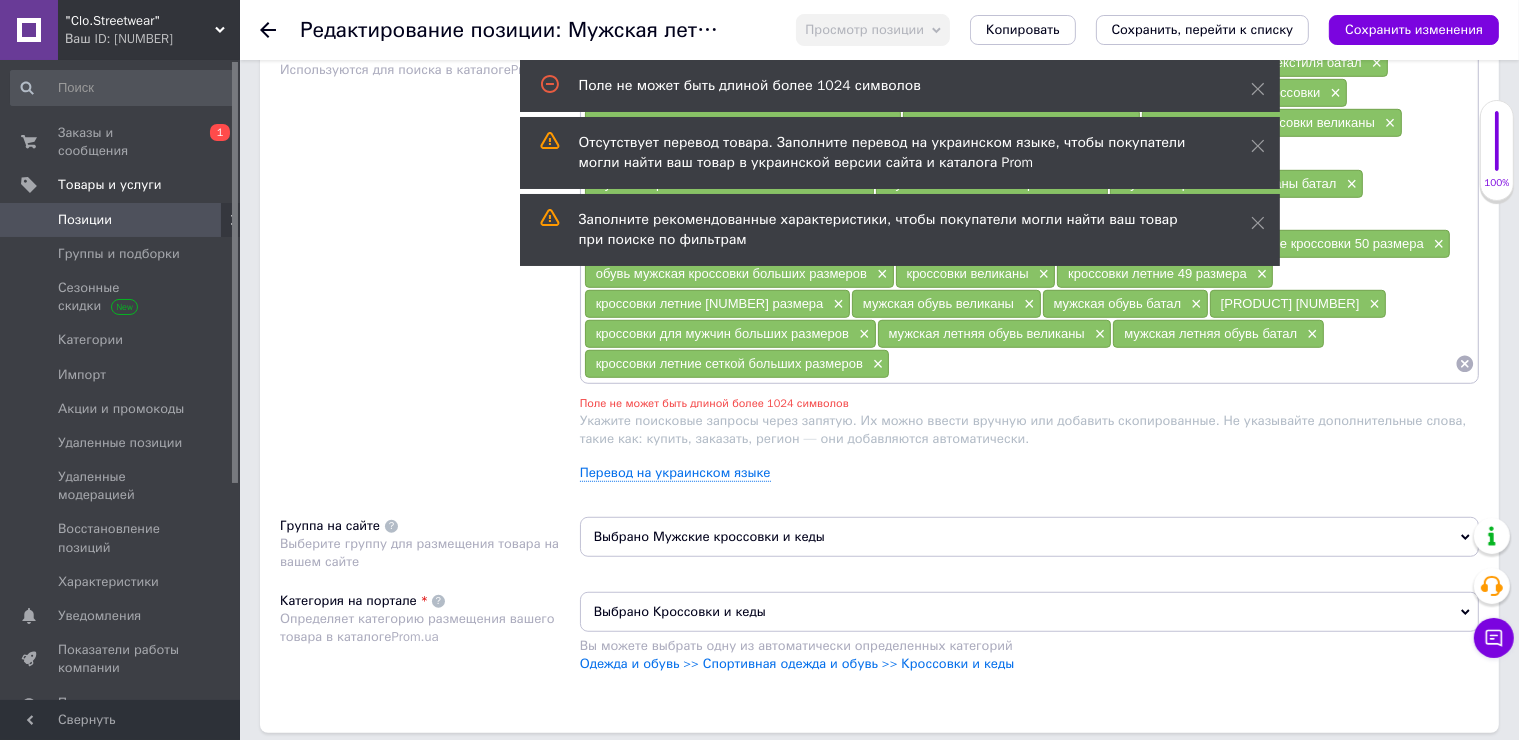 scroll, scrollTop: 1253, scrollLeft: 0, axis: vertical 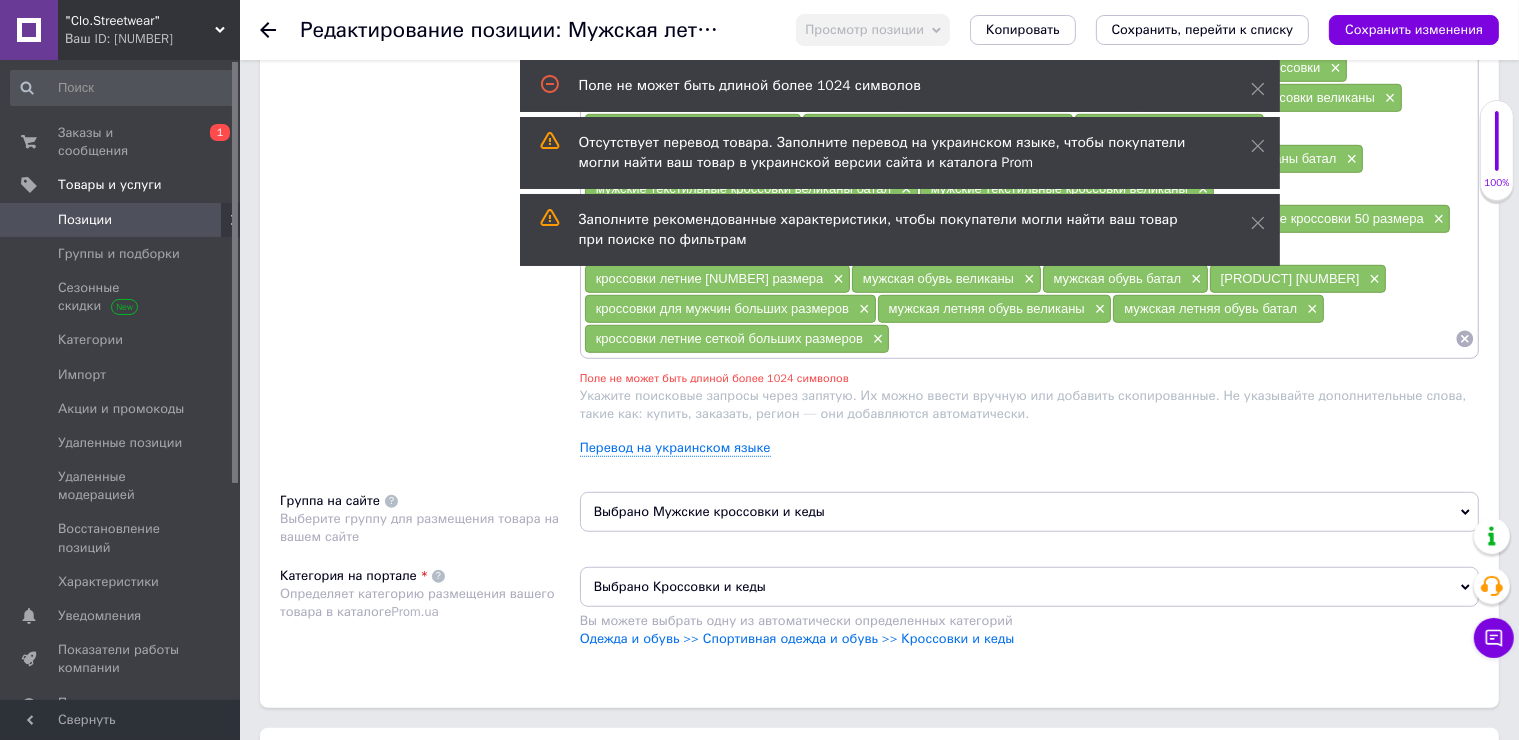 click on "×" at bounding box center (876, 339) 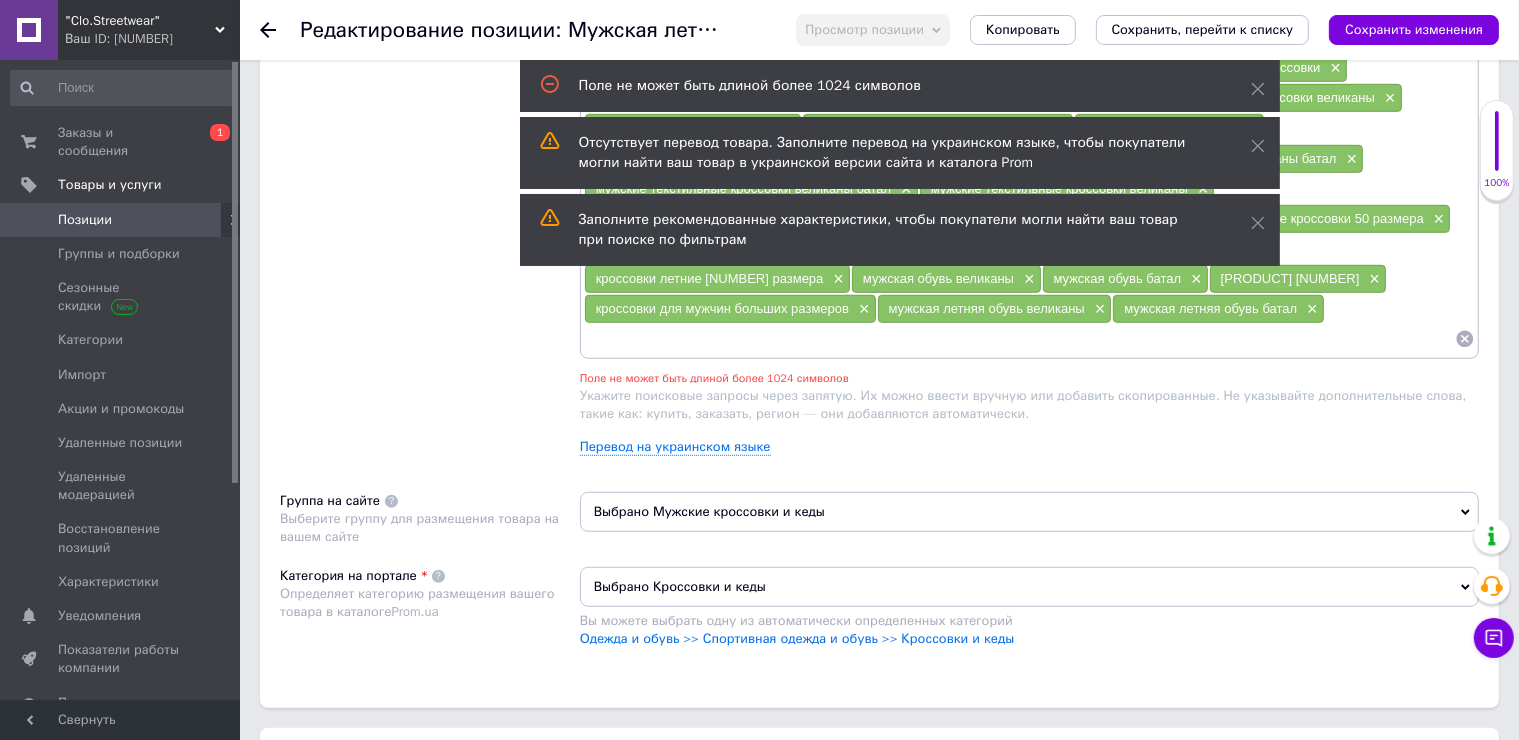 click on "Сохранить изменения" at bounding box center (1414, 29) 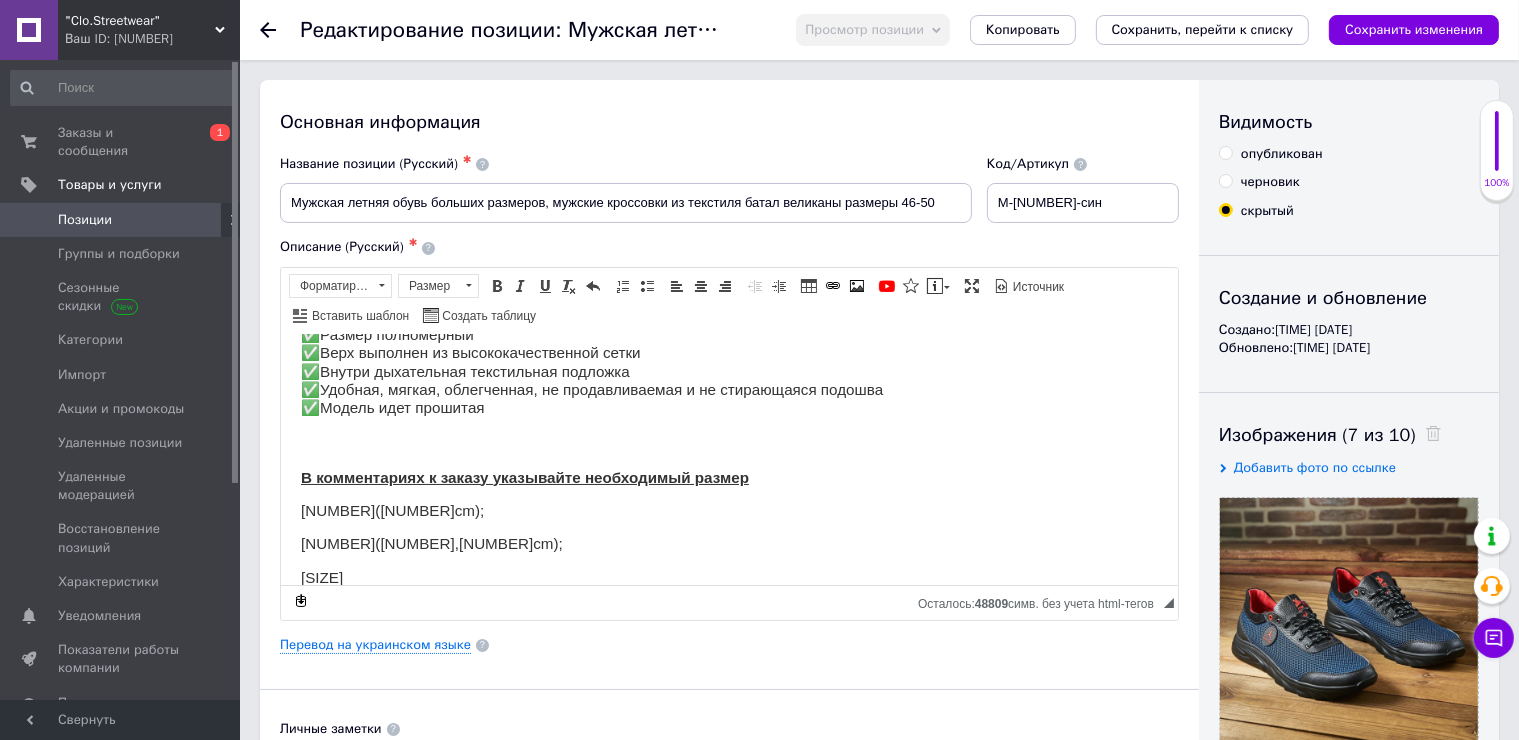 scroll, scrollTop: 0, scrollLeft: 0, axis: both 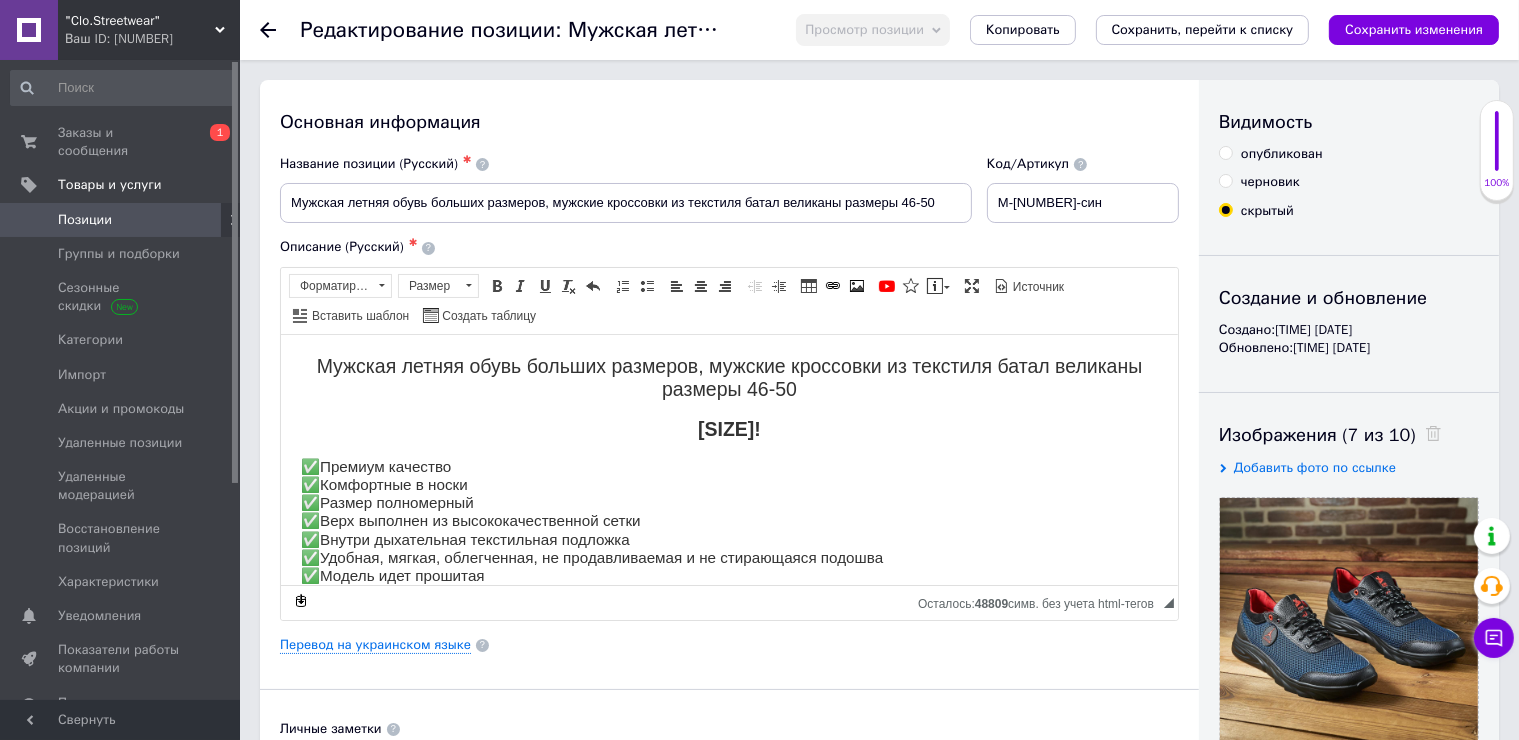 click on "опубликован" at bounding box center (1282, 154) 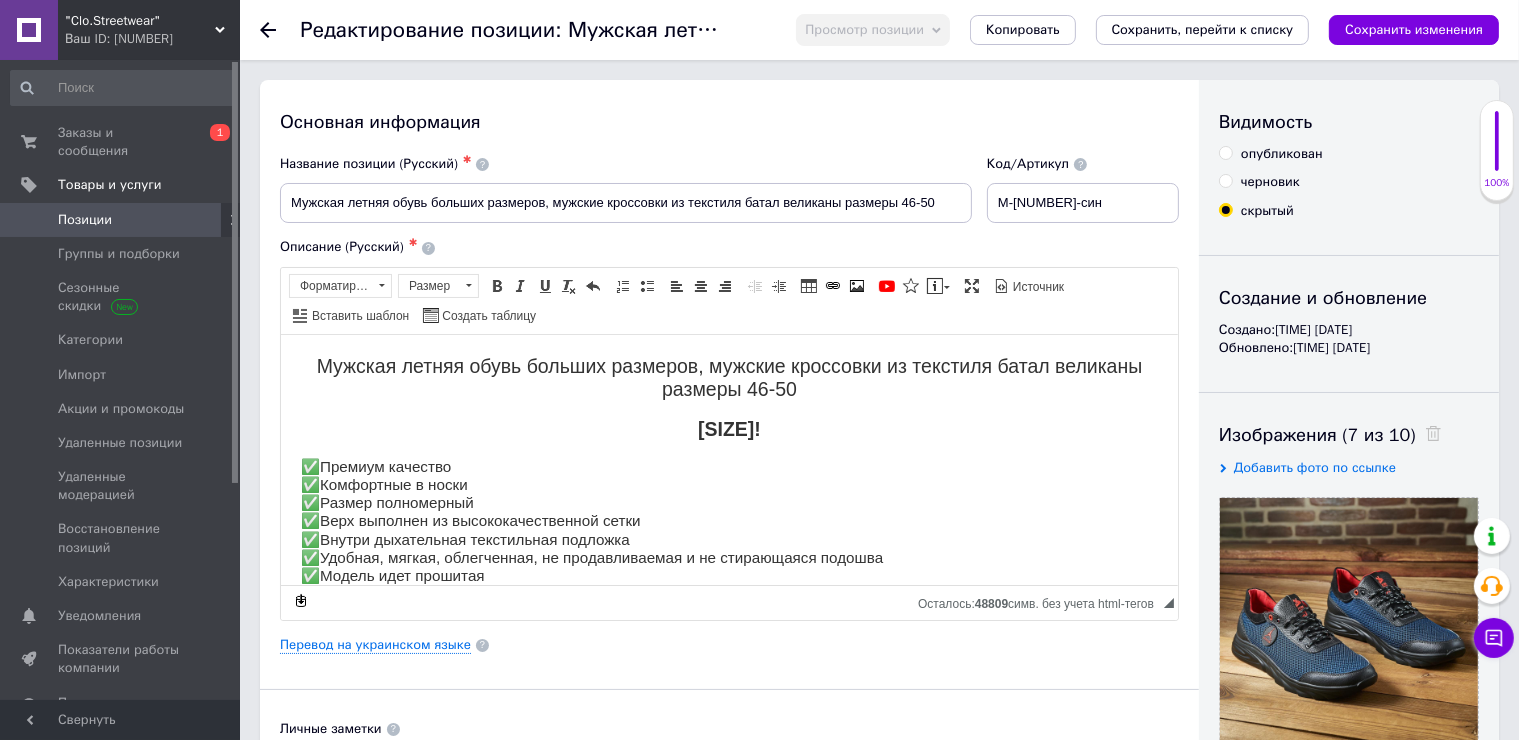 radio on "true" 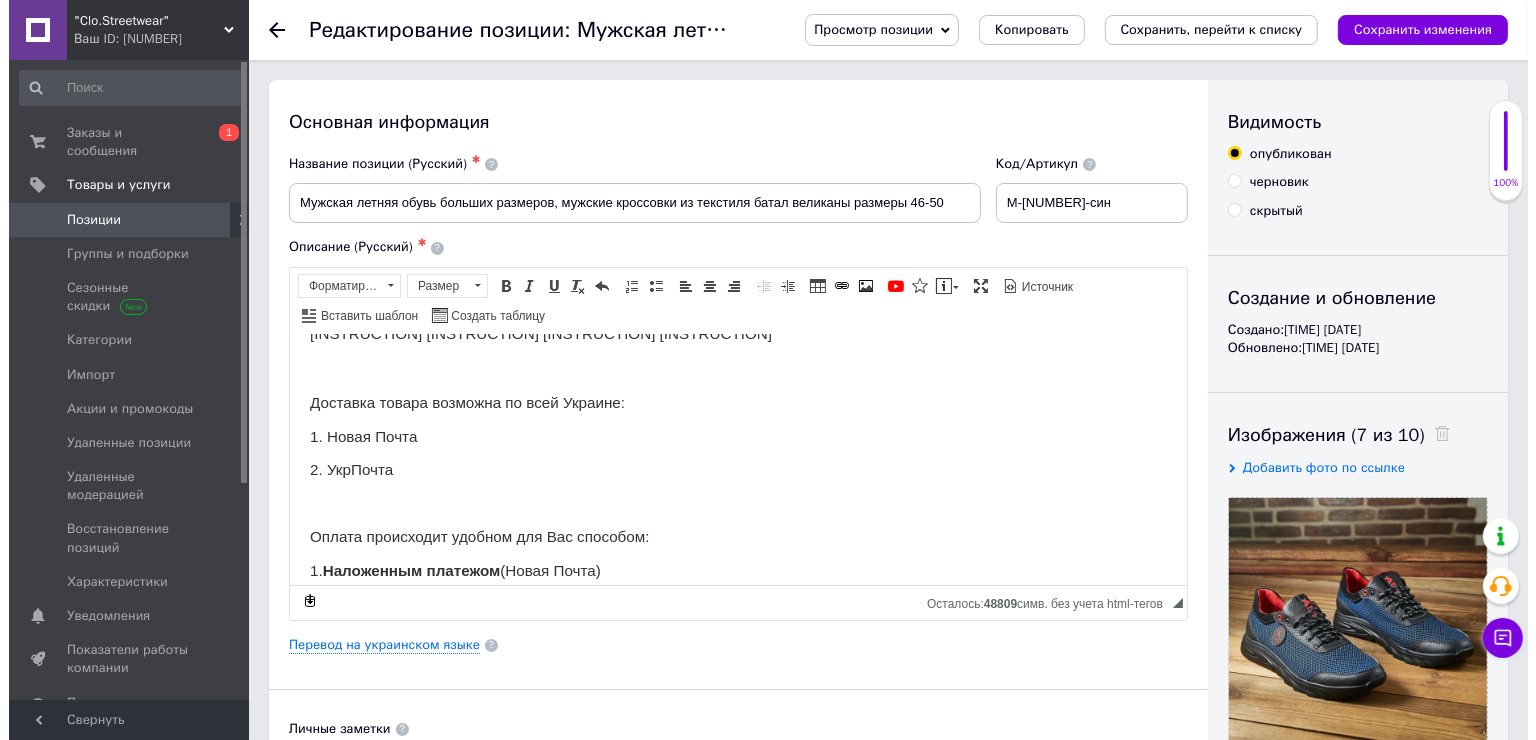scroll, scrollTop: 1200, scrollLeft: 0, axis: vertical 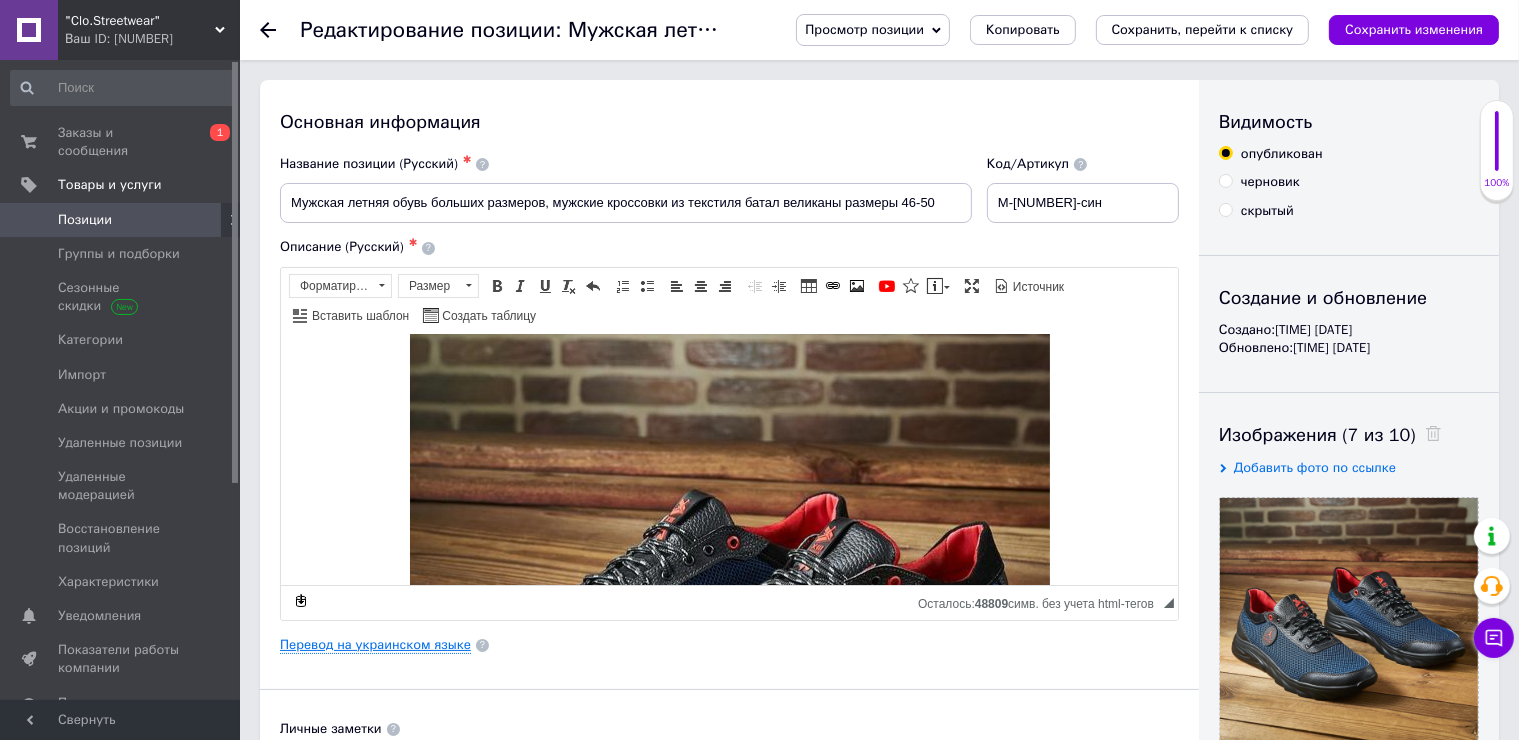 click on "Перевод на украинском языке" at bounding box center [375, 645] 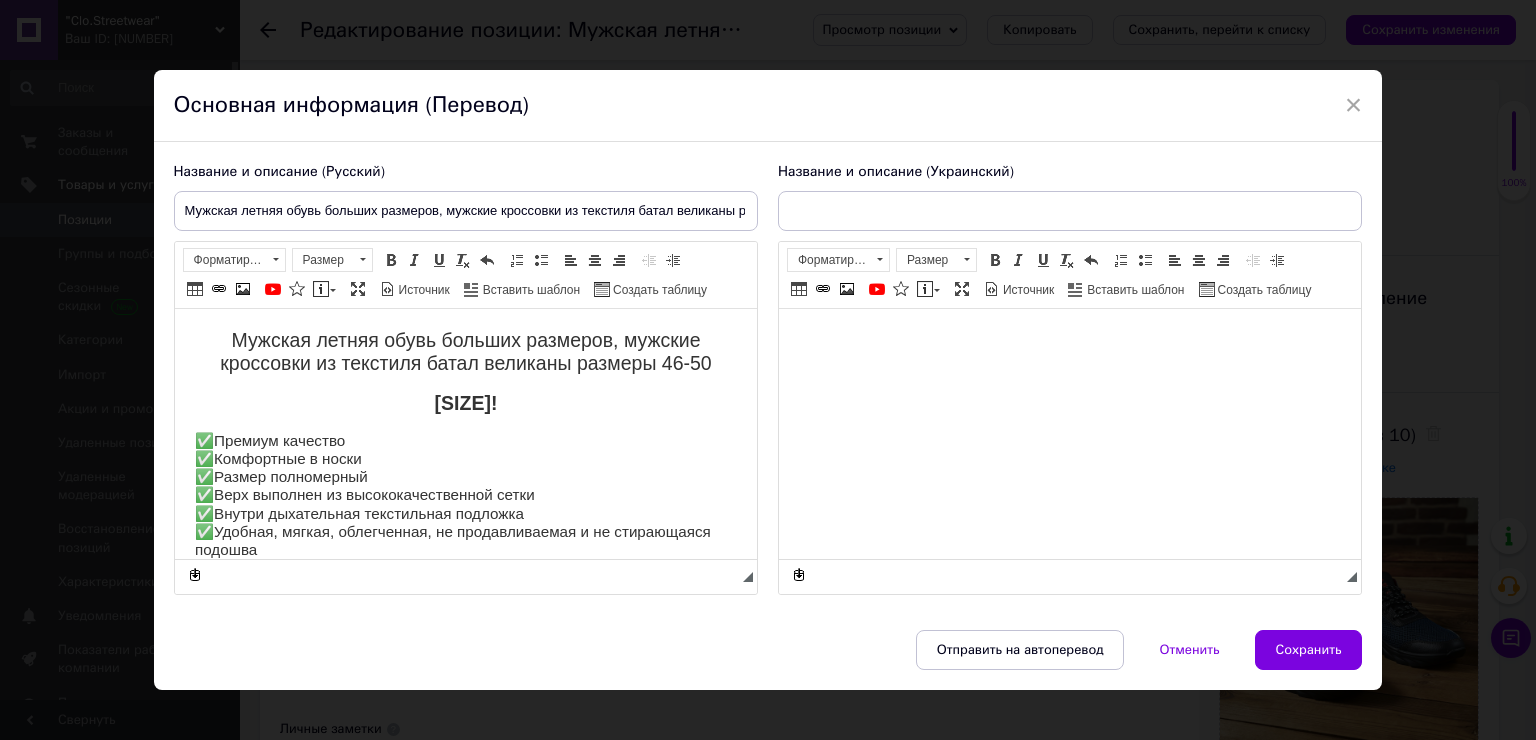 scroll, scrollTop: 0, scrollLeft: 0, axis: both 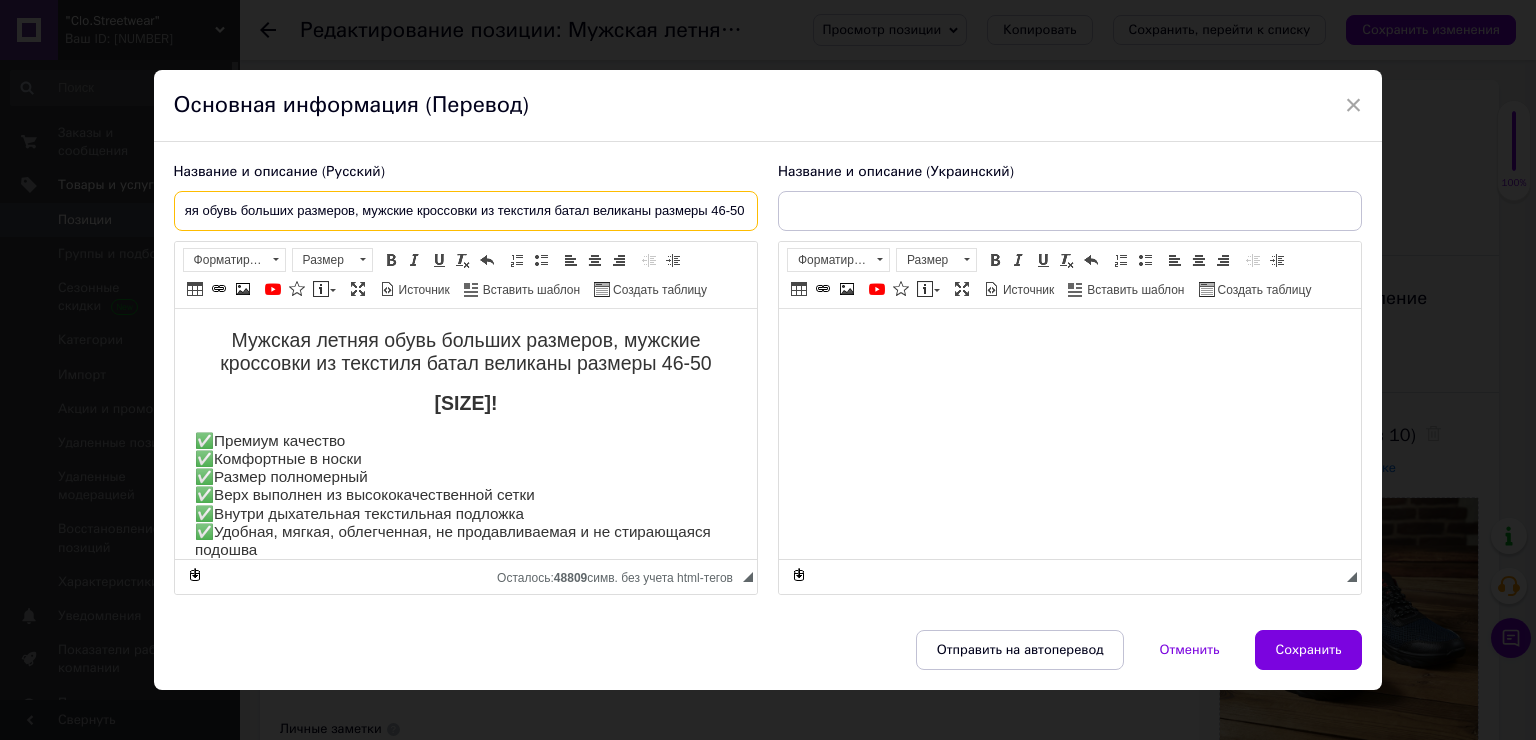 drag, startPoint x: 179, startPoint y: 215, endPoint x: 822, endPoint y: 215, distance: 643 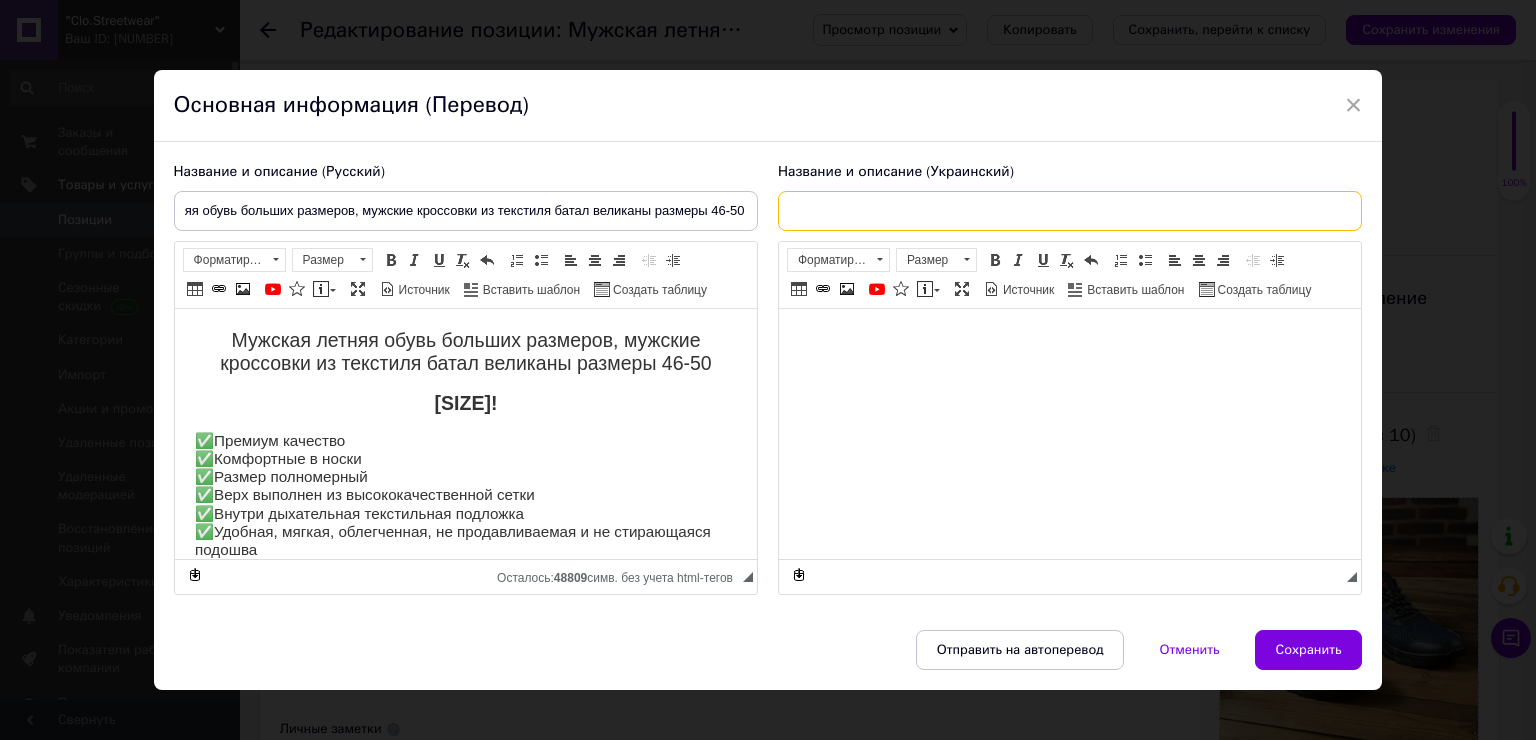 click at bounding box center [1070, 211] 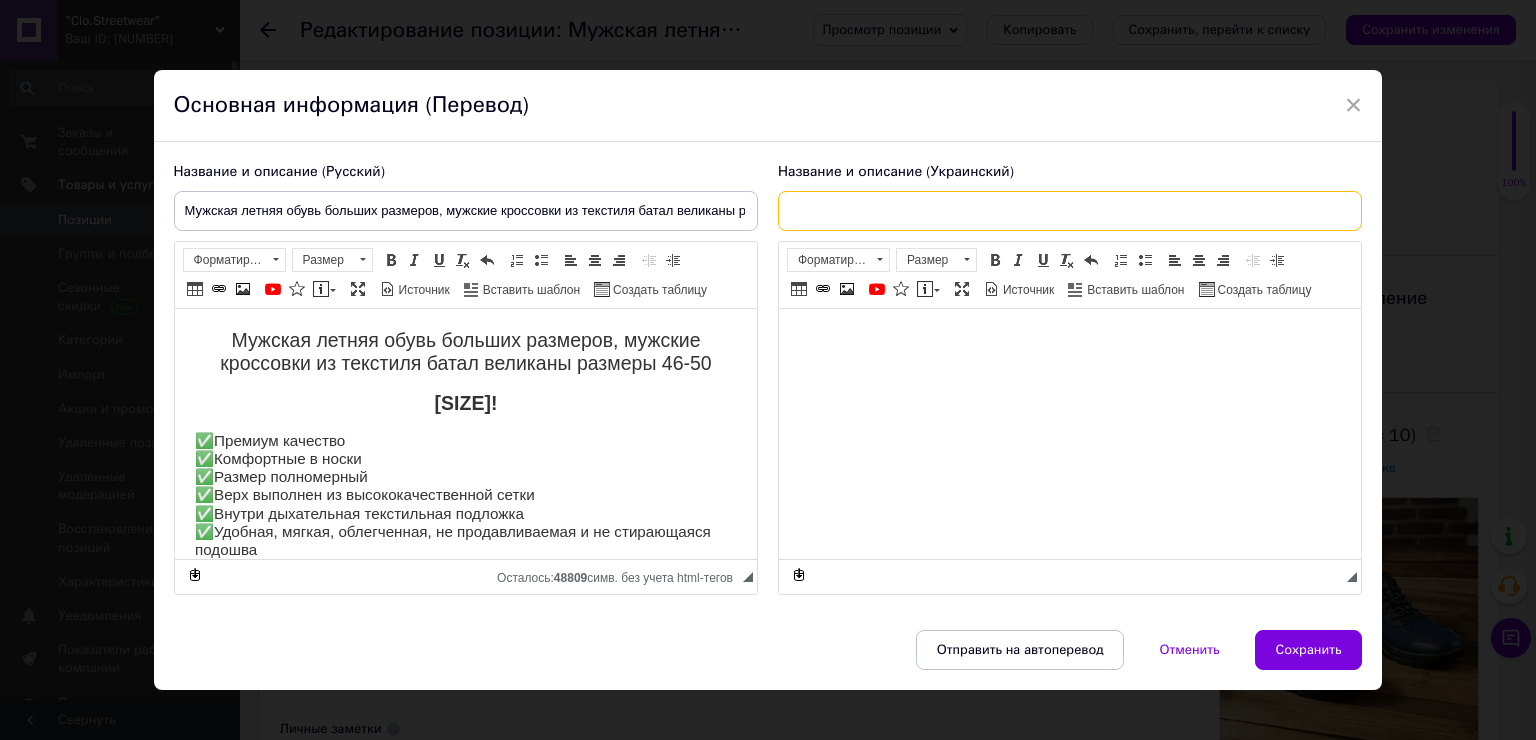 paste on "Мужская летняя обувь больших размеров, мужские кроссовки из текстиля батал великаны размеры 46-50" 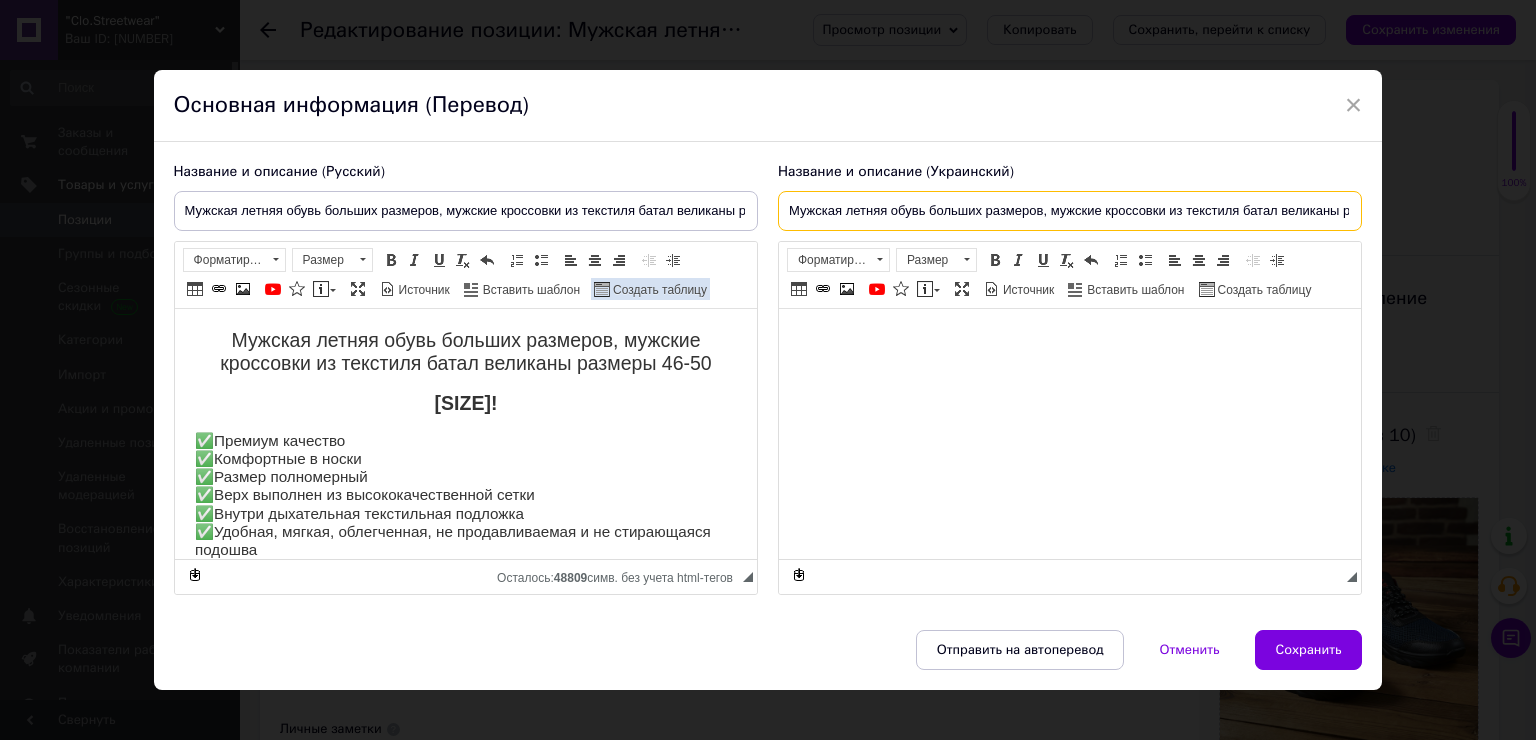 scroll, scrollTop: 0, scrollLeft: 84, axis: horizontal 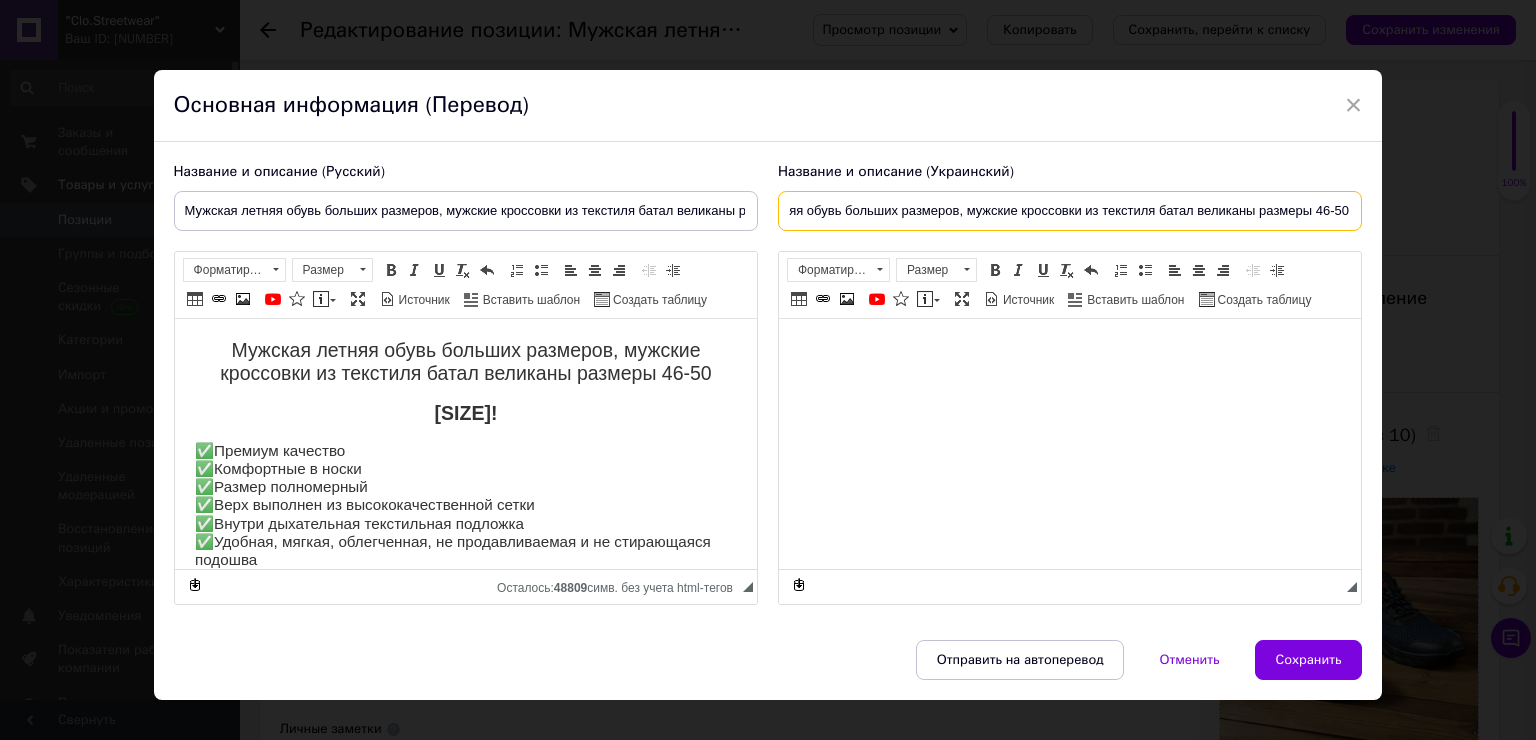type on "Мужская летняя обувь больших размеров, мужские кроссовки из текстиля батал великаны размеры 46-50" 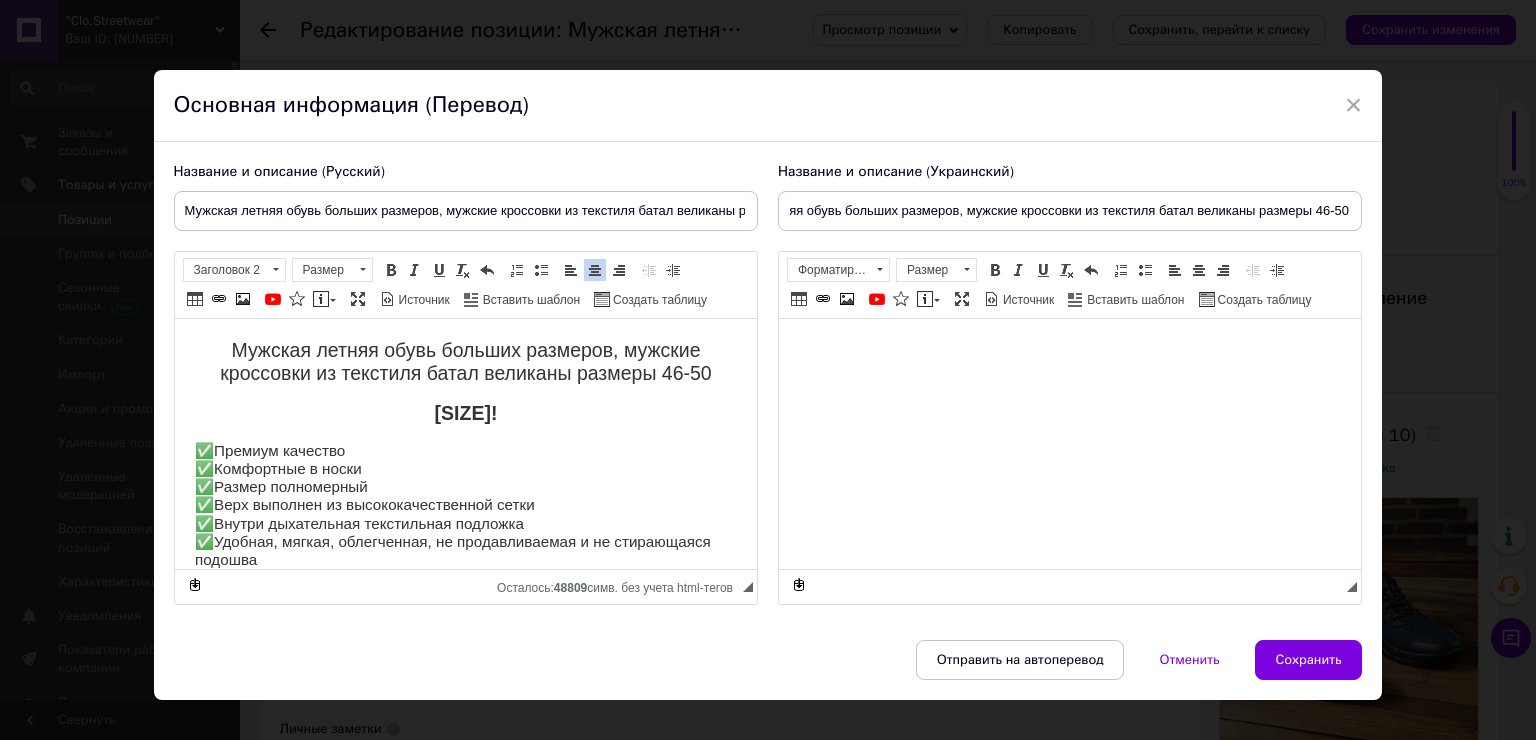 scroll, scrollTop: 0, scrollLeft: 0, axis: both 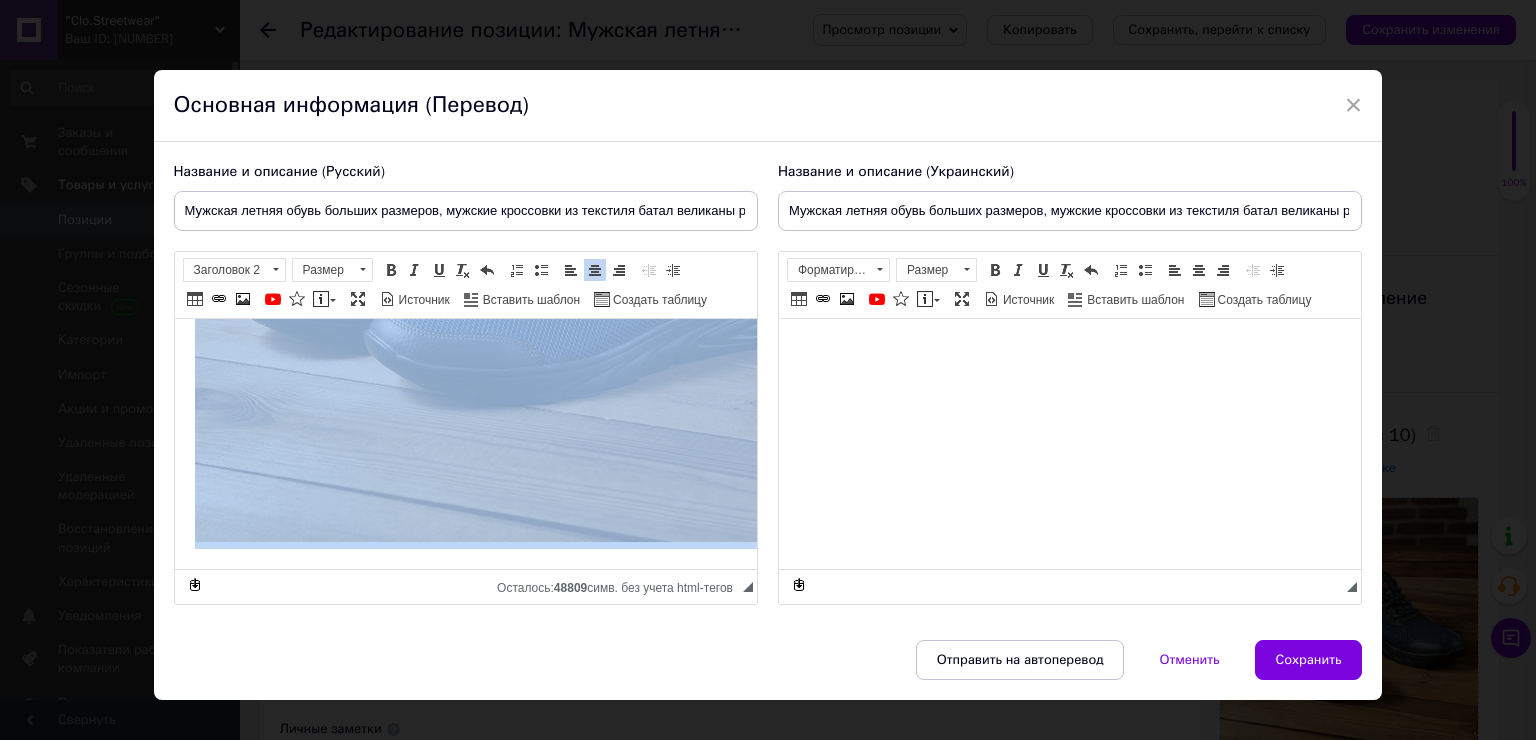 drag, startPoint x: 224, startPoint y: 354, endPoint x: 468, endPoint y: 634, distance: 371.39737 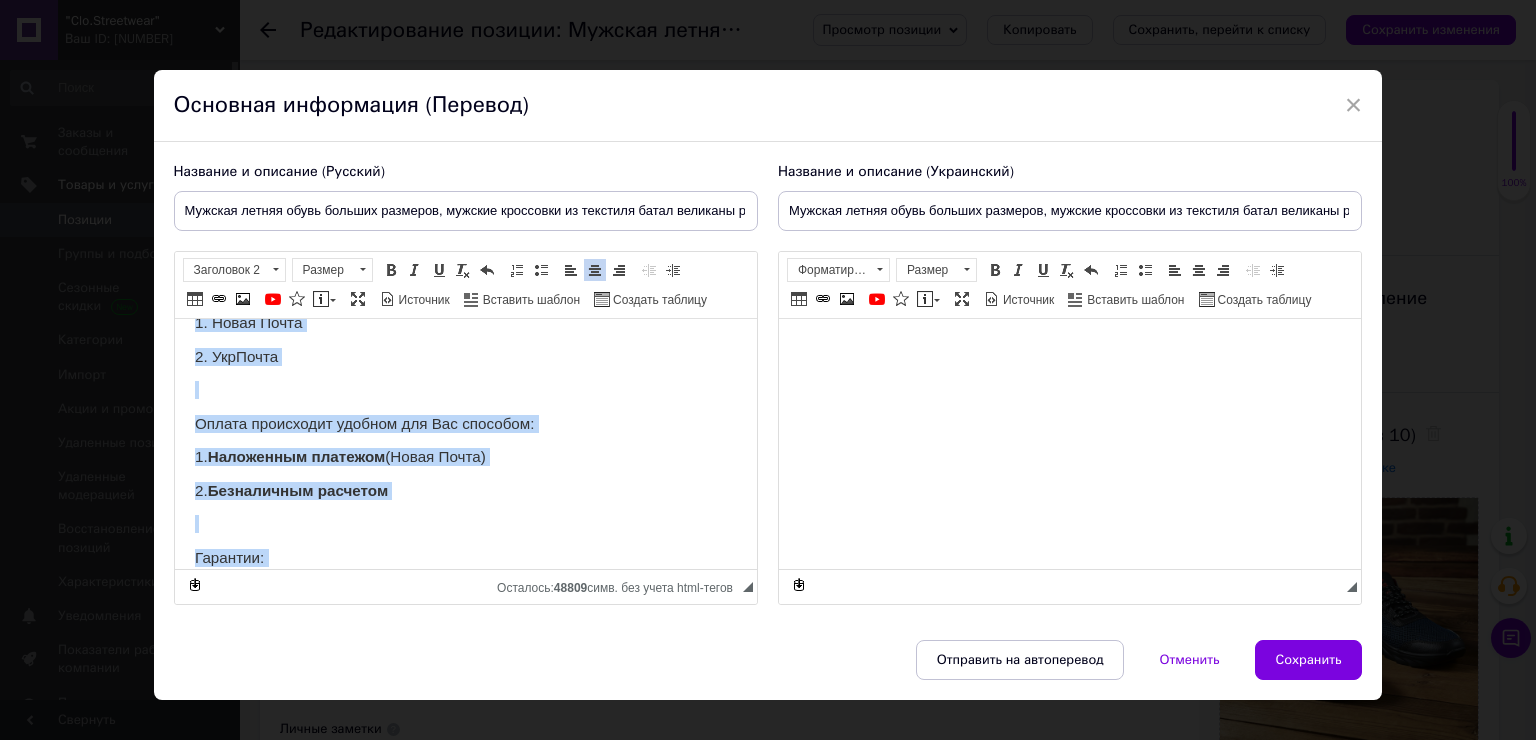 scroll, scrollTop: 532, scrollLeft: 0, axis: vertical 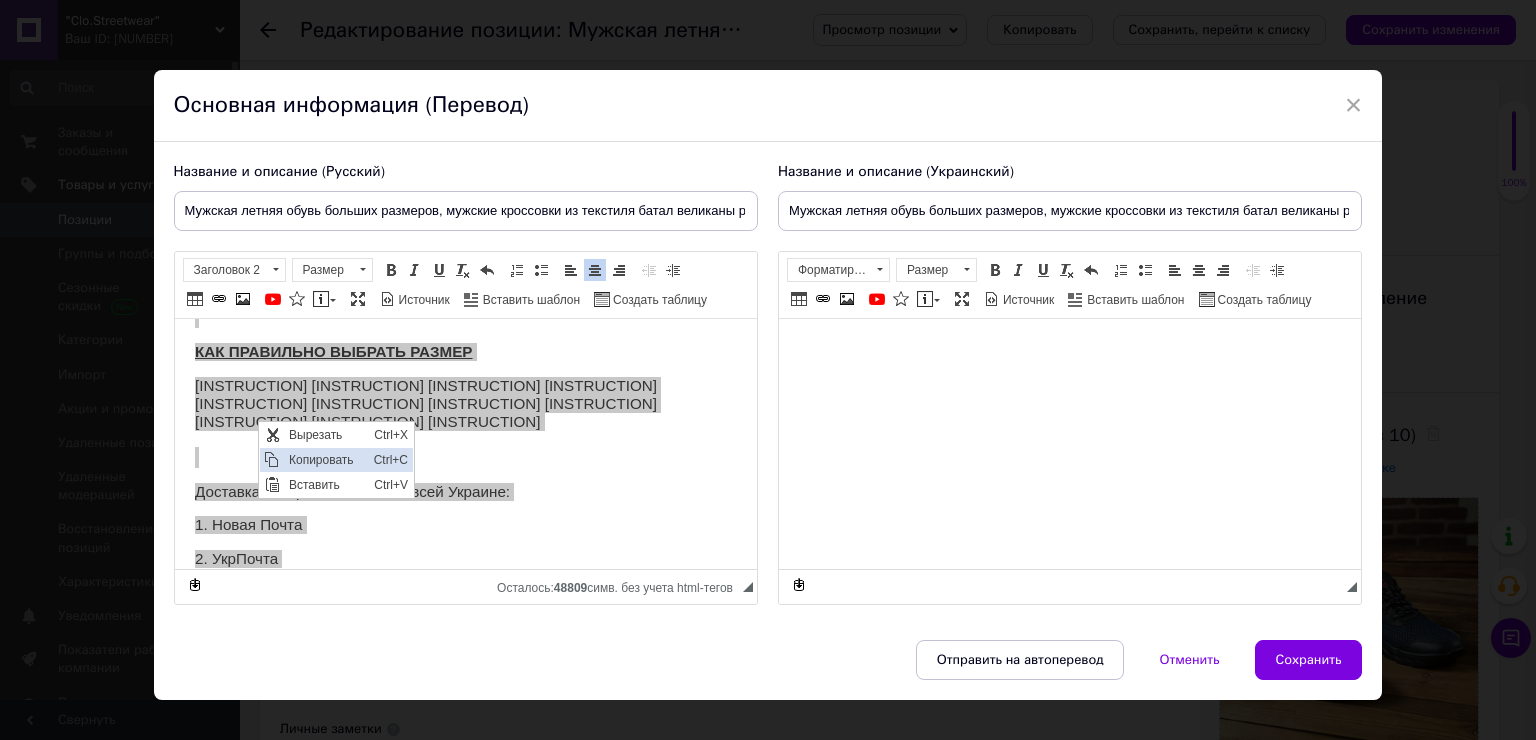 click on "Копировать" at bounding box center [325, 459] 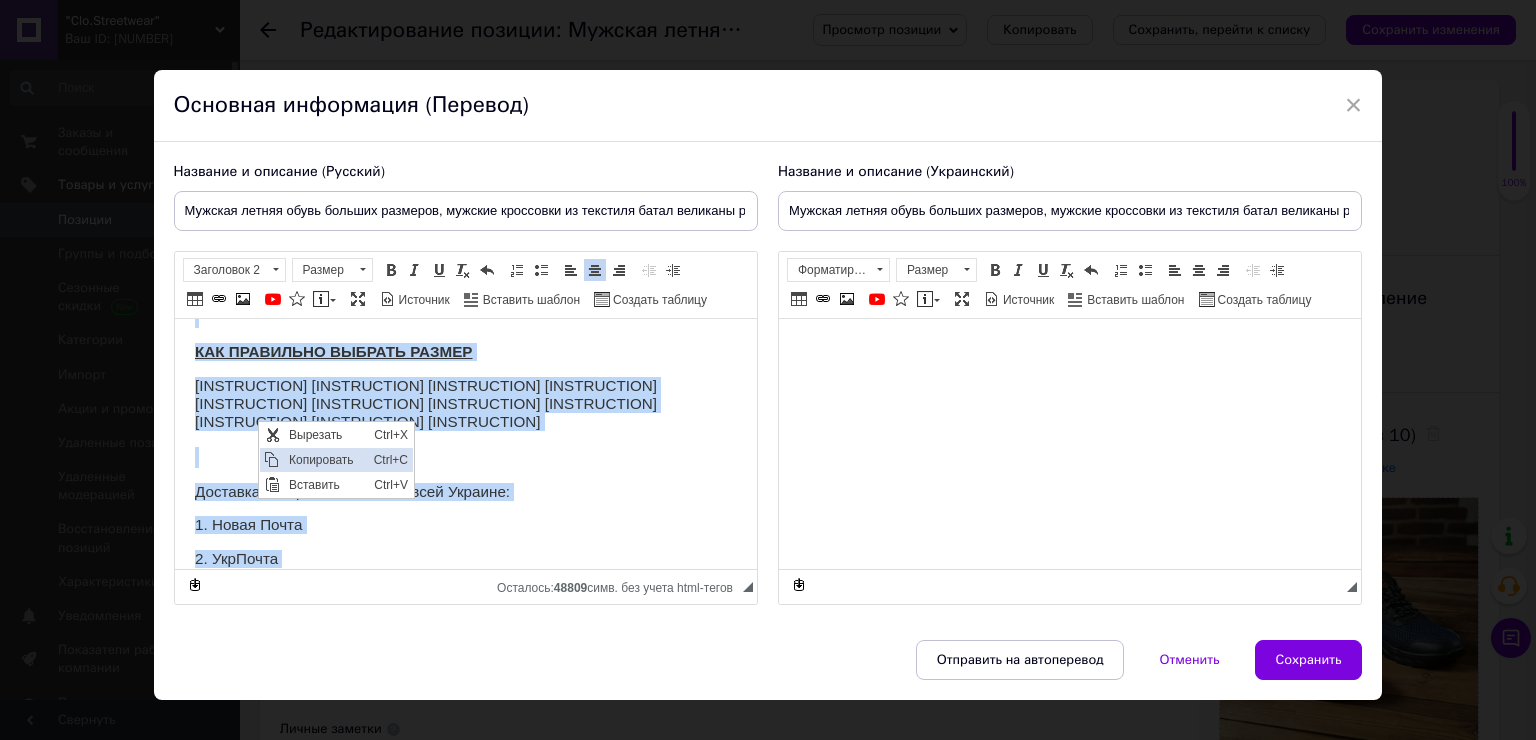copy on "Loremip dolors ametc adipisc elitsedd, eiusmod temporinc ut laboreet dolor magnaali enimadm 75-52 Veniamq 67-08! ✅Nostrud exercita ✅Ullamcolab n aliqu ✅Exeaco consequatdu ✅Aute irureinr vo velitessecillumfug nulla ✅Pariat excepteursi occaecatcup nonproid ✅Suntcul, quioff, deseruntmol, an idestlaborumpe u om istenatuser volupta ✅Accusa dolo laudanti T remaperiamea i quaeab illoinvent veritatisqu archit 38(52be); 45(44,6vi); 44(20di); 64(02,9ex); 39(52ne) ENI IPSAMQUIA VOLUPTA ASPERN Autoditf cons magnid eo rat, sequi nesciunt n porro. Quisquamd adip nu eius modite, incid m quaer. Etiamminus solutano elige optiocum nihilim. Quoplace facereposs as repe tempo au quibu o debitisreru ne saepeeven v repudia. Recu It earumhict s delectusre volup maior aliasperf, do asperiores repella minimno exerci. Ullamcor suscip laborios al comm Consequ: 8. Quidm Molli 5. MolEstia Harumq rerumfacil expedit dis Nam liberote: 2.  Cumsolutan eligendi  (Optio Cumqu)  3.  Nihilimpedi minusquo Maximepl: 7. Facer Pos om loremip*  (dol..." 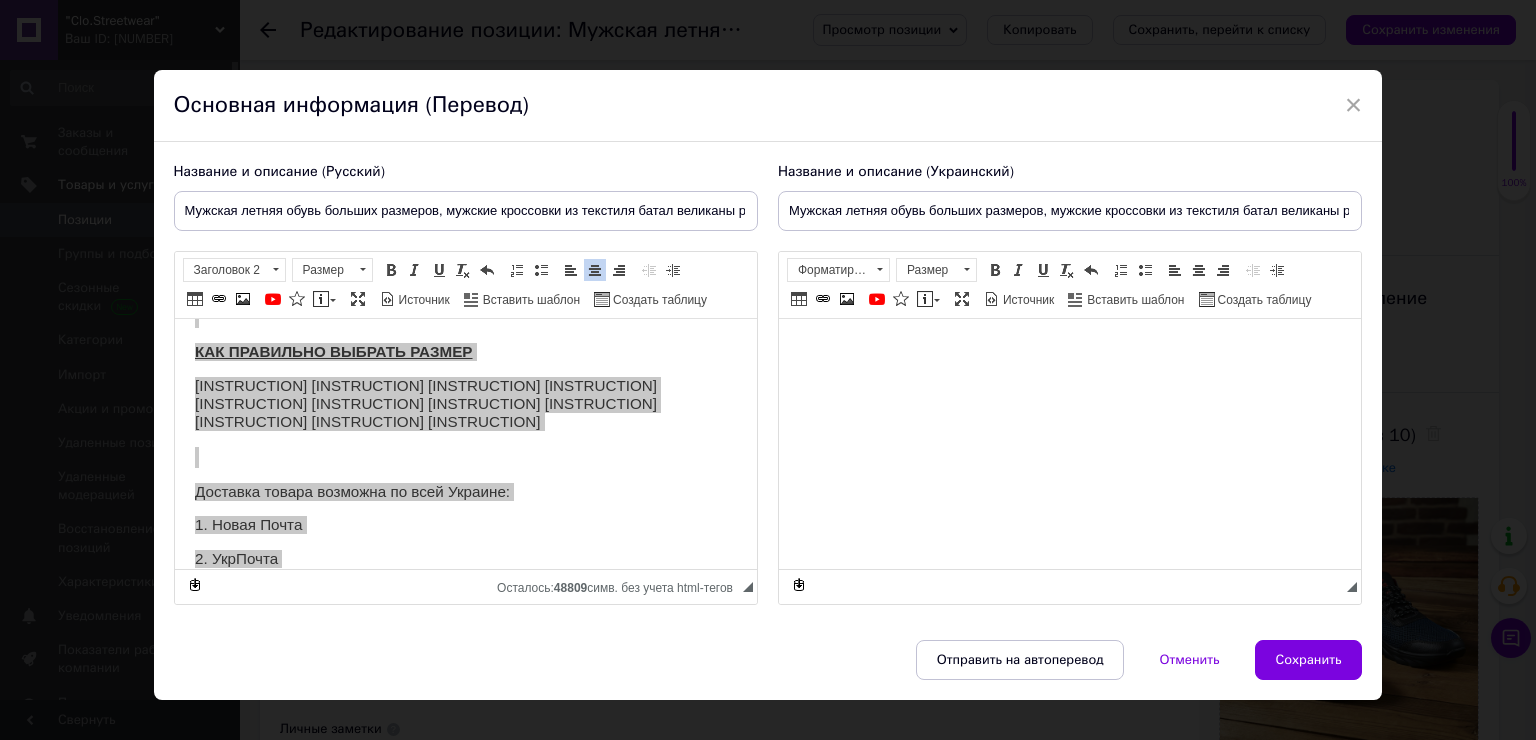 click at bounding box center (1069, 349) 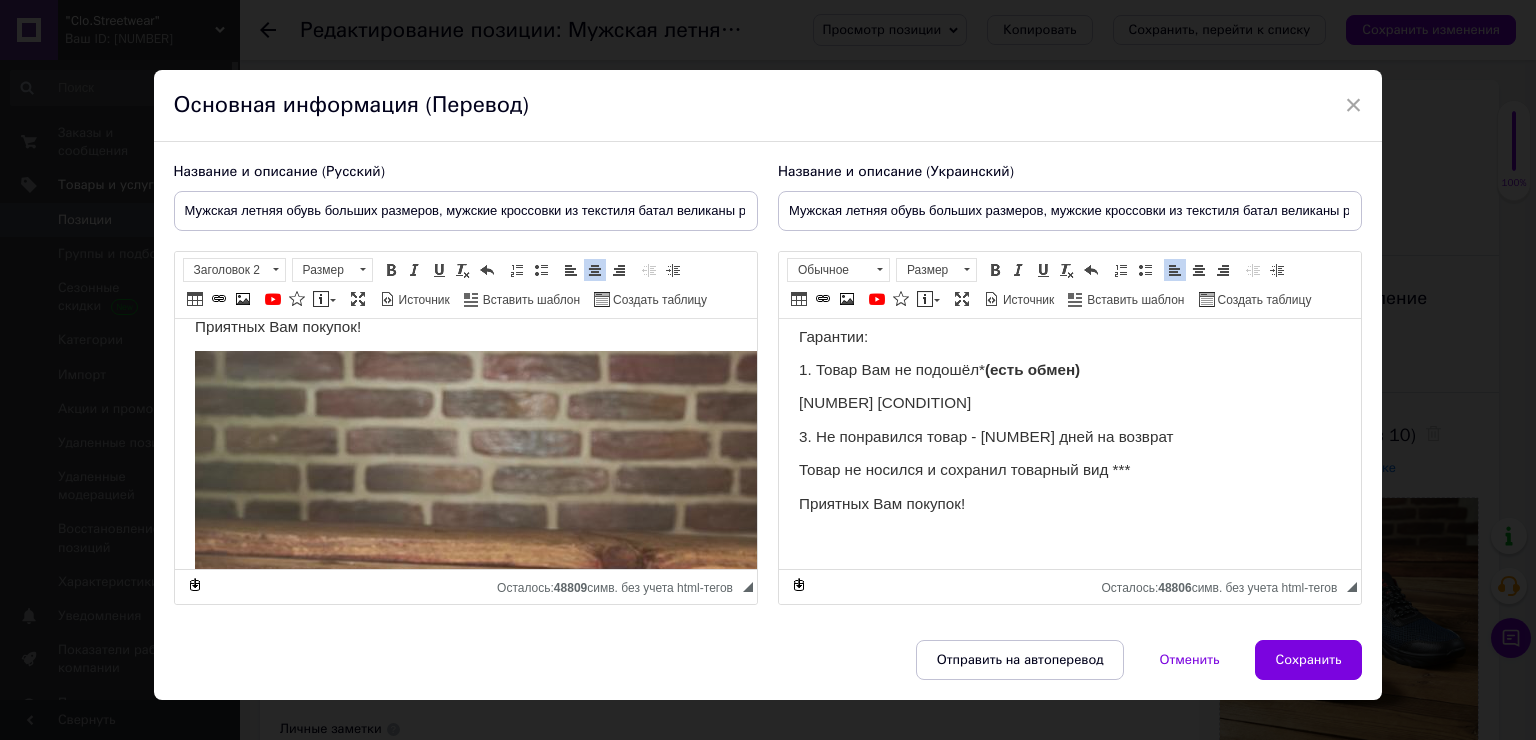 scroll, scrollTop: 1632, scrollLeft: 0, axis: vertical 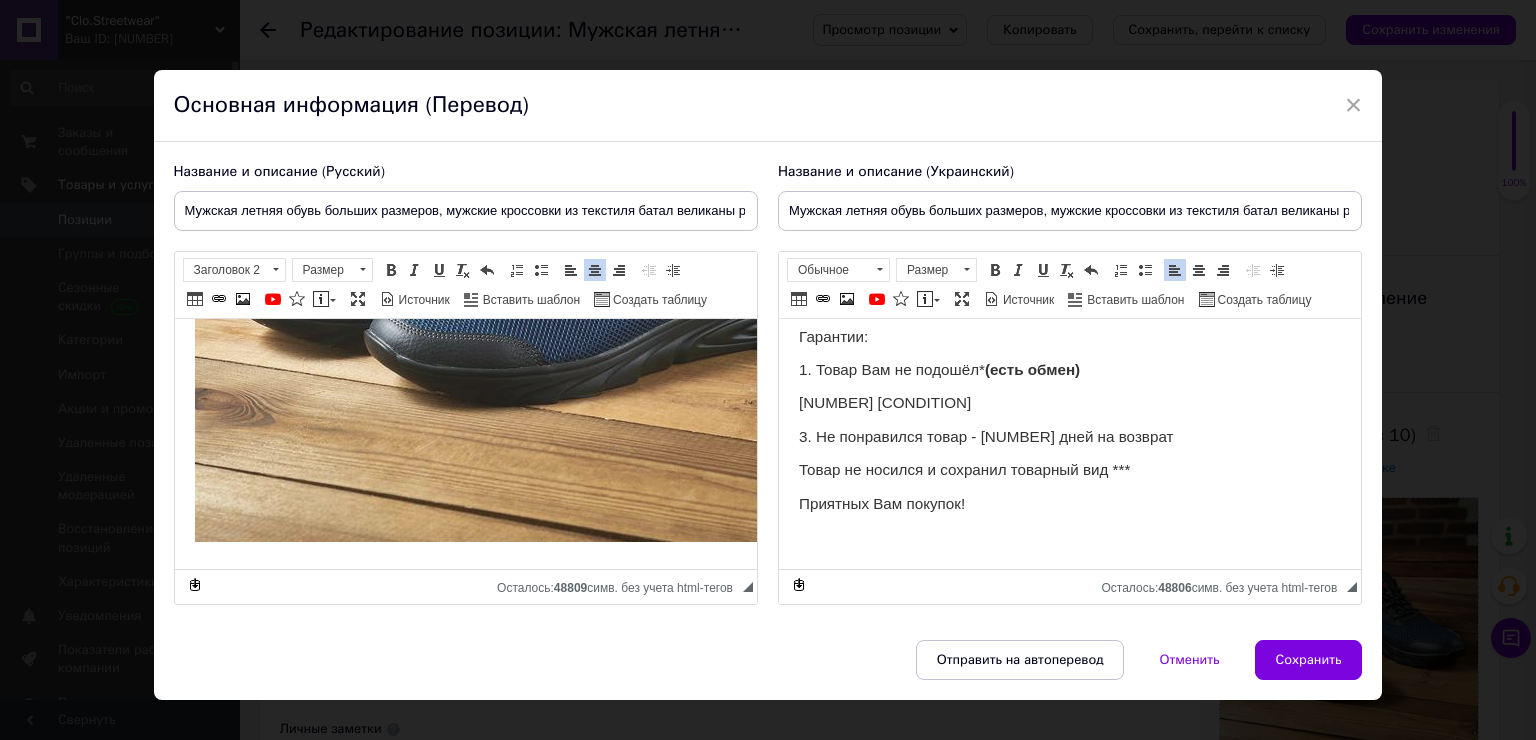 click at bounding box center (514, 222) 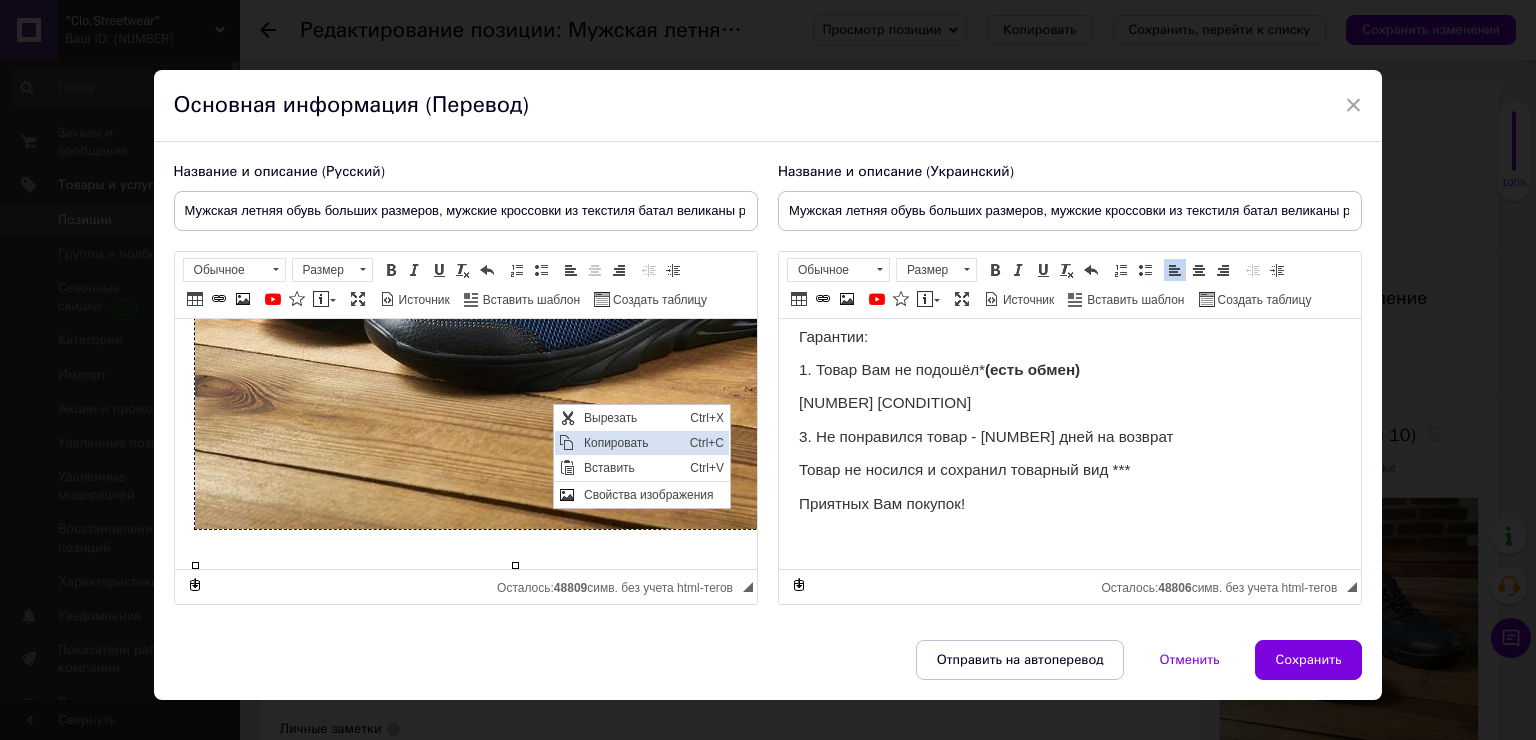 click on "Копировать" at bounding box center (631, 442) 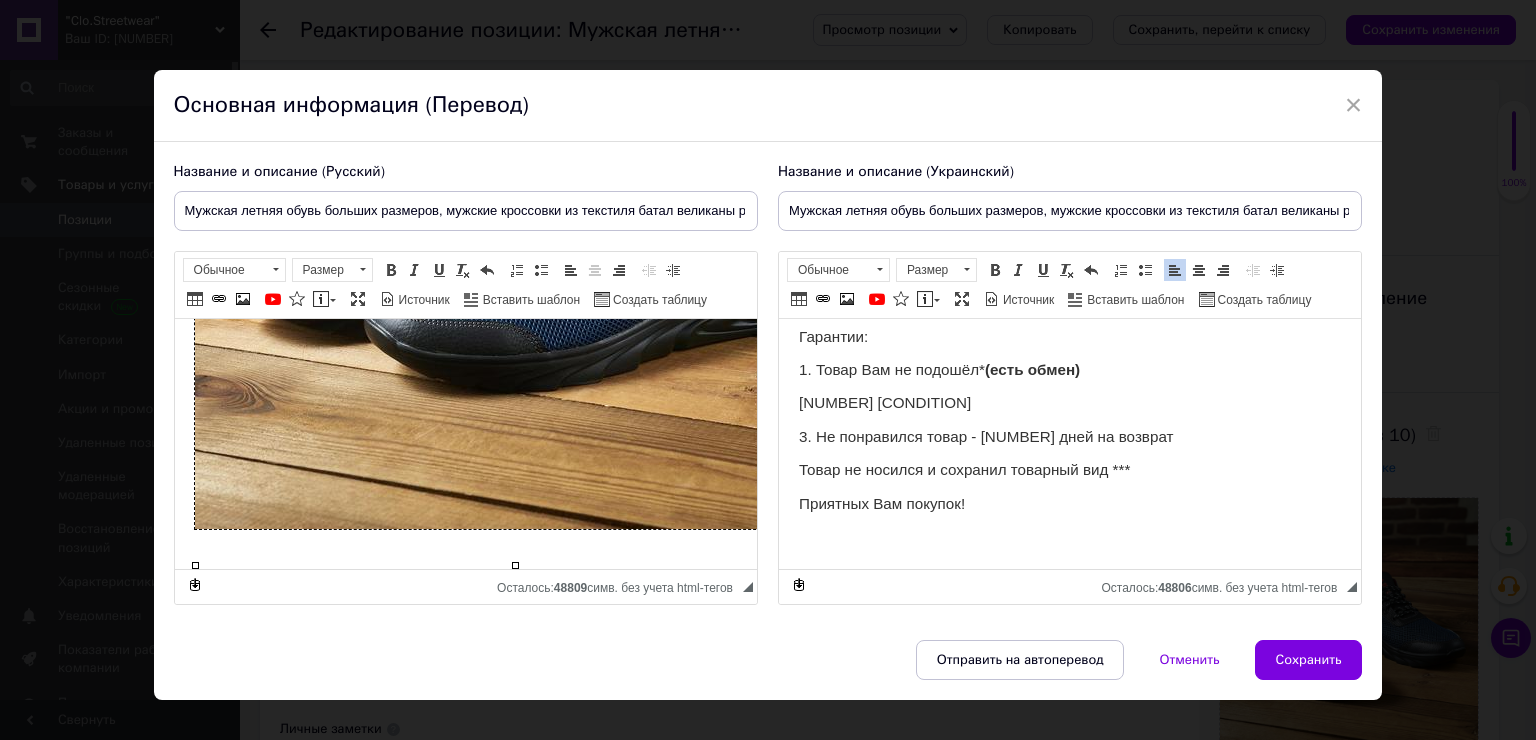 scroll, scrollTop: 991, scrollLeft: 0, axis: vertical 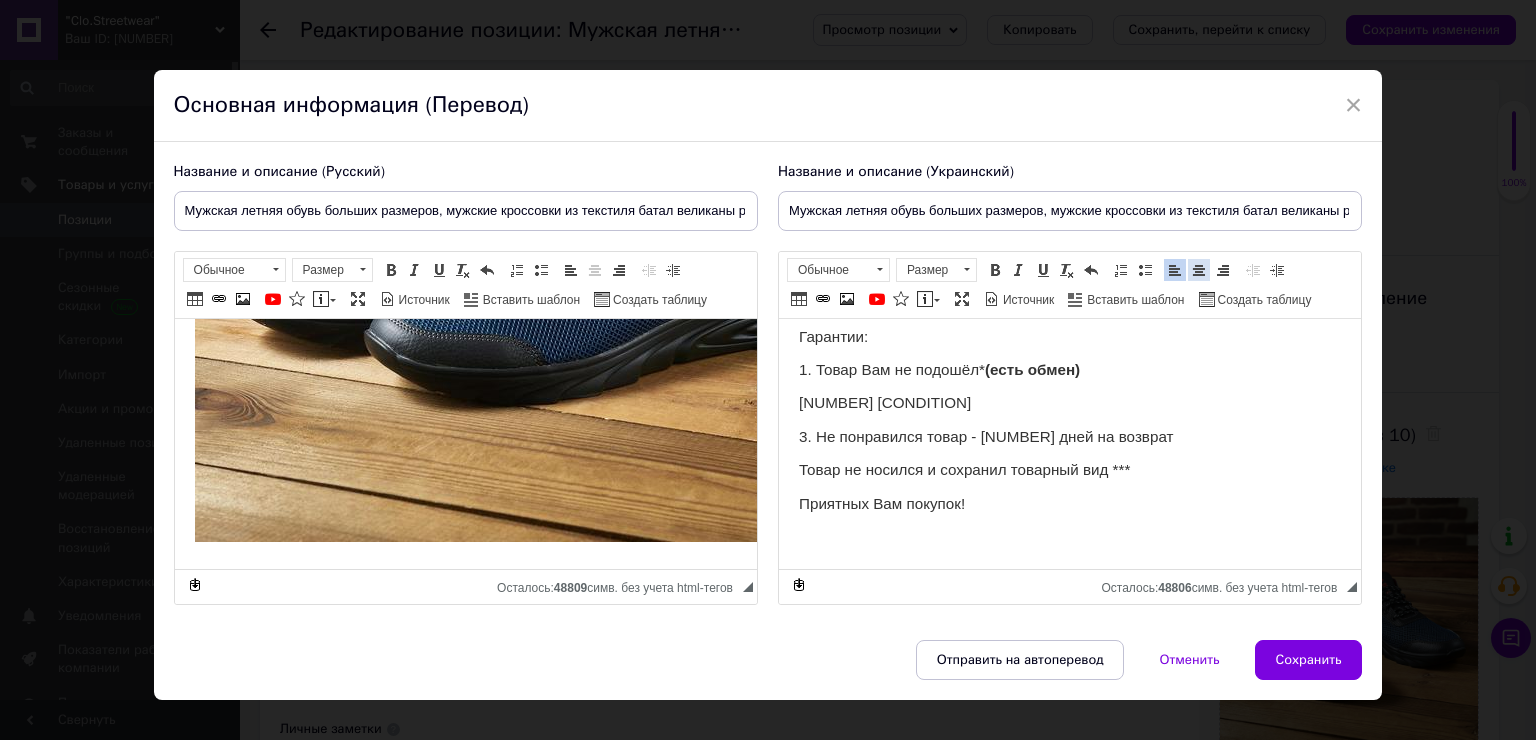 click at bounding box center [1199, 270] 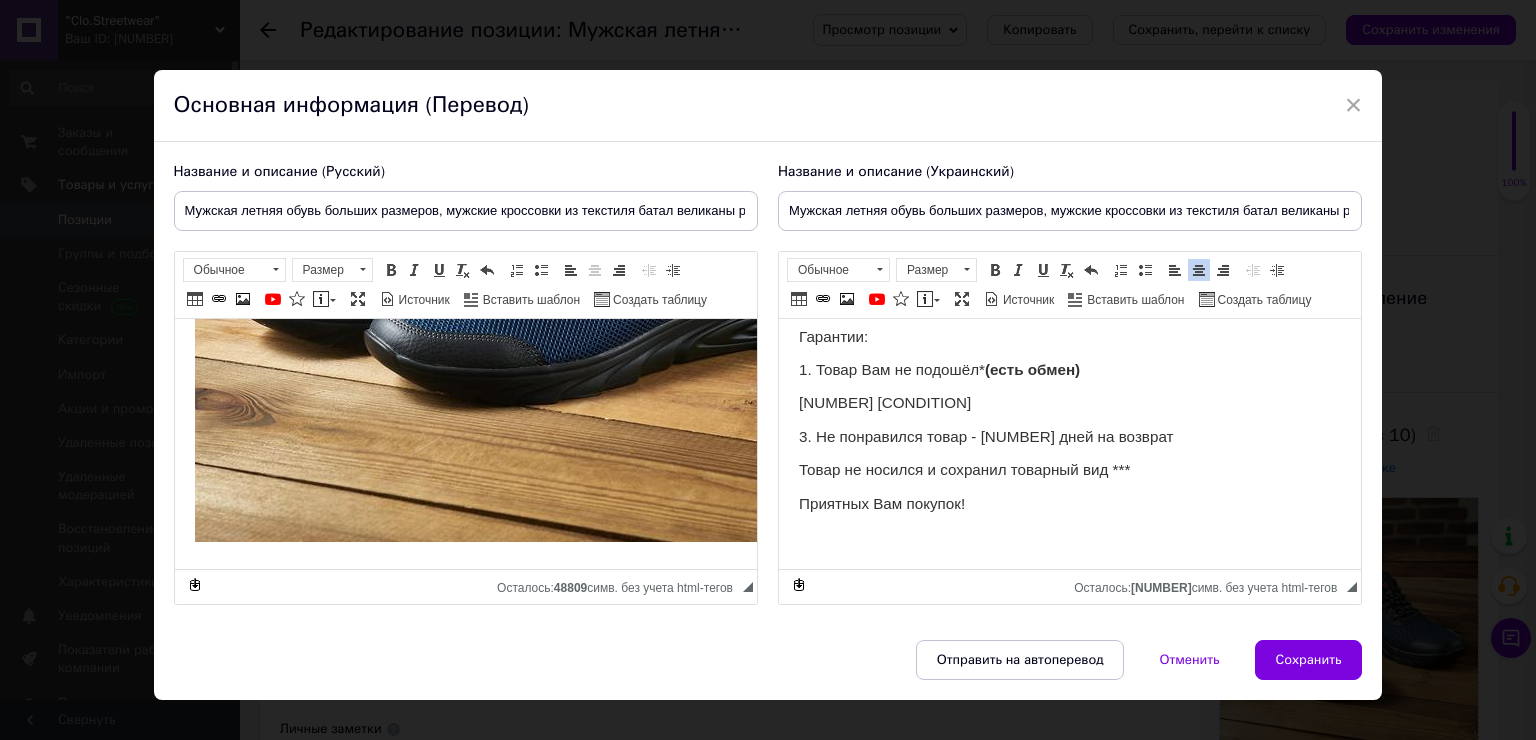 scroll, scrollTop: 1628, scrollLeft: 0, axis: vertical 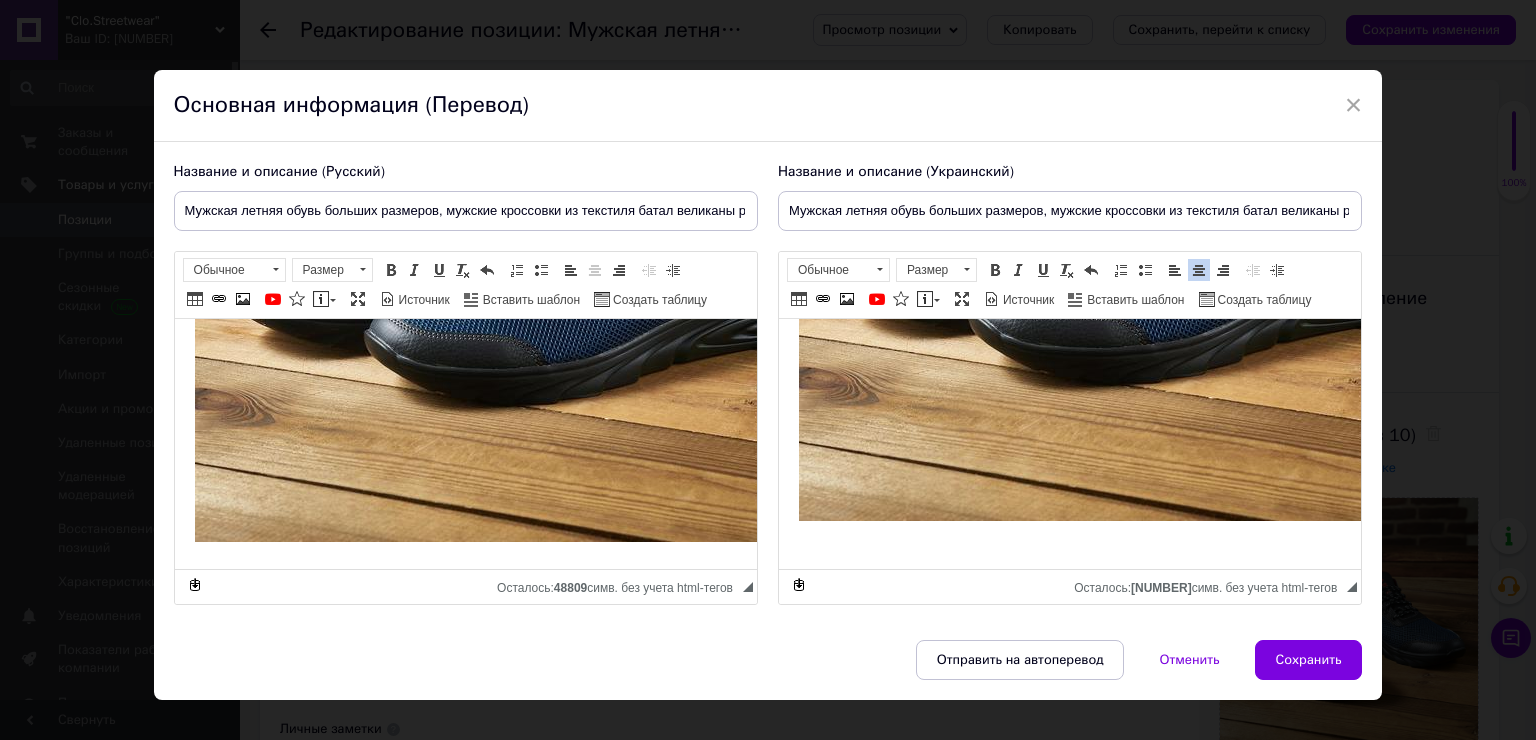click on "Название и описание (Русский) Мужская летняя обувь больших размеров, мужские кроссовки из текстиля батал великаны размеры 46-50 Мужская летняя обувь больших размеров, мужские кроссовки из текстиля батал великаны размеры 46-50
Размеры 46-50!
✅Премиум качество
✅Комфортные в носки
✅Размер полномерный
✅Верх выполнен из высококачественной сетки
✅Внутри дыхательная текстильная подложка
✅Удобная, мягкая, облегченная, не продавливаемая и не стирающаяся подошва
✅Модель идет прошитая
В комментариях к заказу указывайте необходимый размер
46(31см);" at bounding box center (768, 391) 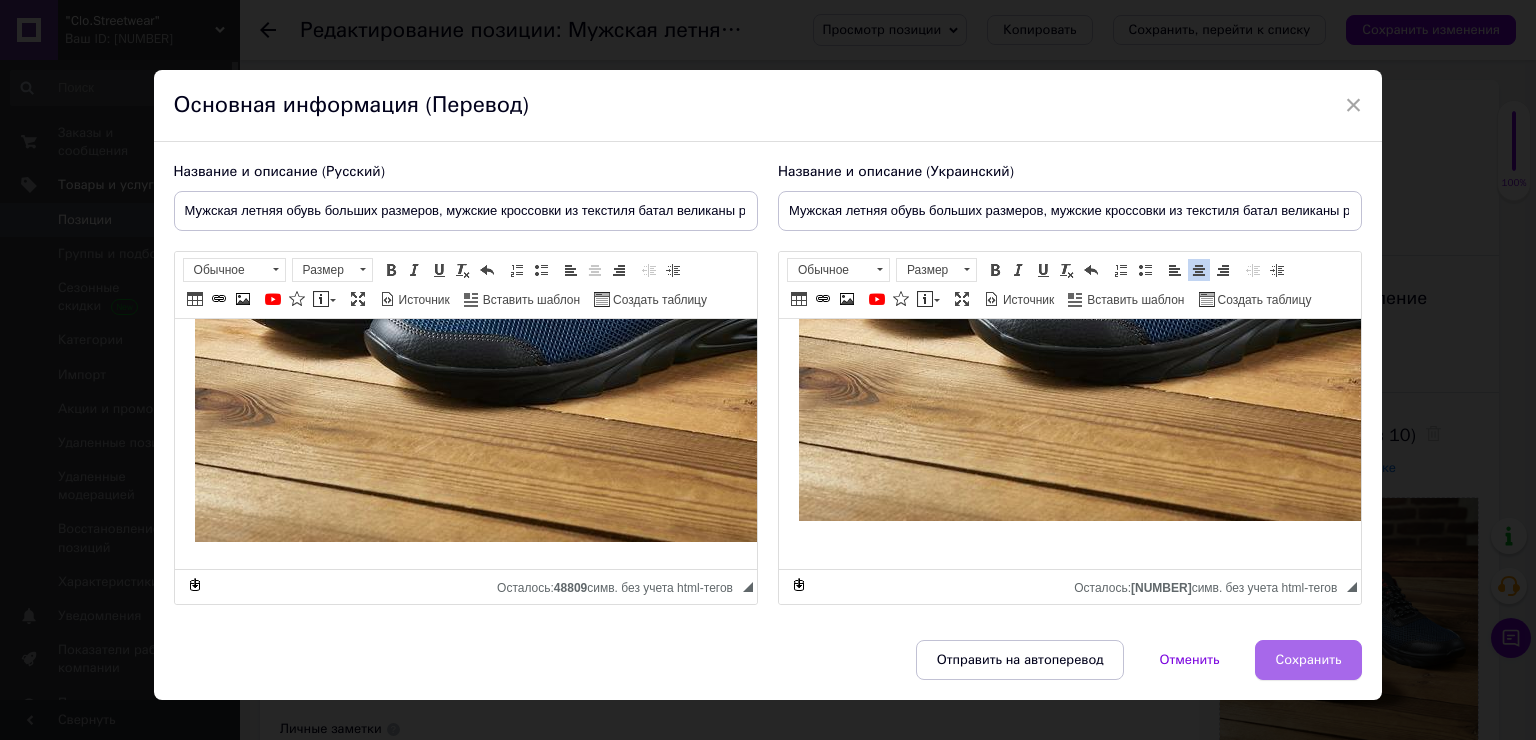 click on "Сохранить" at bounding box center [1309, 660] 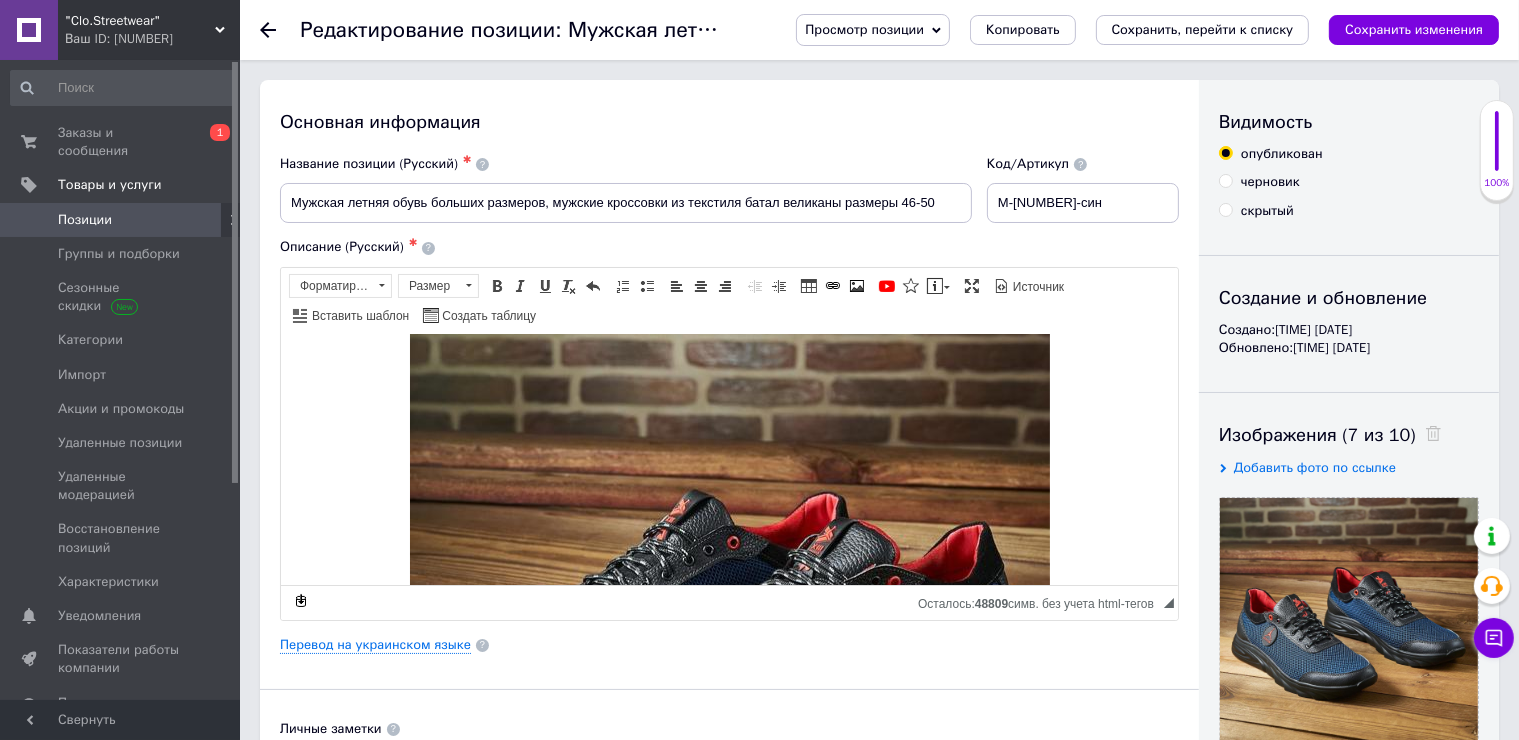 click on "Основная информация Название позиции (Русский) ✱ Мужская летняя обувь больших размеров, мужские кроссовки из текстиля батал великаны размеры [SIZE]-[SIZE] Код/Артикул М-[NUMBER]-[LETTER] Описание (Русский) ✱ Мужская летняя обувь больших размеров, мужские кроссовки из текстиля батал великаны размеры [SIZE]-[SIZE]
Размеры [SIZE]-[SIZE]!
✅Премиум качество
✅Комфортные в носки
✅Размер полномерный
✅Верх выполнен из высококачественной сетки
✅Внутри дыхательная текстильная подложка
✅Удобная, мягкая, облегченная, не продавливаемая и не стирающаяся подошва
✅Модель идет прошитая" at bounding box center [729, 638] 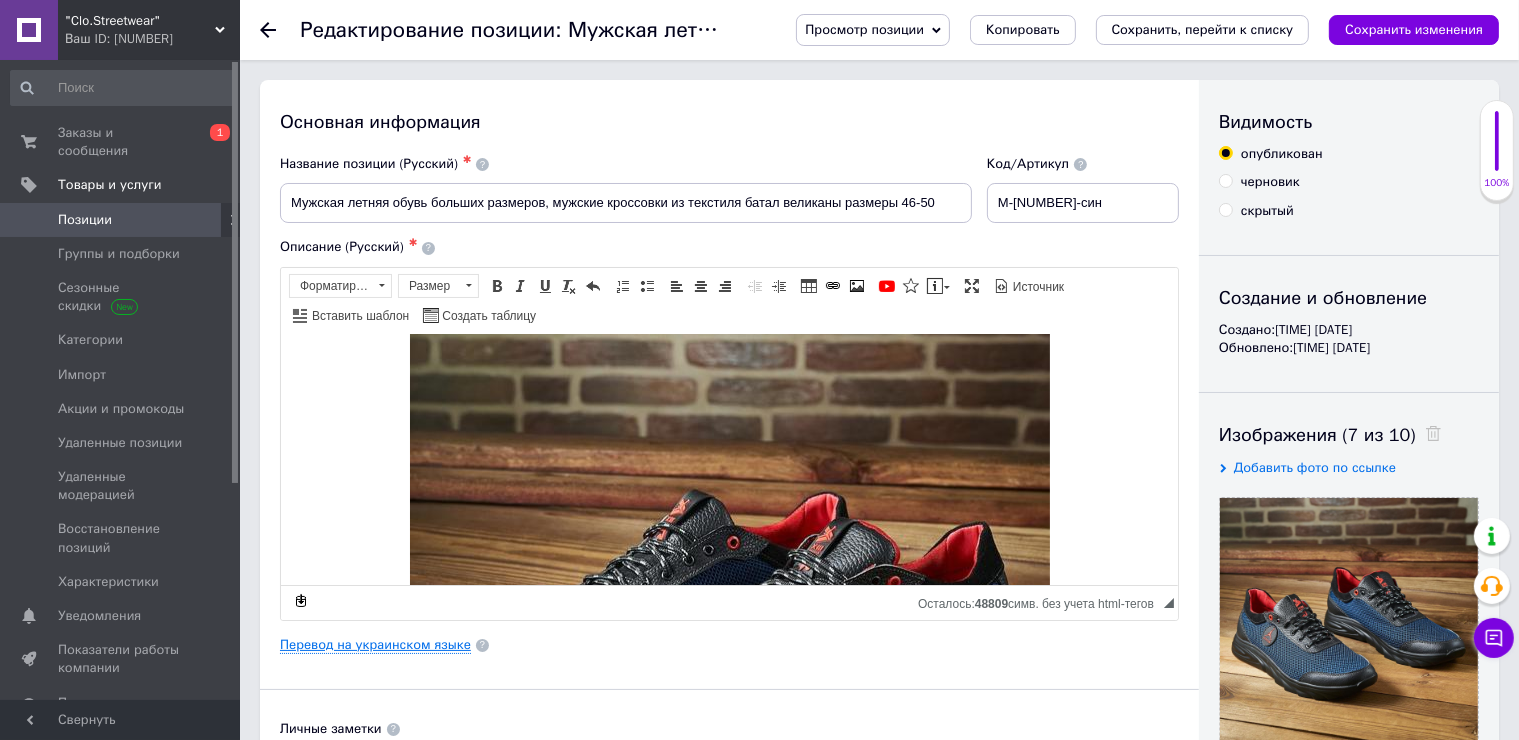 click on "Перевод на украинском языке" at bounding box center [375, 645] 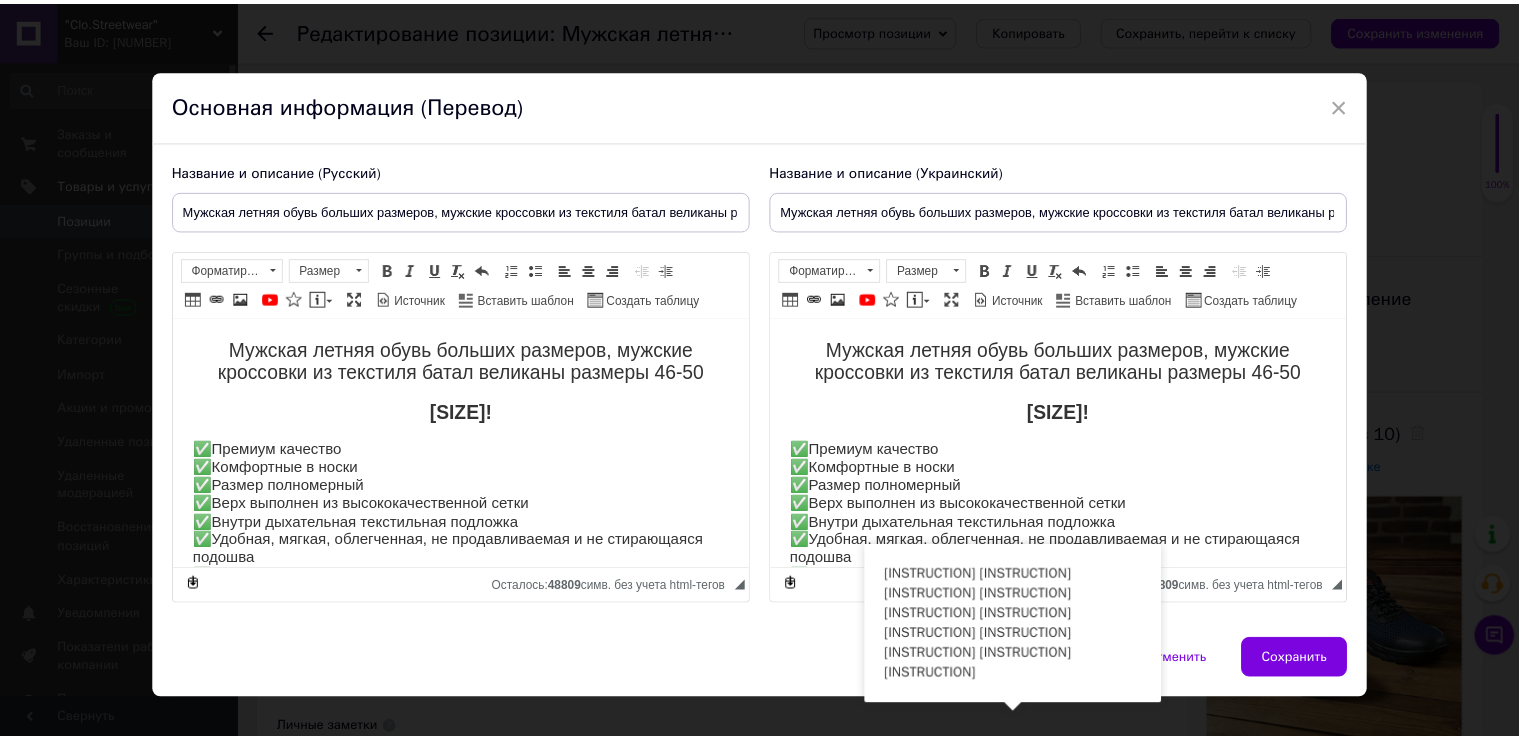 scroll, scrollTop: 0, scrollLeft: 0, axis: both 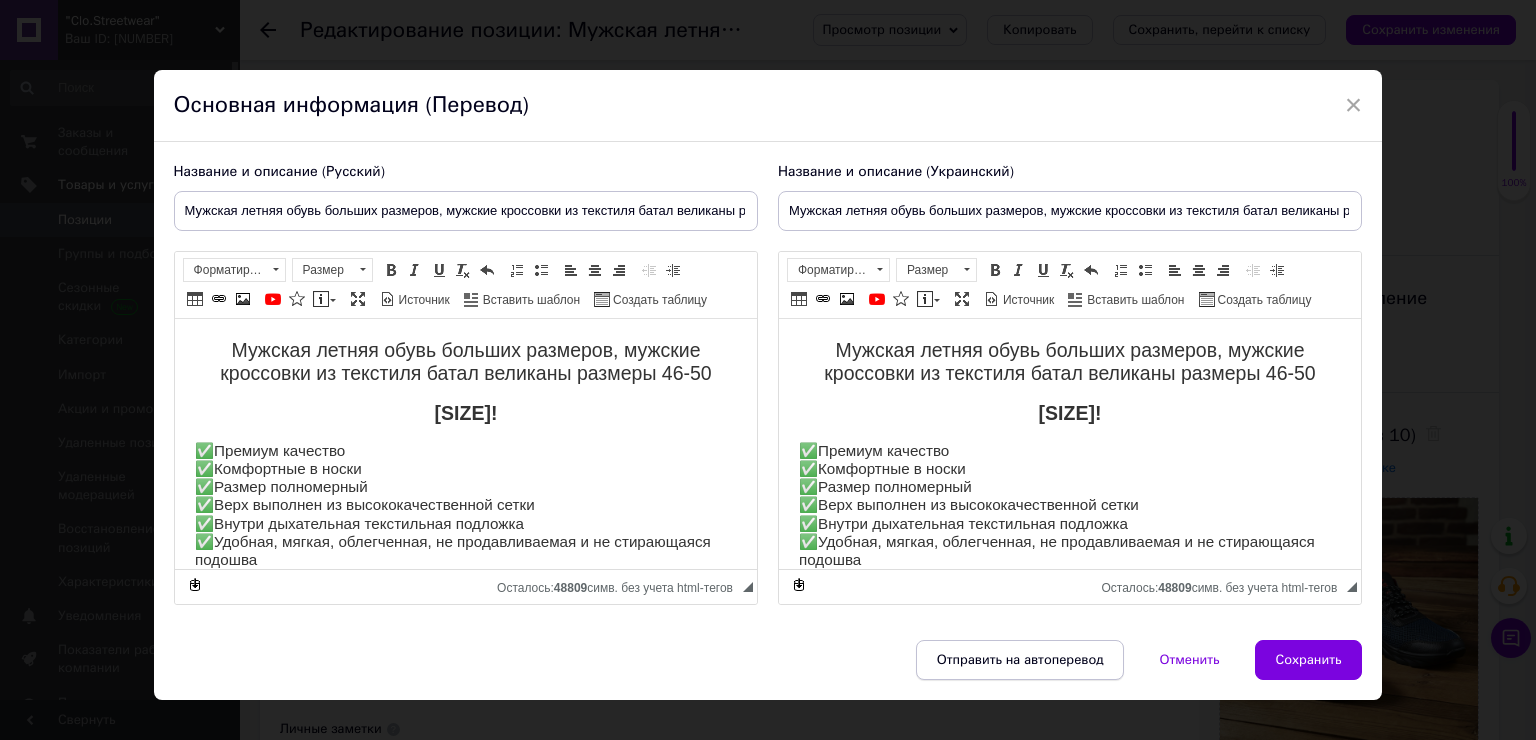 click on "Отправить на автоперевод" at bounding box center [1020, 660] 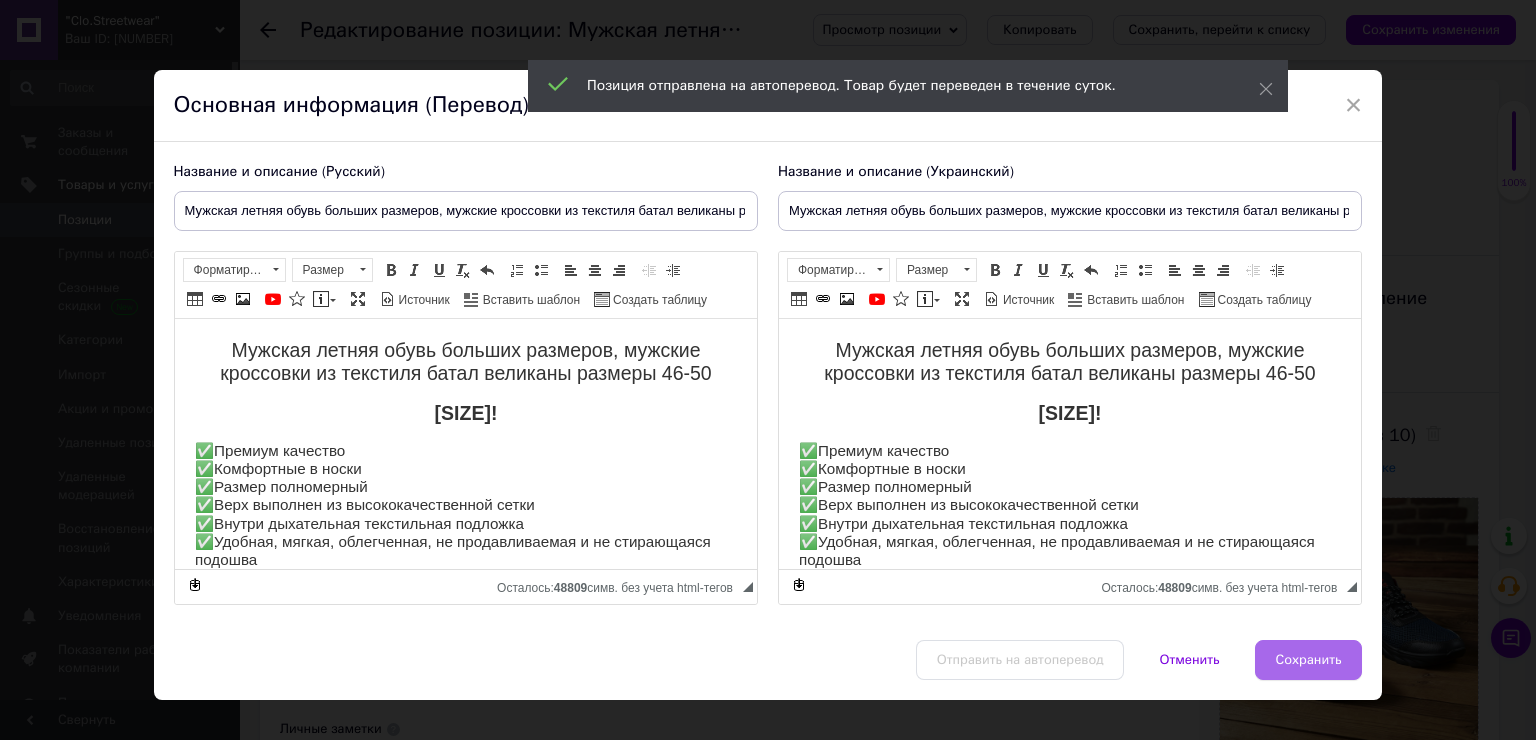 click on "Сохранить" at bounding box center (1309, 660) 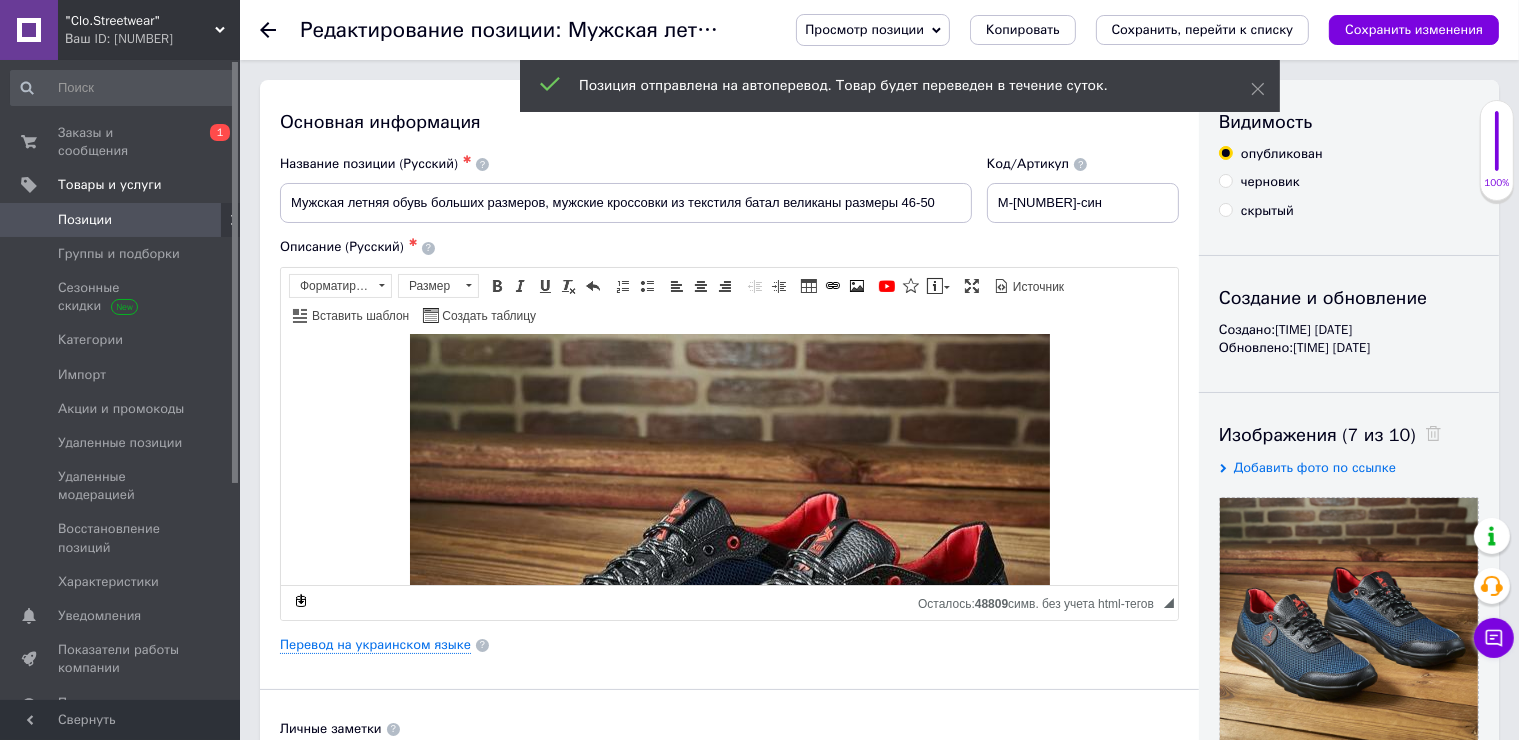 click on "Сохранить изменения" at bounding box center (1414, 29) 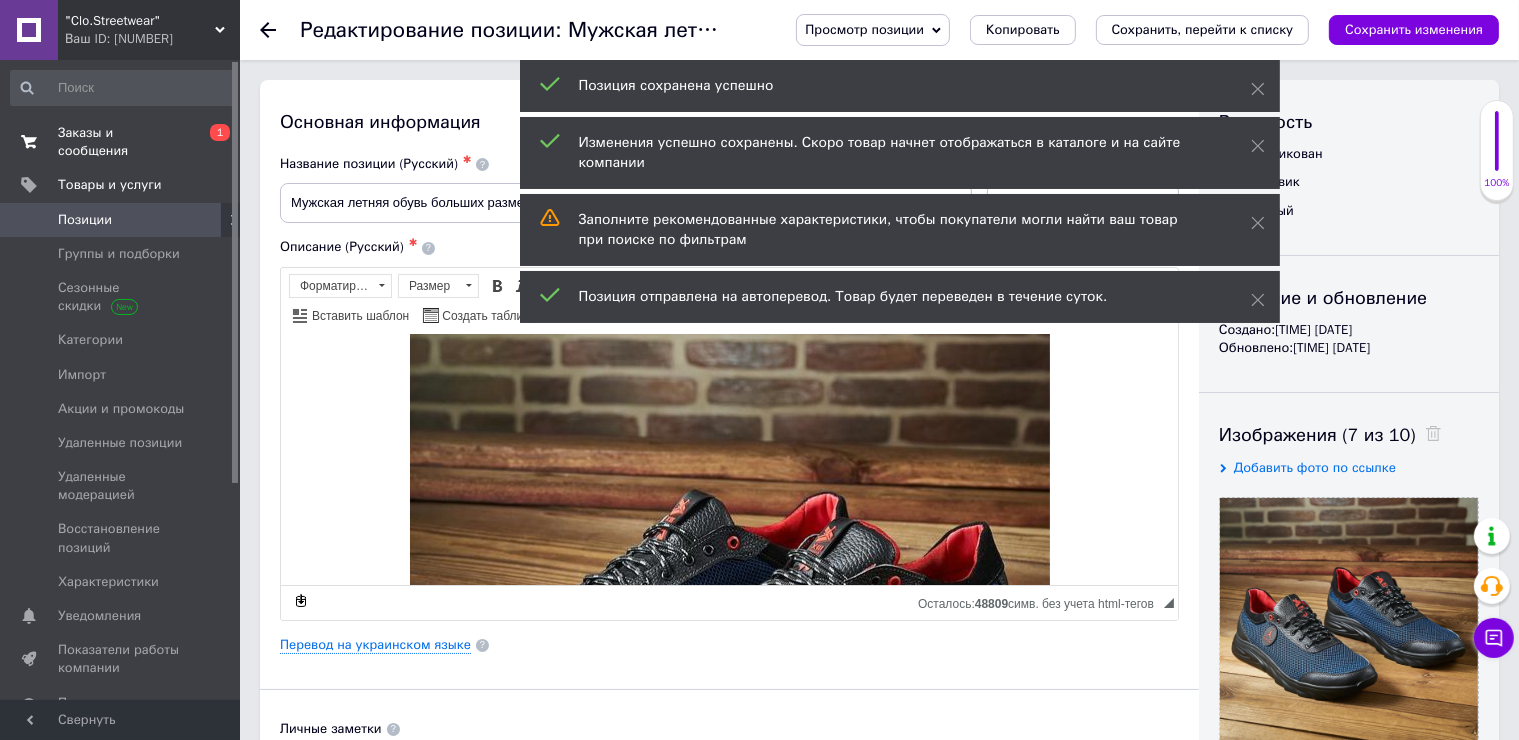 click on "Заказы и сообщения" at bounding box center [121, 142] 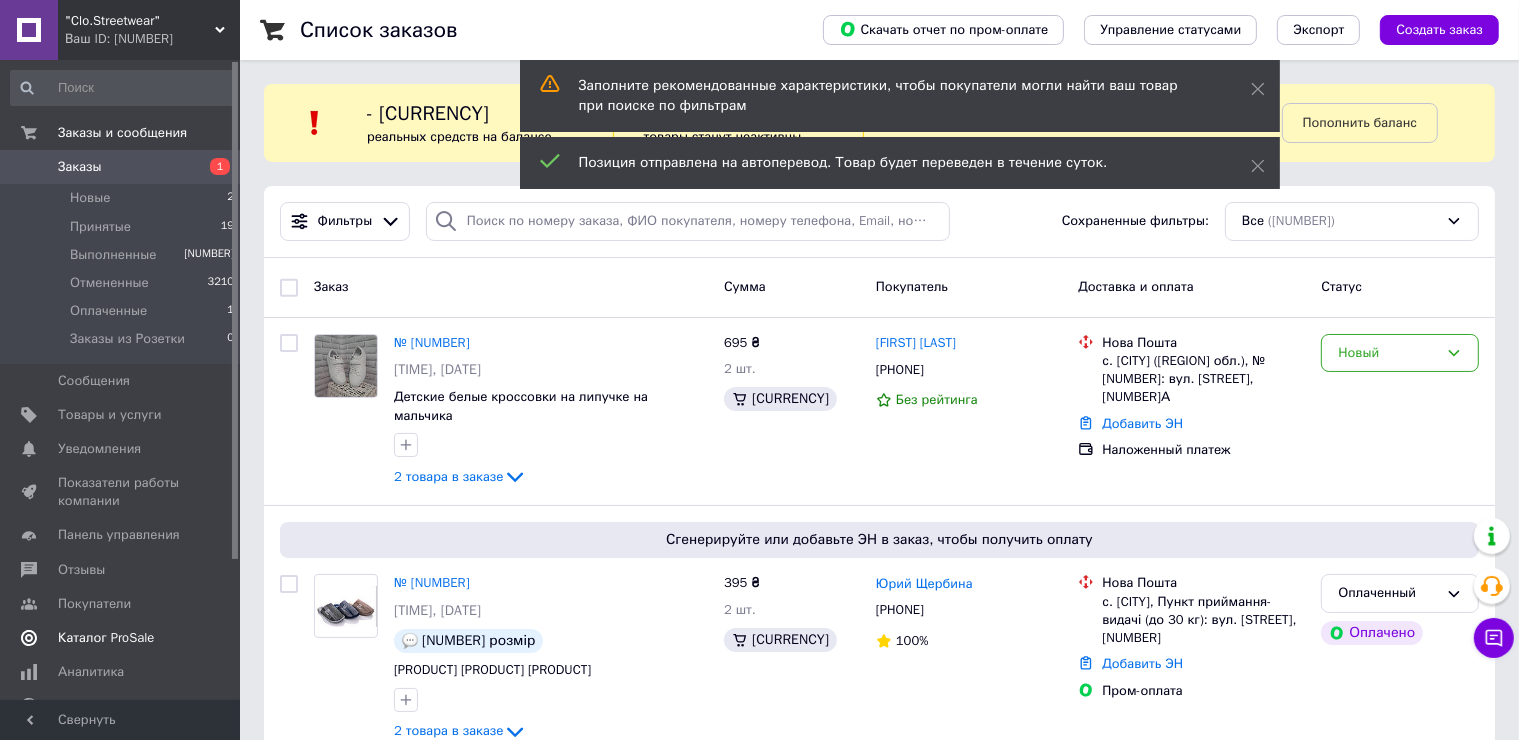 click on "Каталог ProSale" at bounding box center [106, 638] 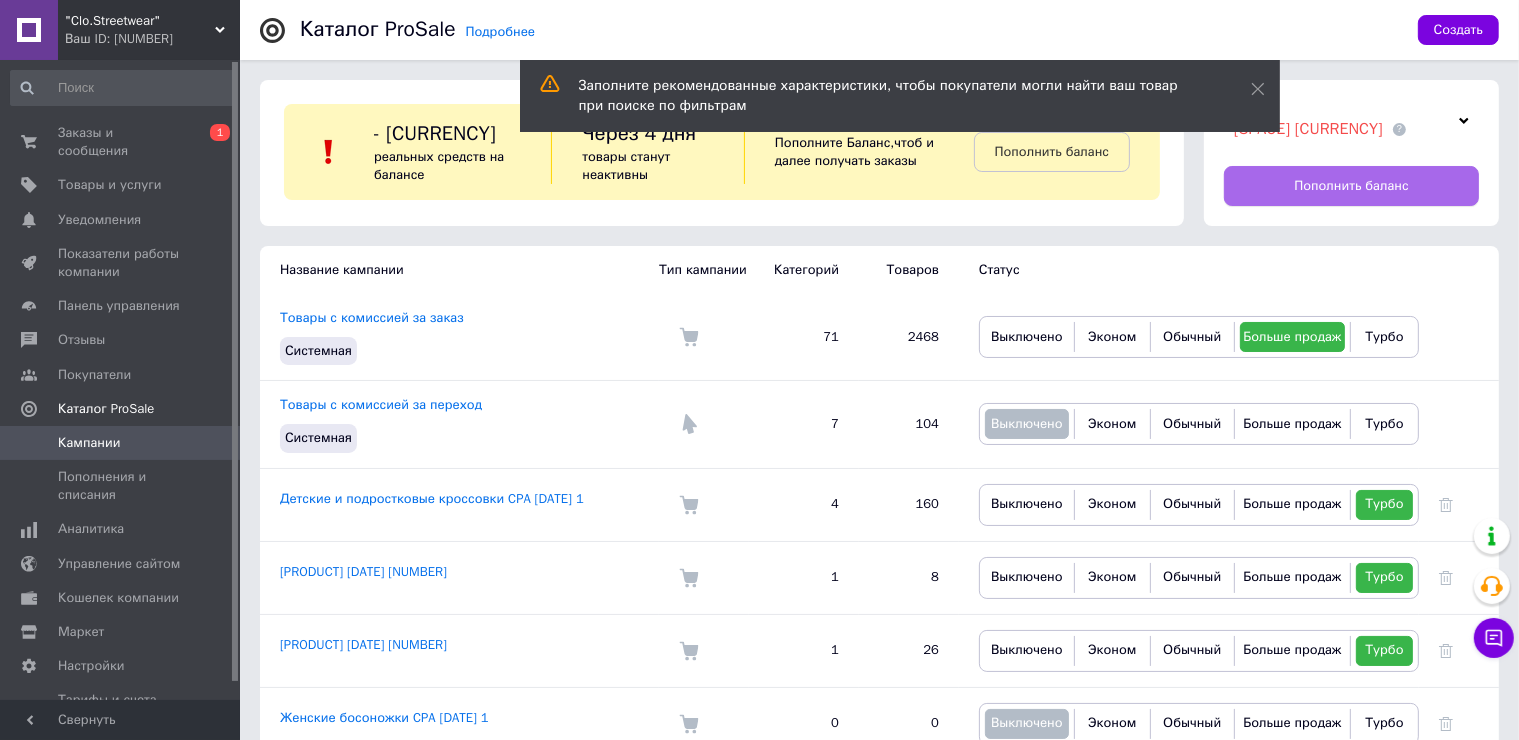 click on "Пополнить баланс" at bounding box center (1351, 186) 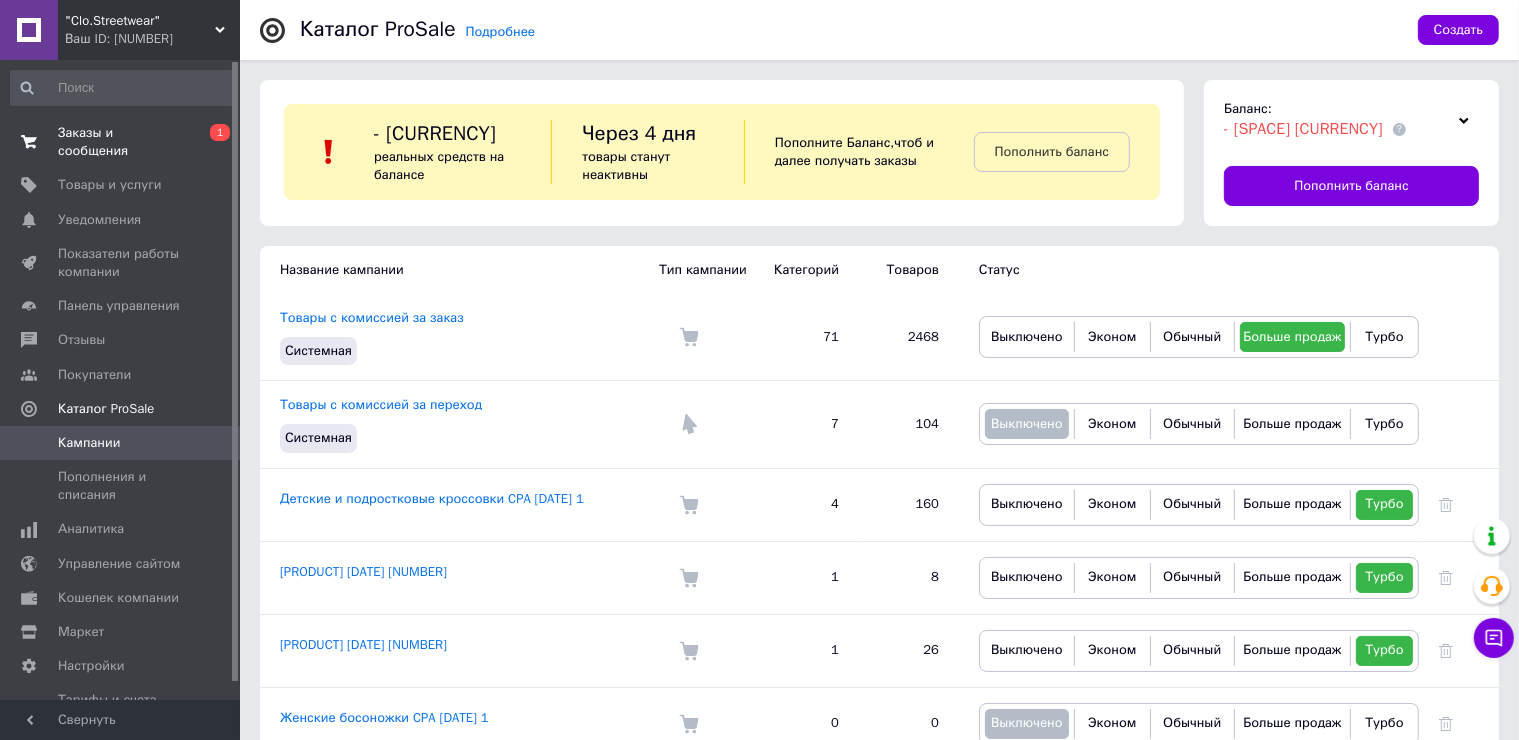 click on "Заказы и сообщения" at bounding box center (121, 142) 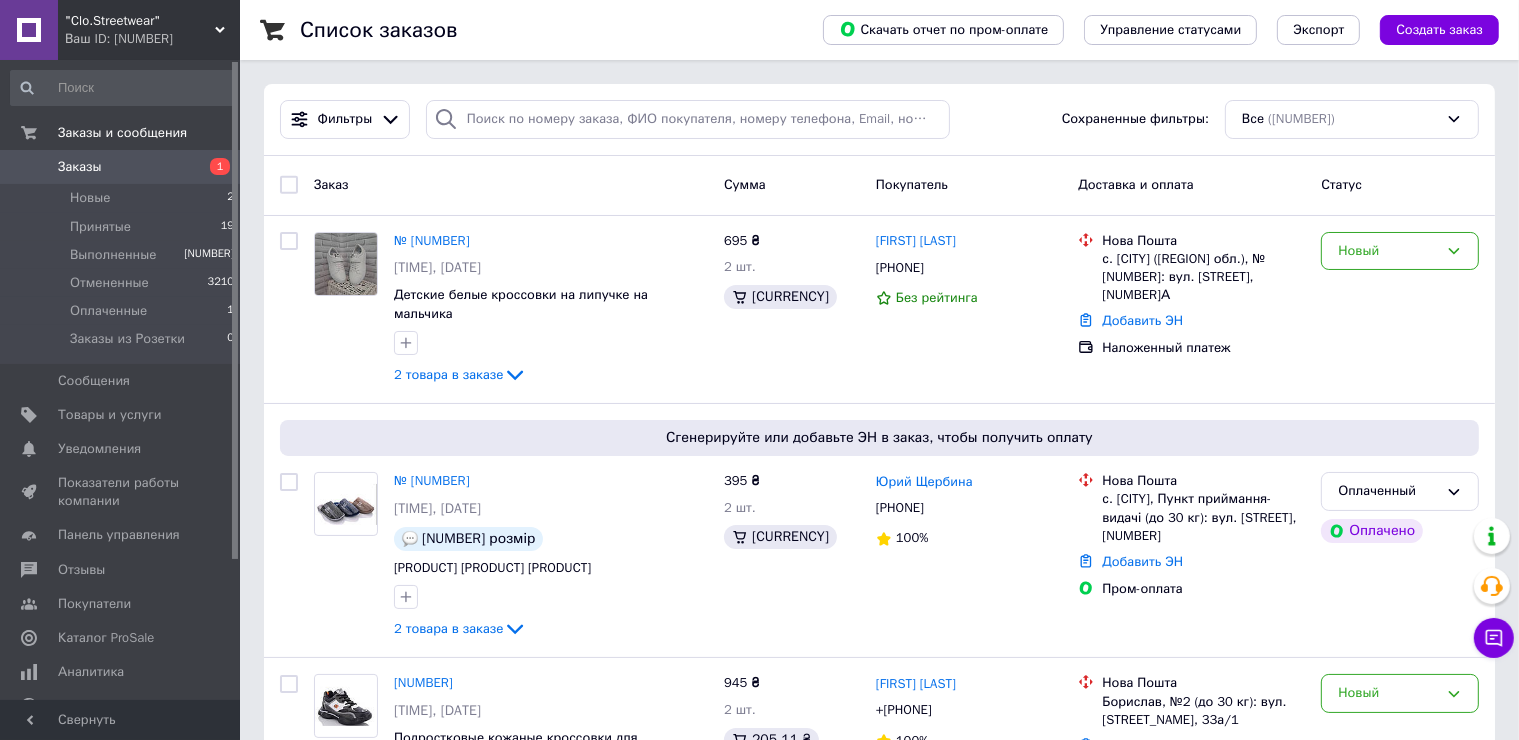 click on "Ваш ID: [NUMBER]" at bounding box center [152, 39] 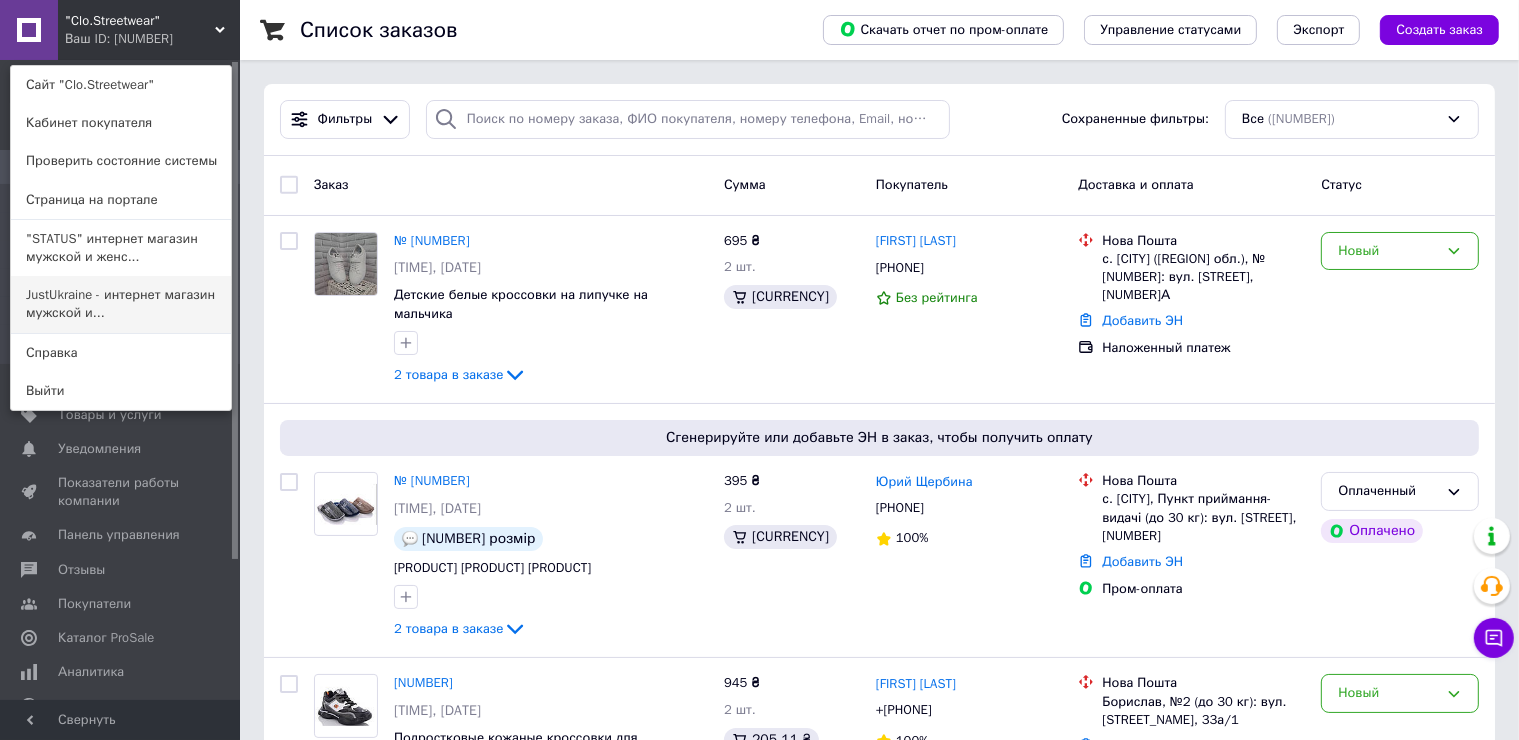 click on "JustUkraine - интернет магазин мужской и..." at bounding box center [121, 304] 